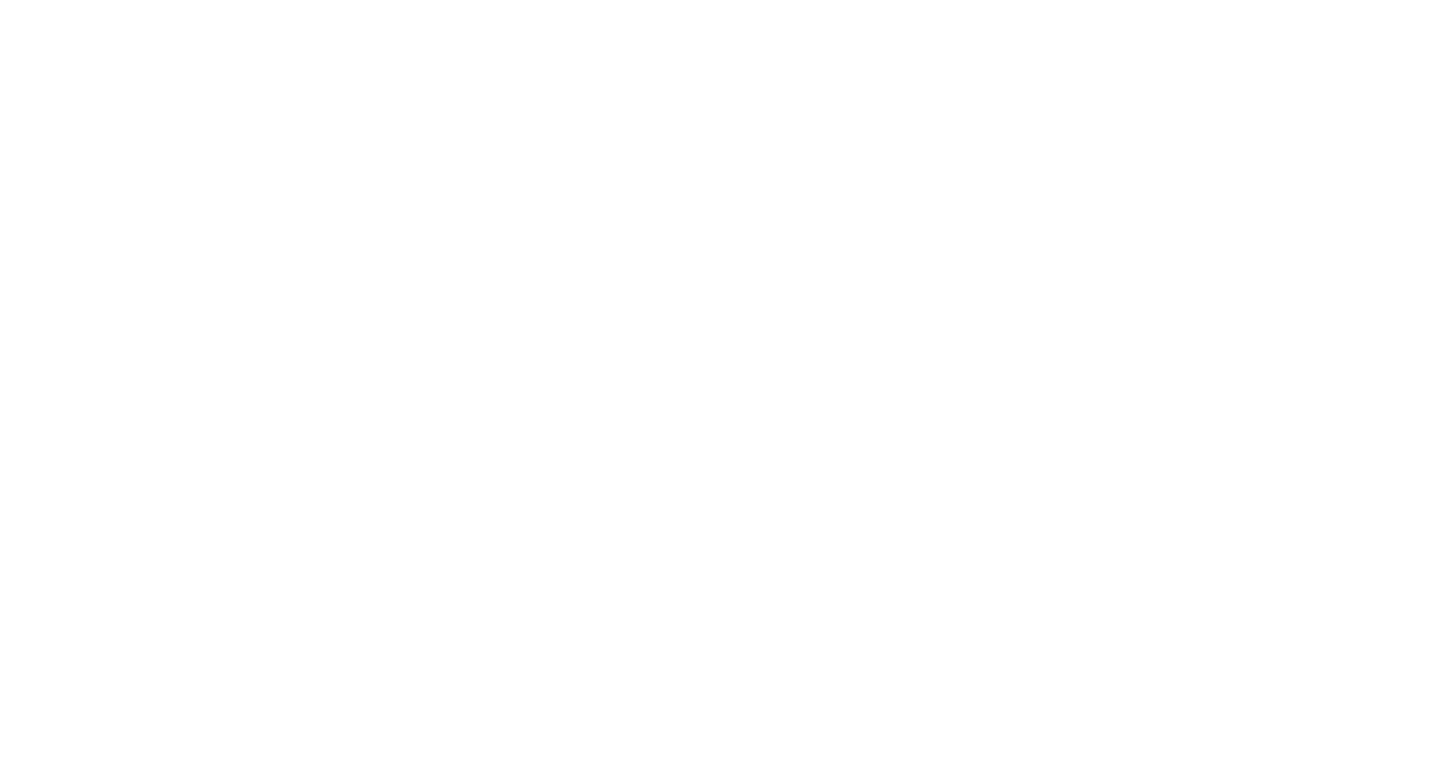 scroll, scrollTop: 0, scrollLeft: 0, axis: both 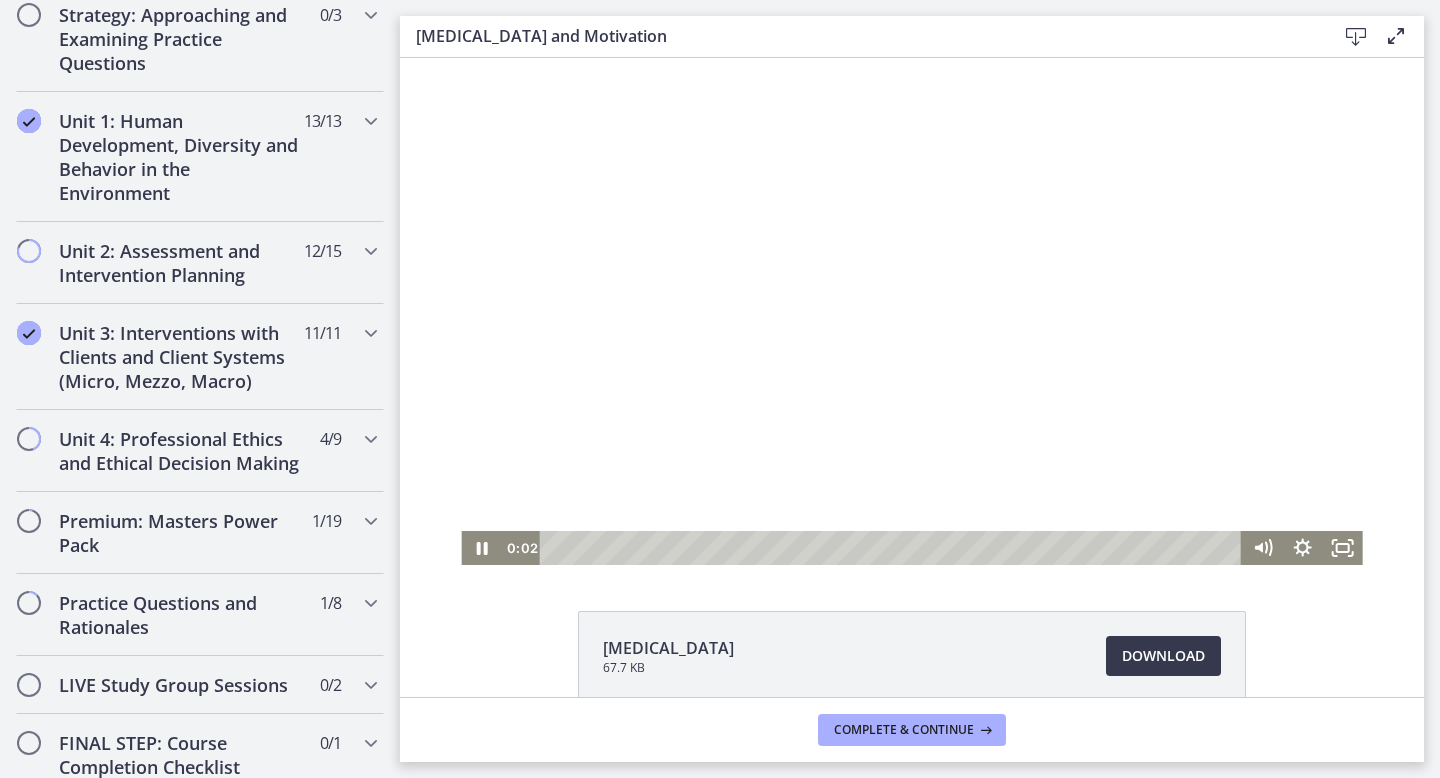 click at bounding box center (911, 311) 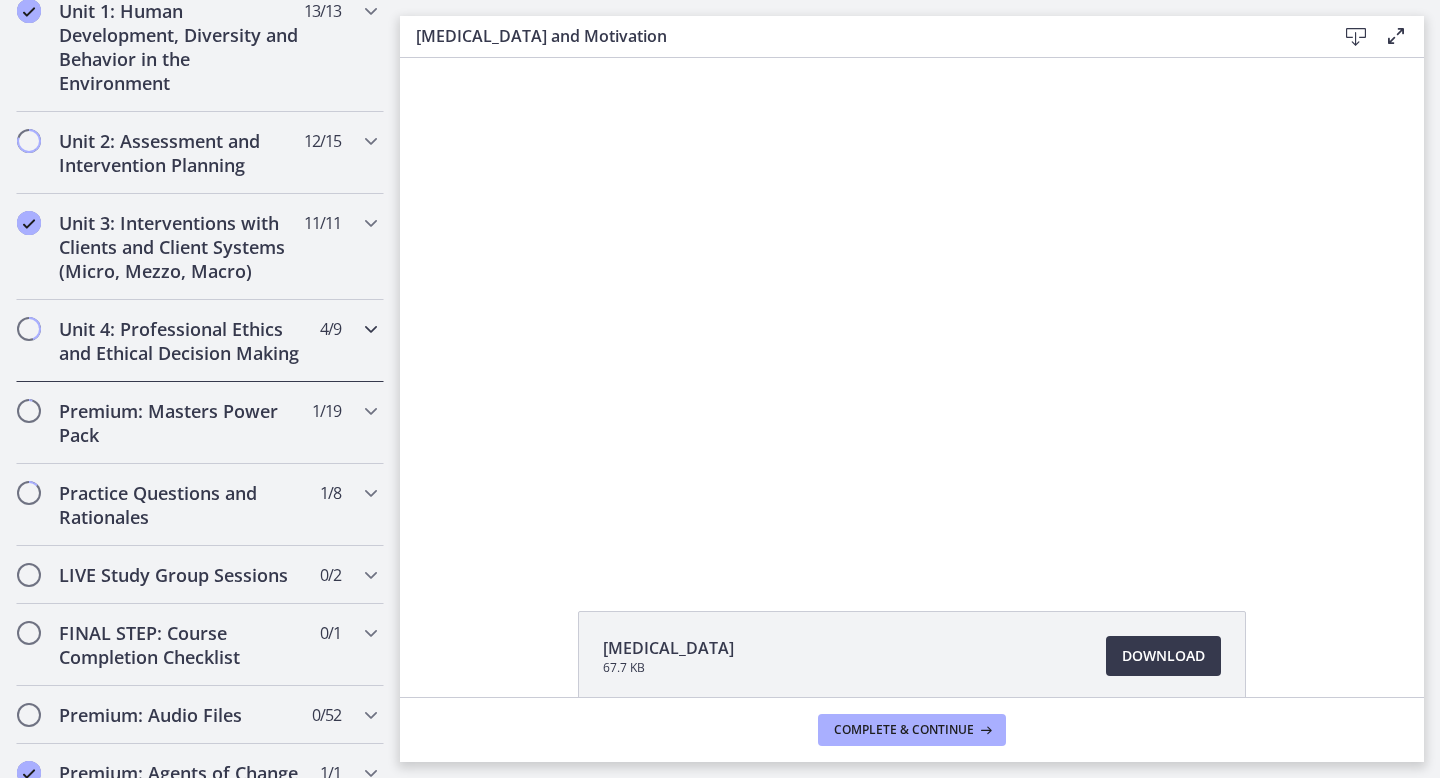 click on "Unit 4: Professional Ethics and Ethical Decision Making" at bounding box center [181, 341] 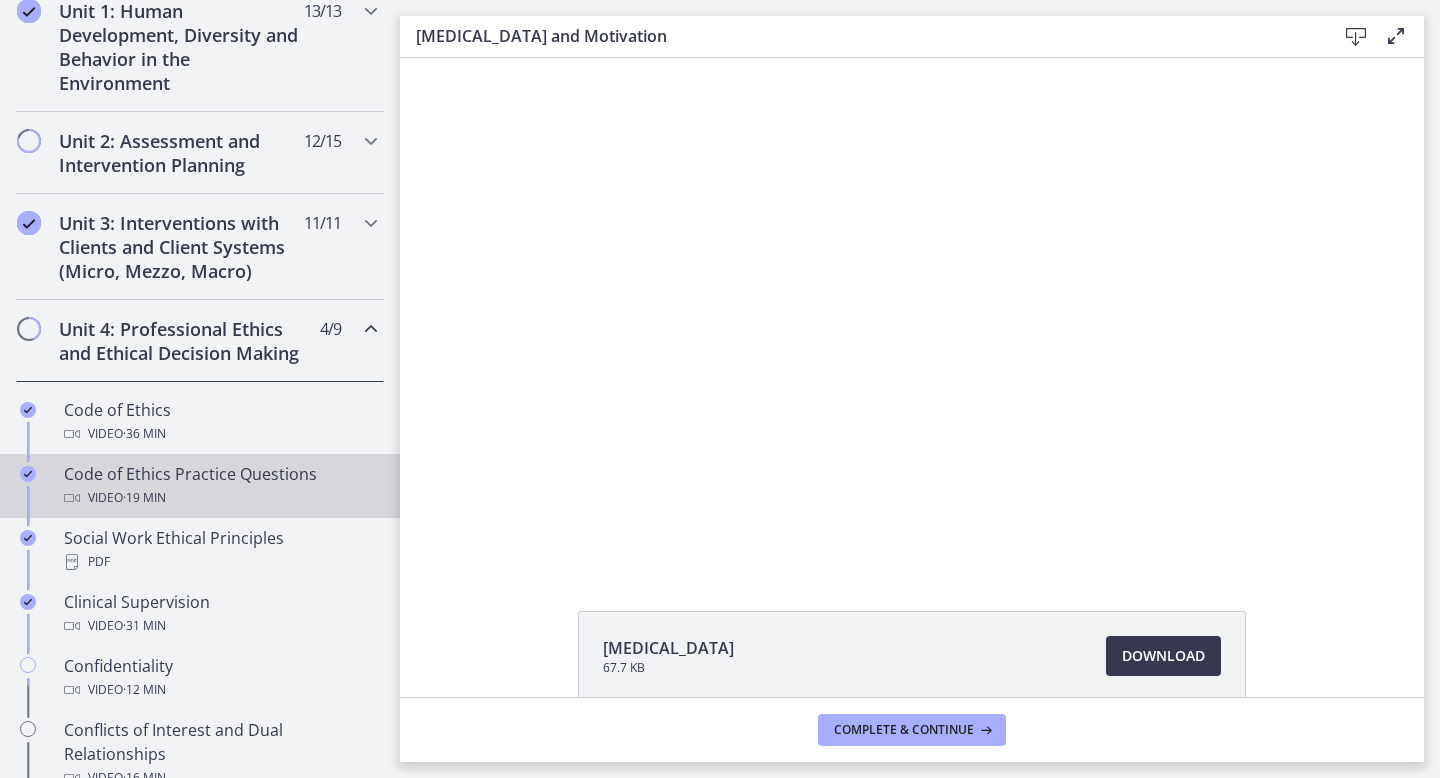 scroll, scrollTop: 876, scrollLeft: 0, axis: vertical 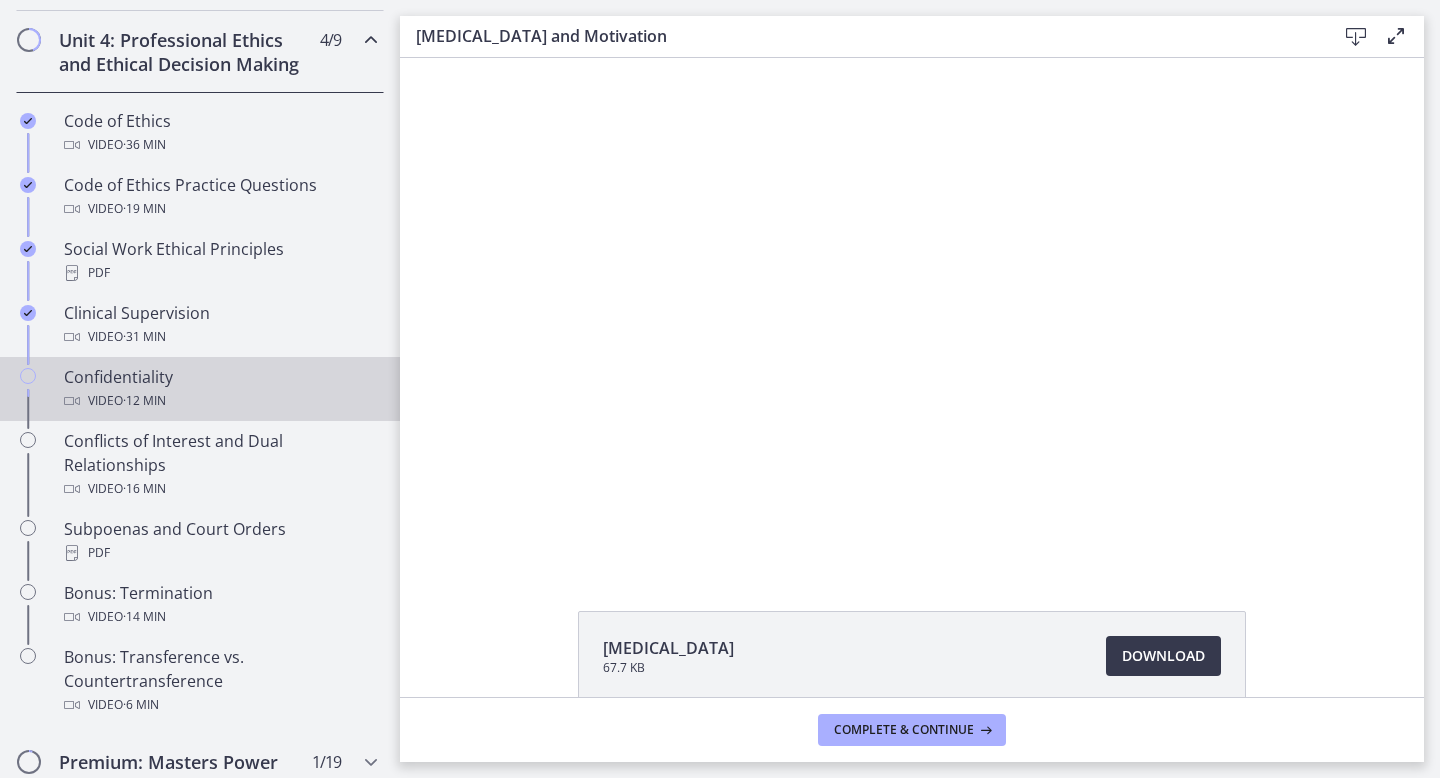 click on "Video
·  12 min" at bounding box center (220, 401) 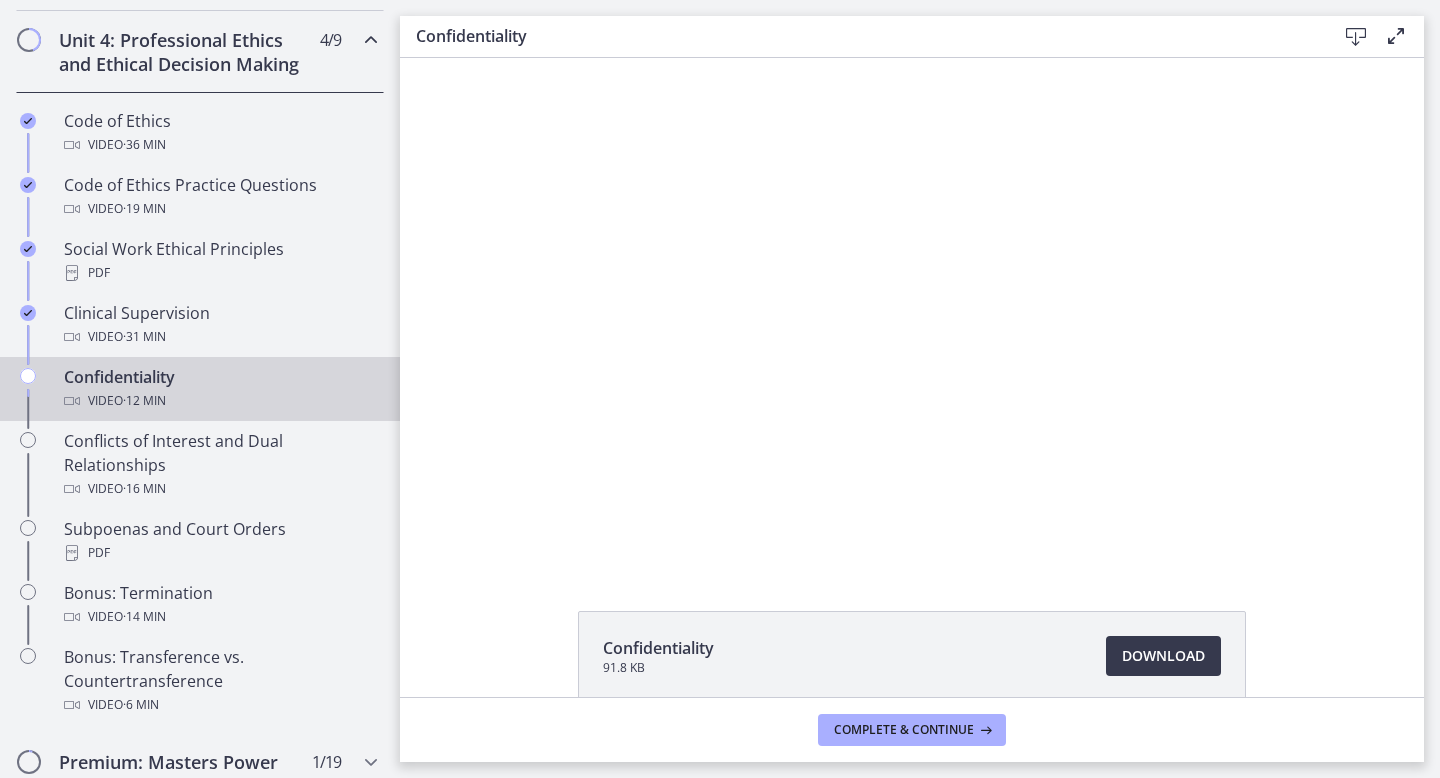scroll, scrollTop: 0, scrollLeft: 0, axis: both 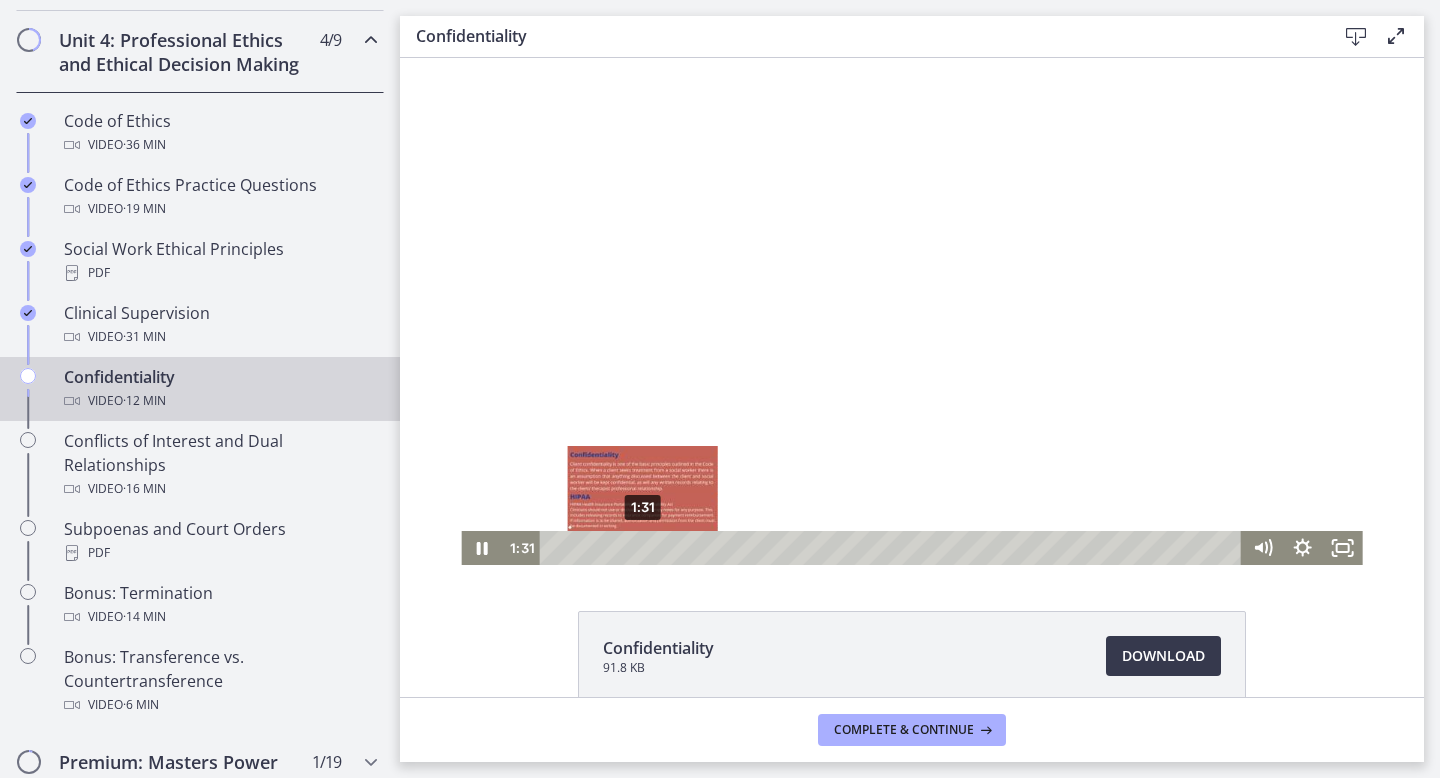 click on "1:31" at bounding box center [894, 548] 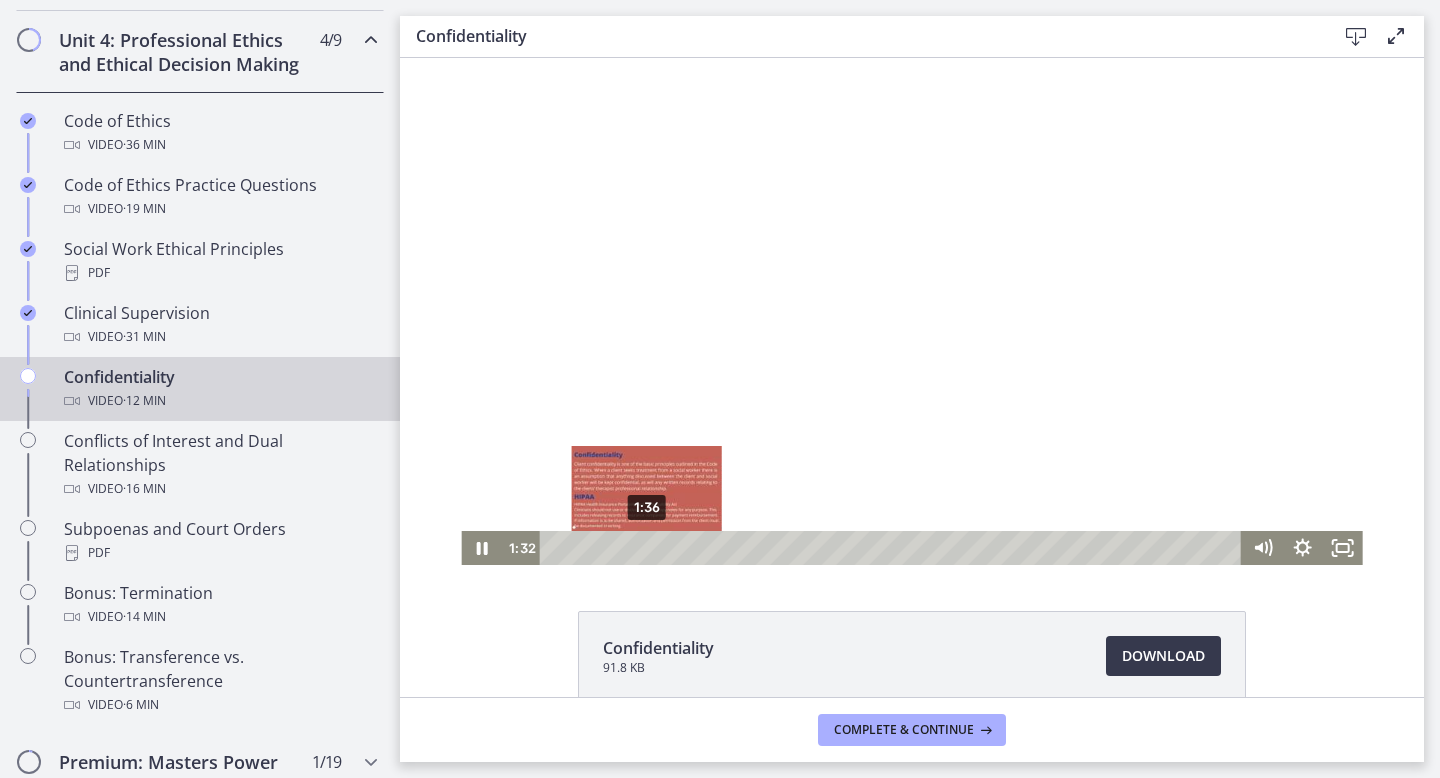 click on "1:36" at bounding box center (894, 548) 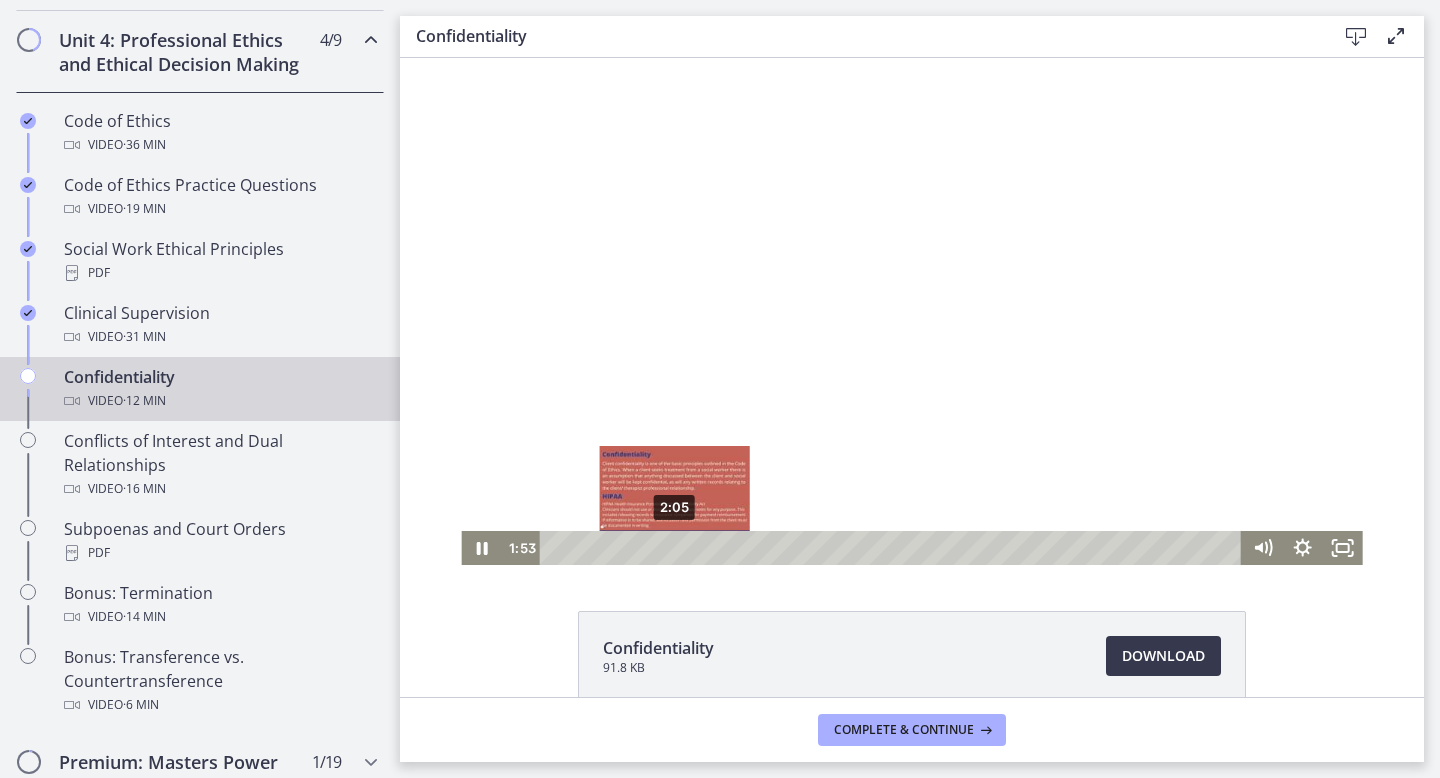 click on "2:05" at bounding box center (894, 548) 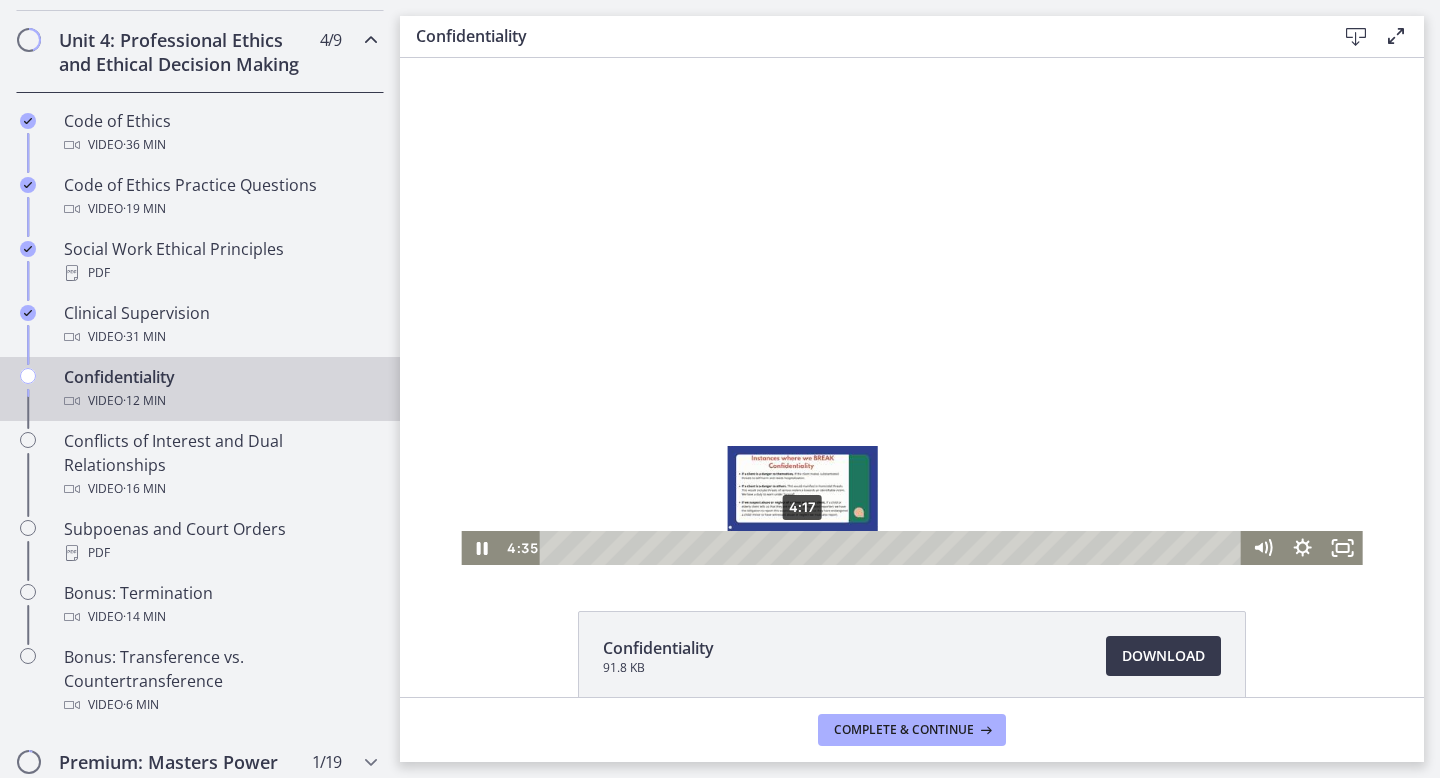 click on "4:17" at bounding box center [894, 548] 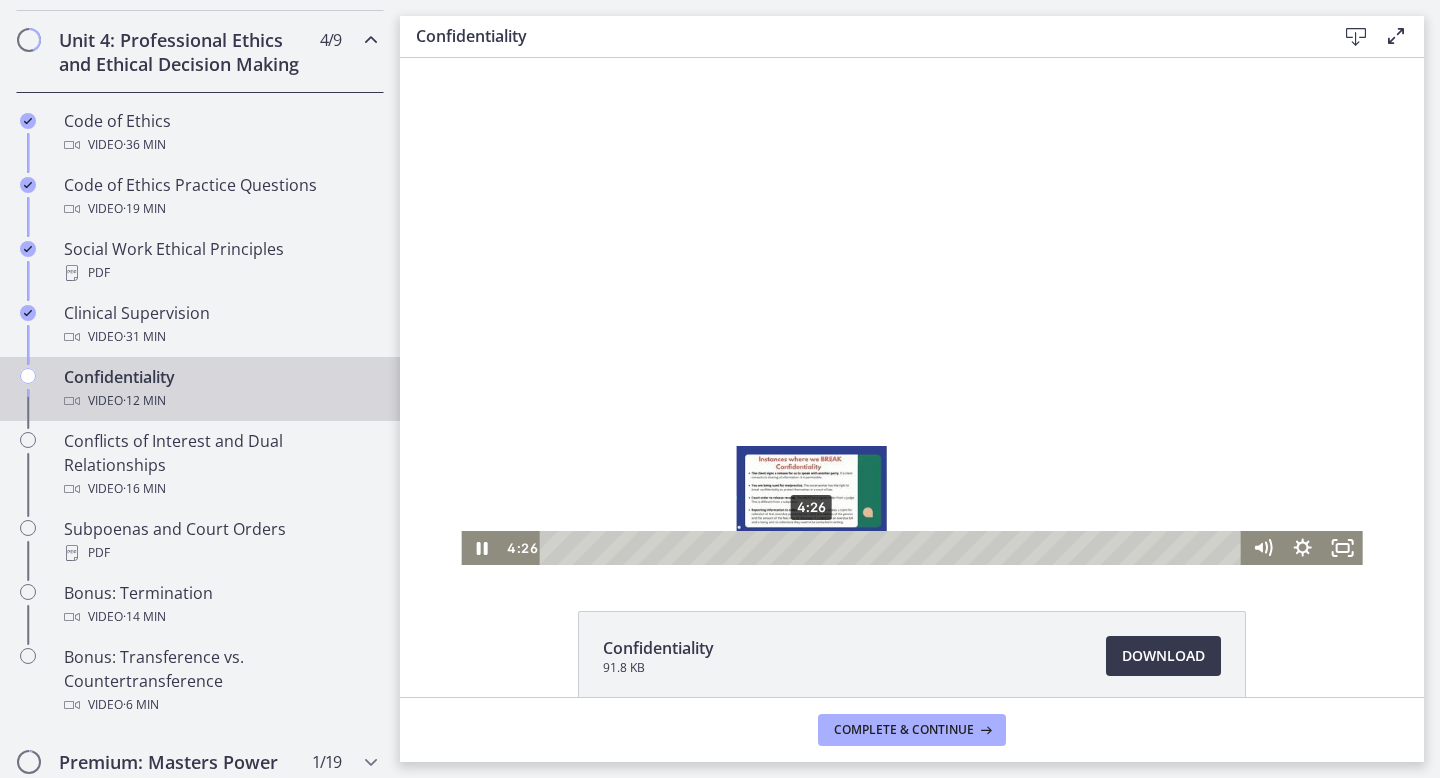 click on "4:26" at bounding box center [894, 548] 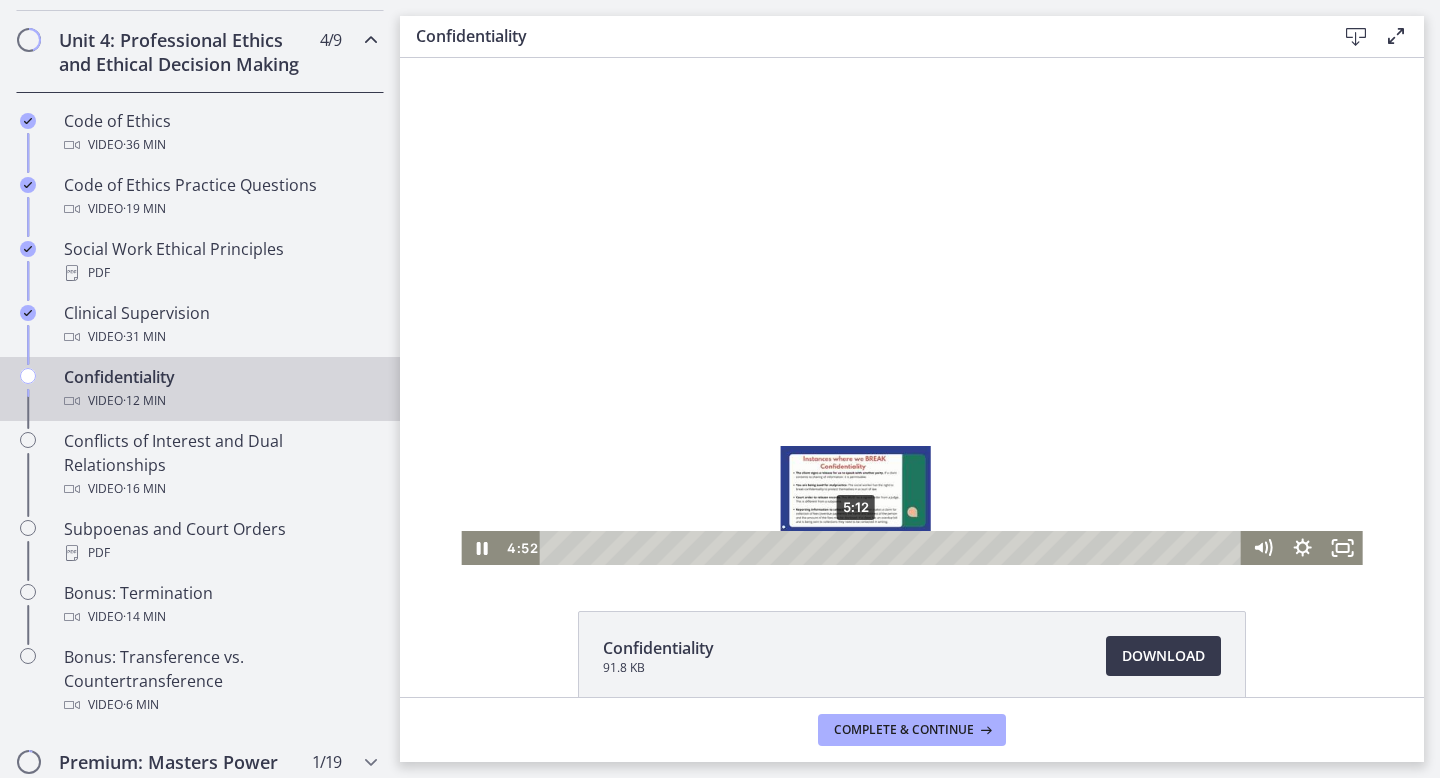 click on "5:12" at bounding box center (894, 548) 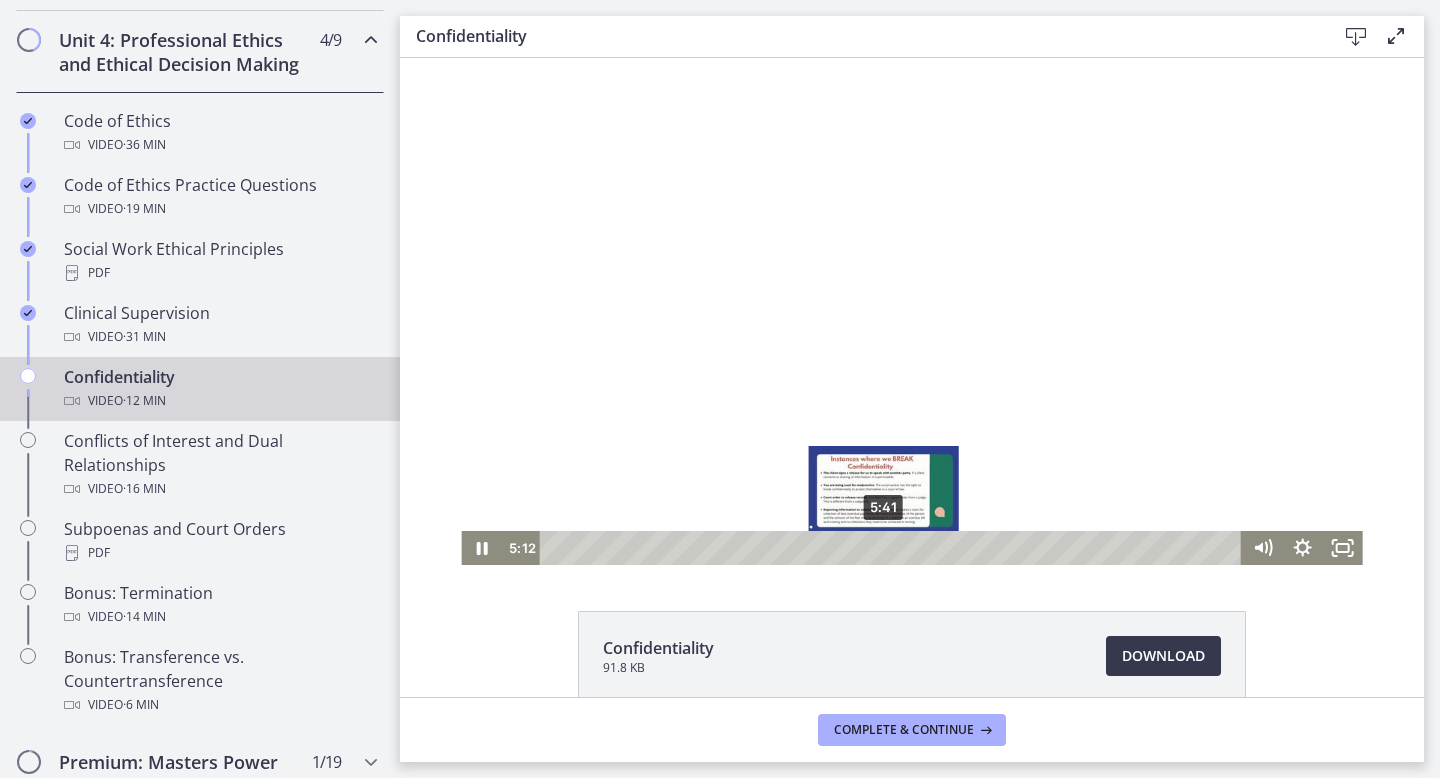click on "5:41" at bounding box center [894, 548] 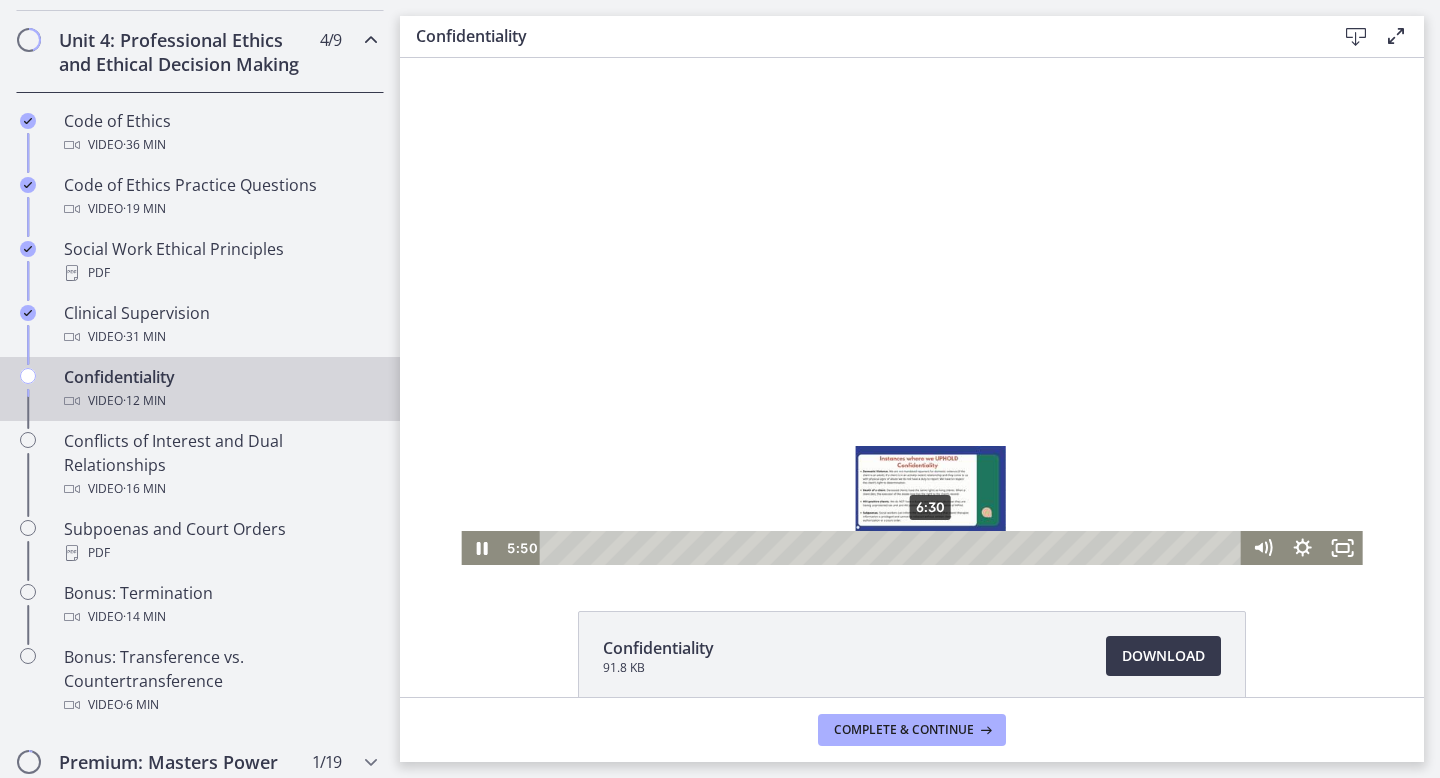 click on "6:30" at bounding box center (894, 548) 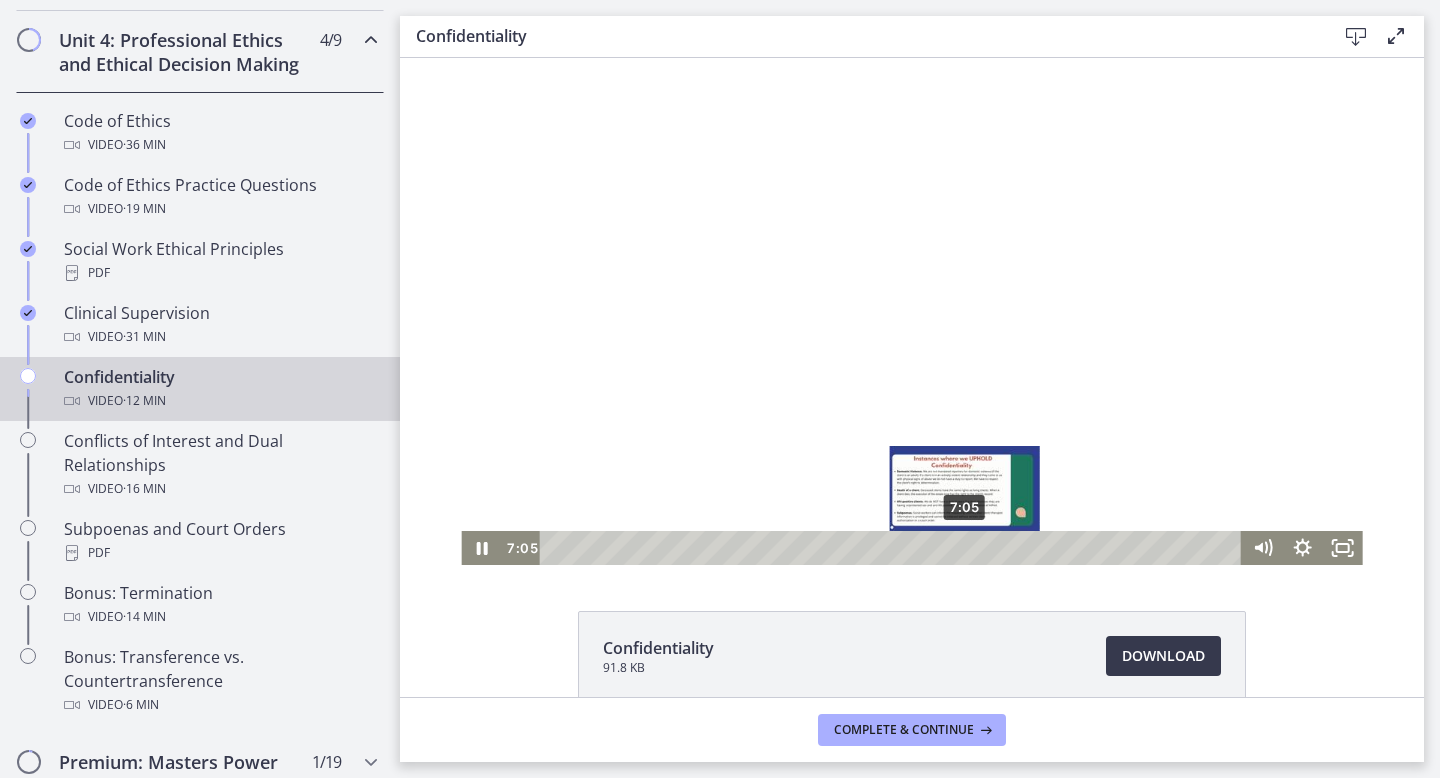 click on "7:05" at bounding box center (894, 548) 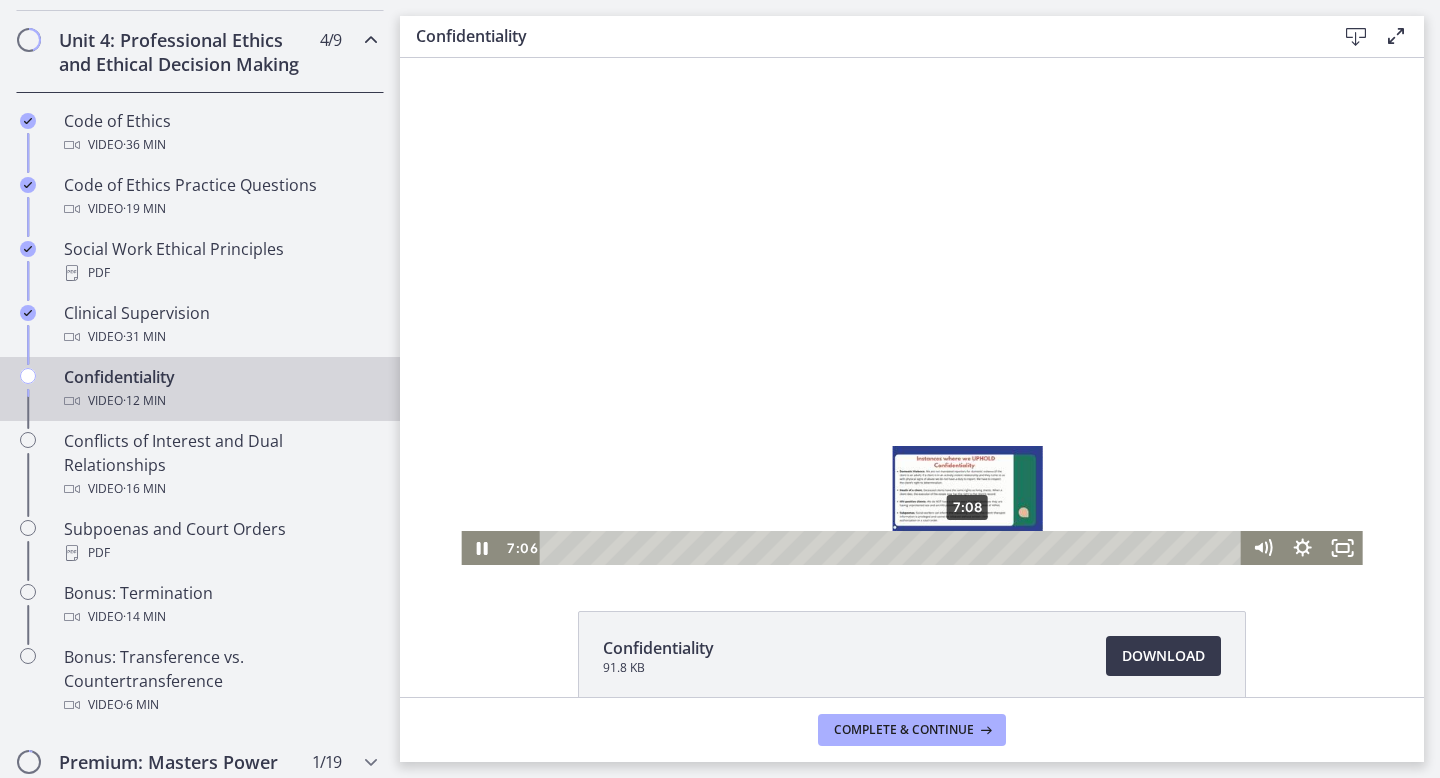 click on "7:08" at bounding box center [894, 548] 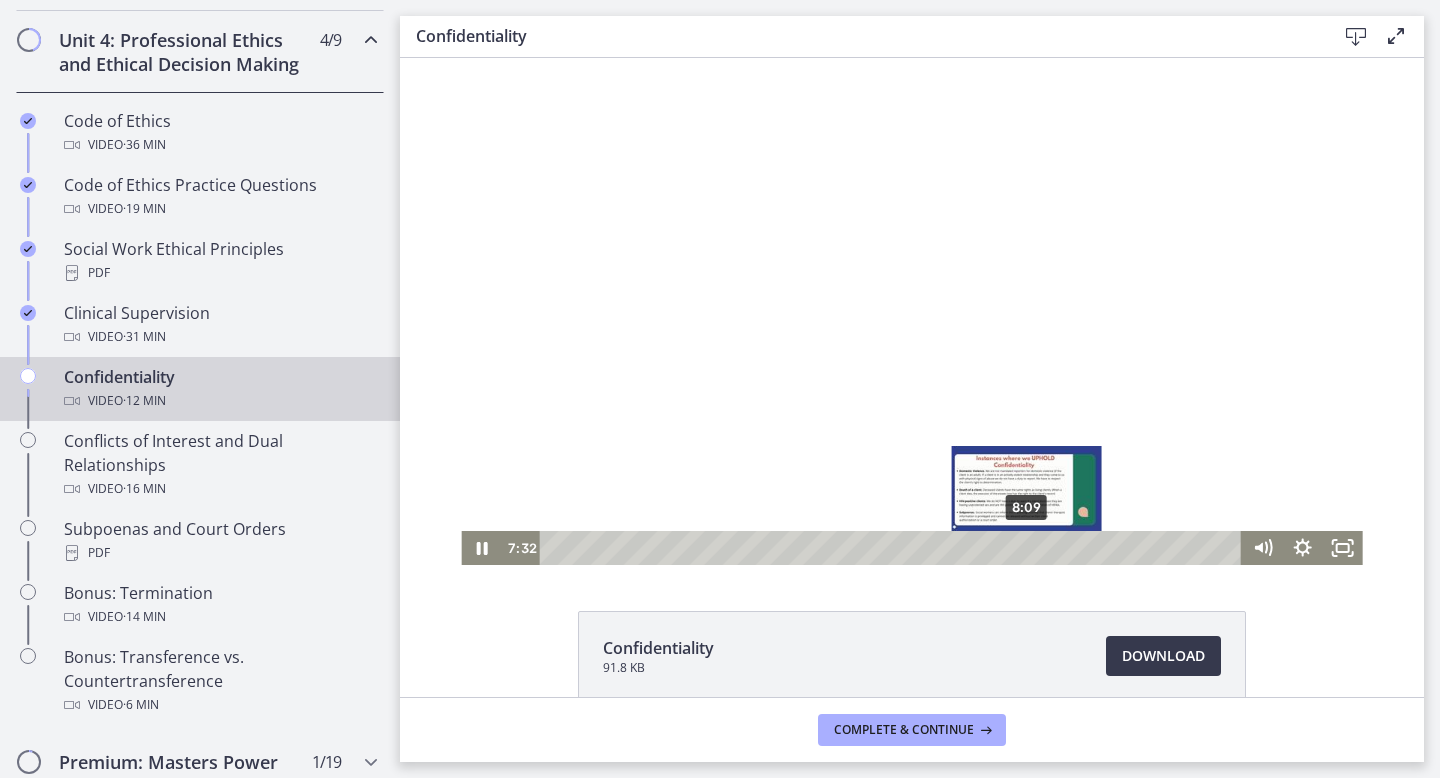 click on "8:09" at bounding box center (894, 548) 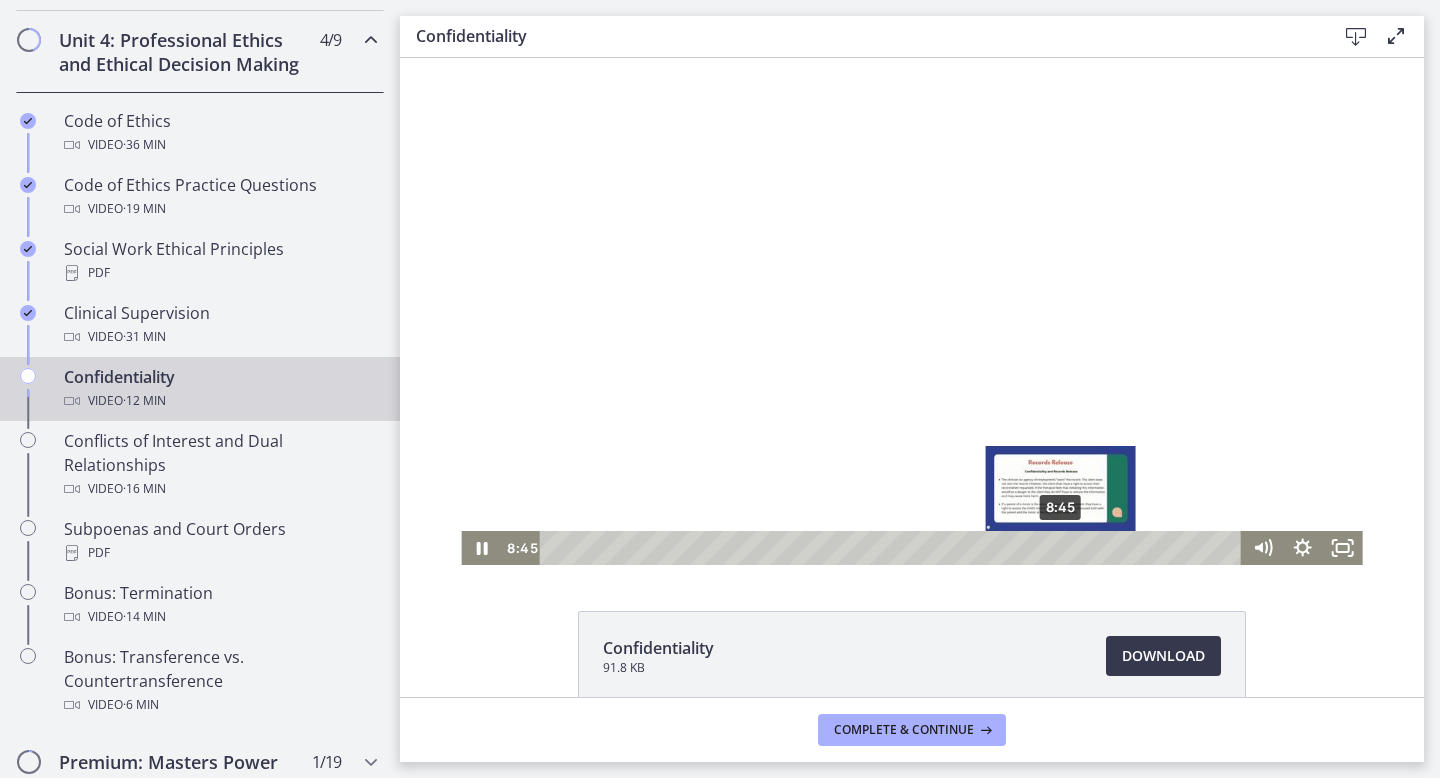 click on "8:45" at bounding box center (894, 548) 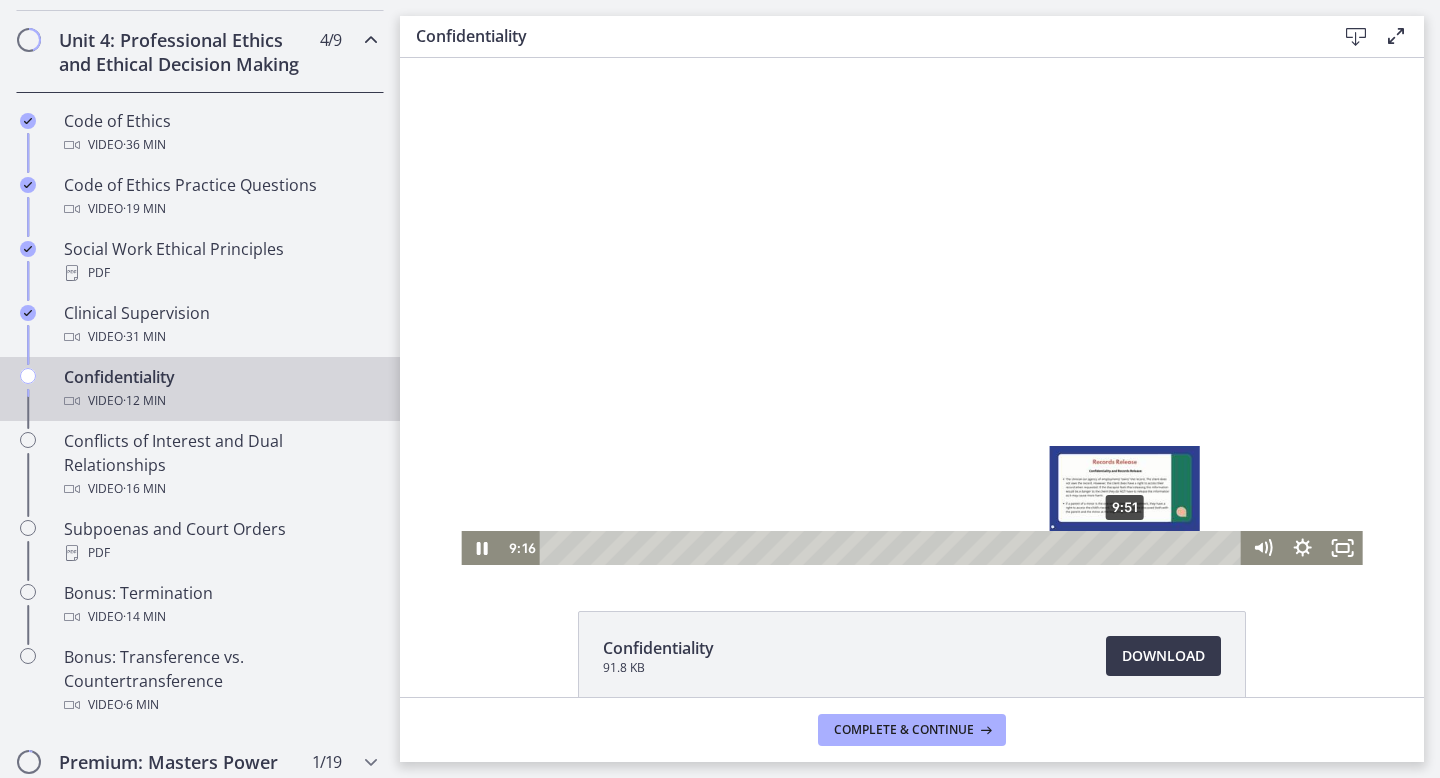 click on "9:51" at bounding box center [894, 548] 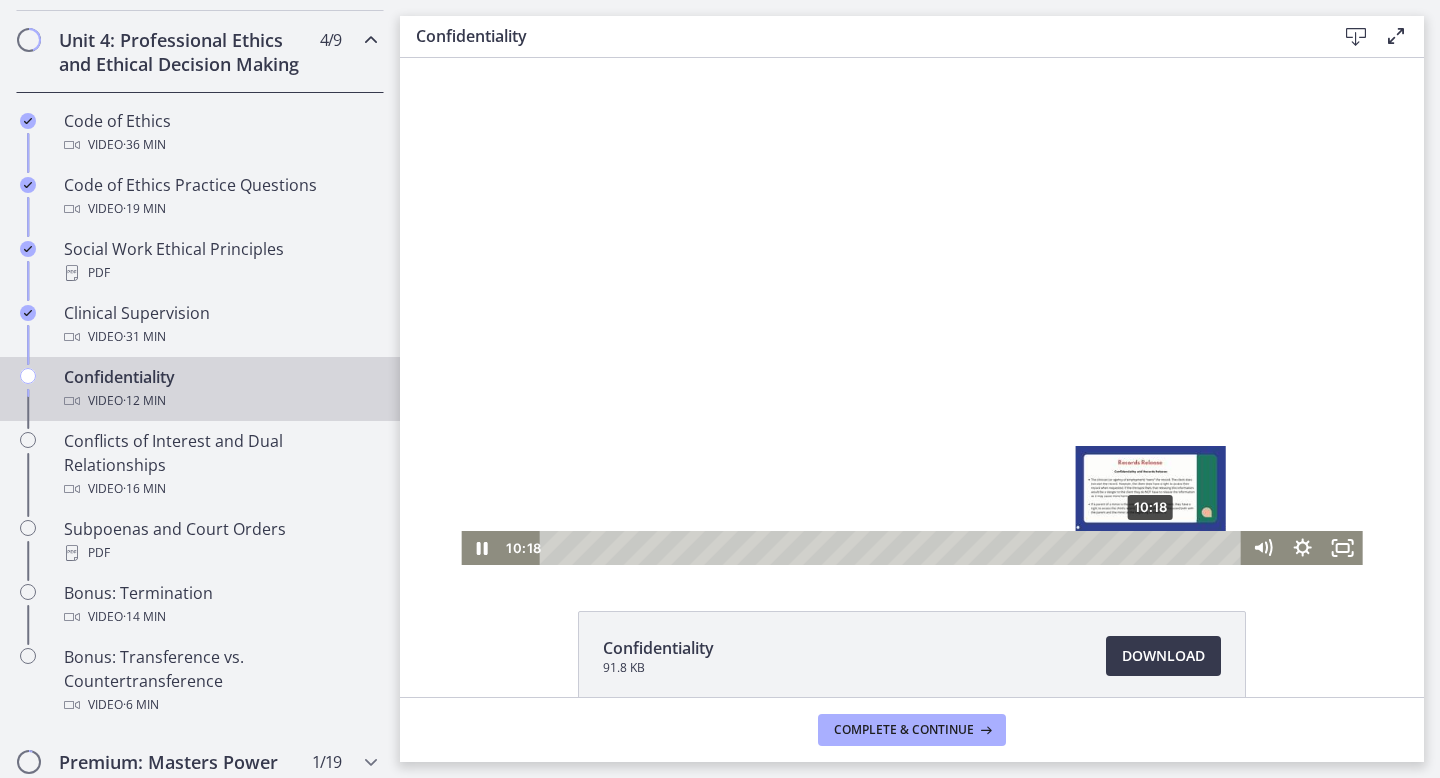 click on "10:18" at bounding box center [894, 548] 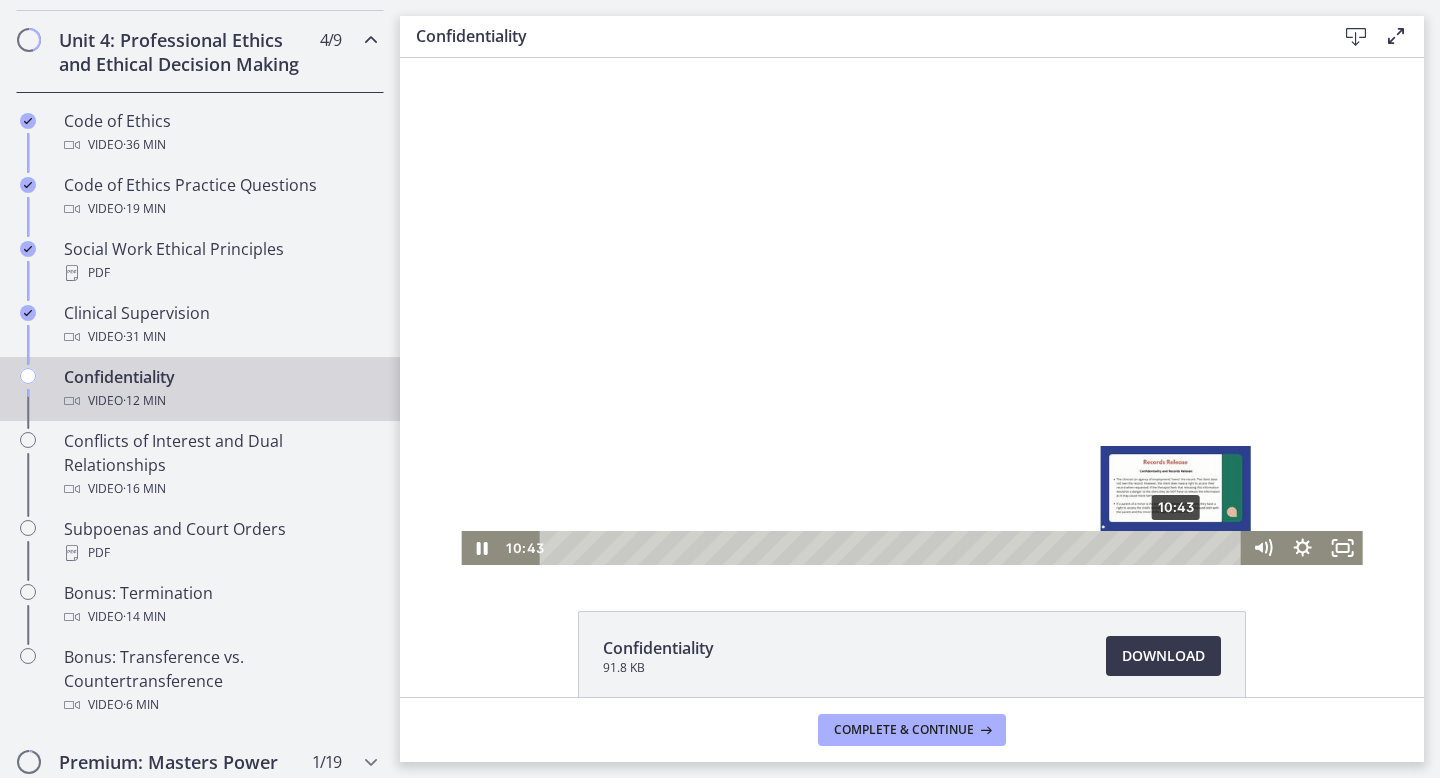 click on "10:43" at bounding box center (894, 548) 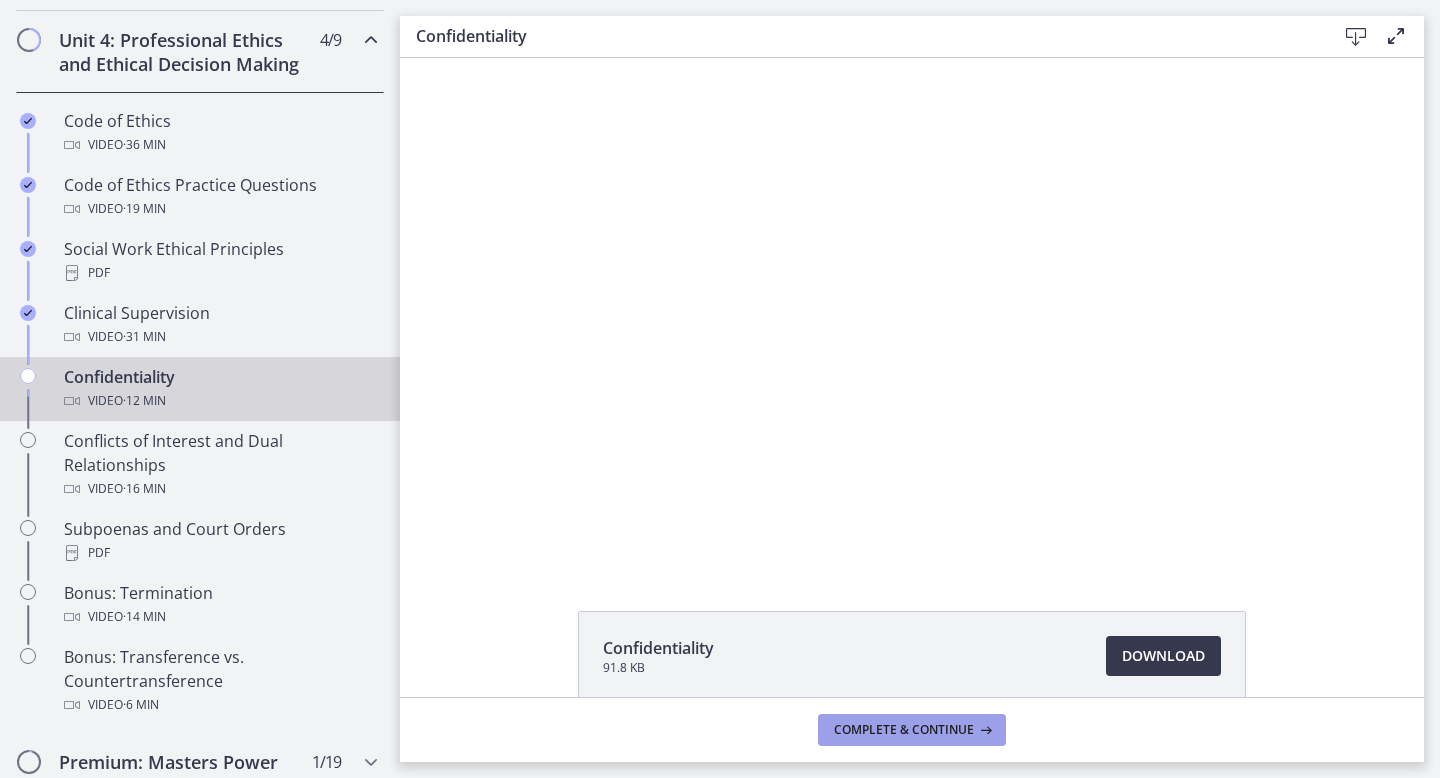 click on "Complete & continue" at bounding box center [912, 730] 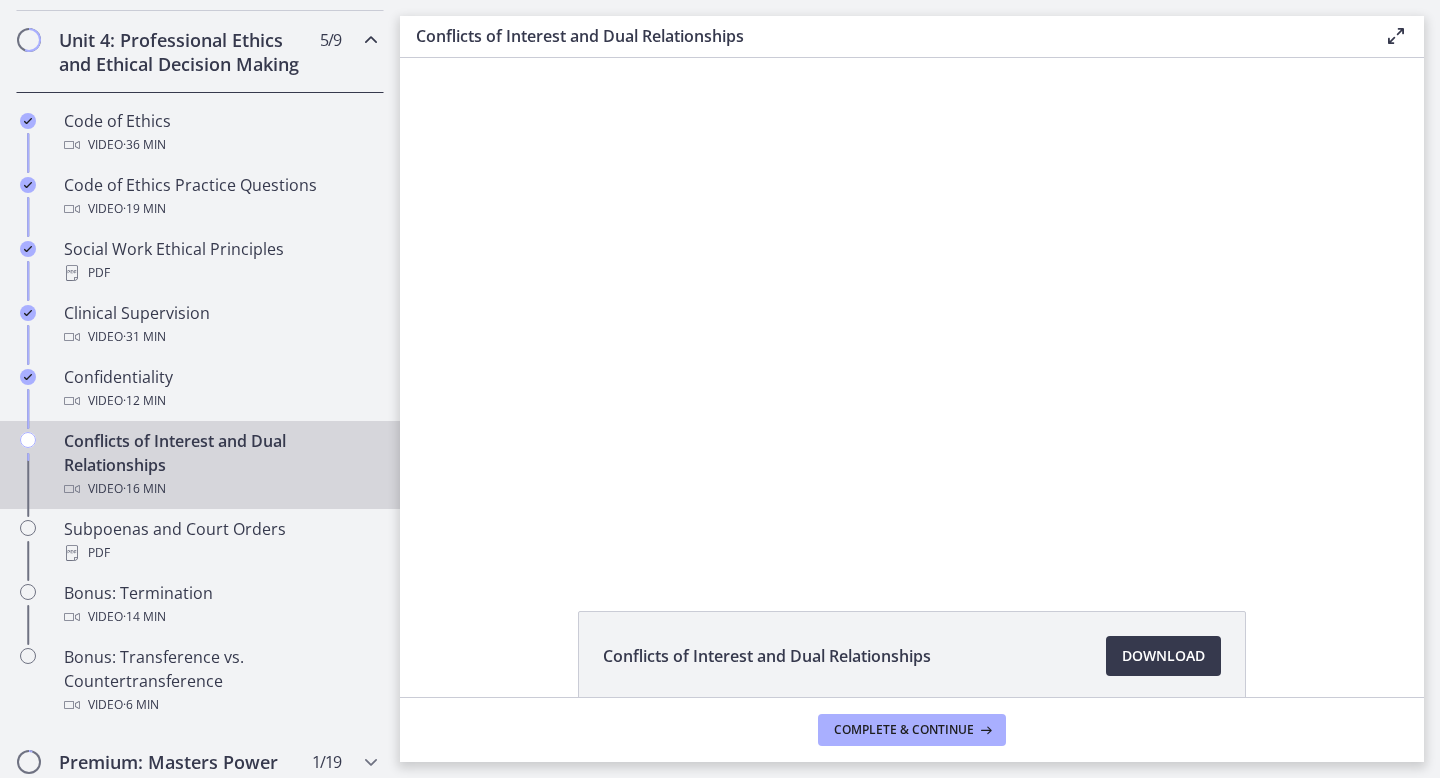 scroll, scrollTop: 0, scrollLeft: 0, axis: both 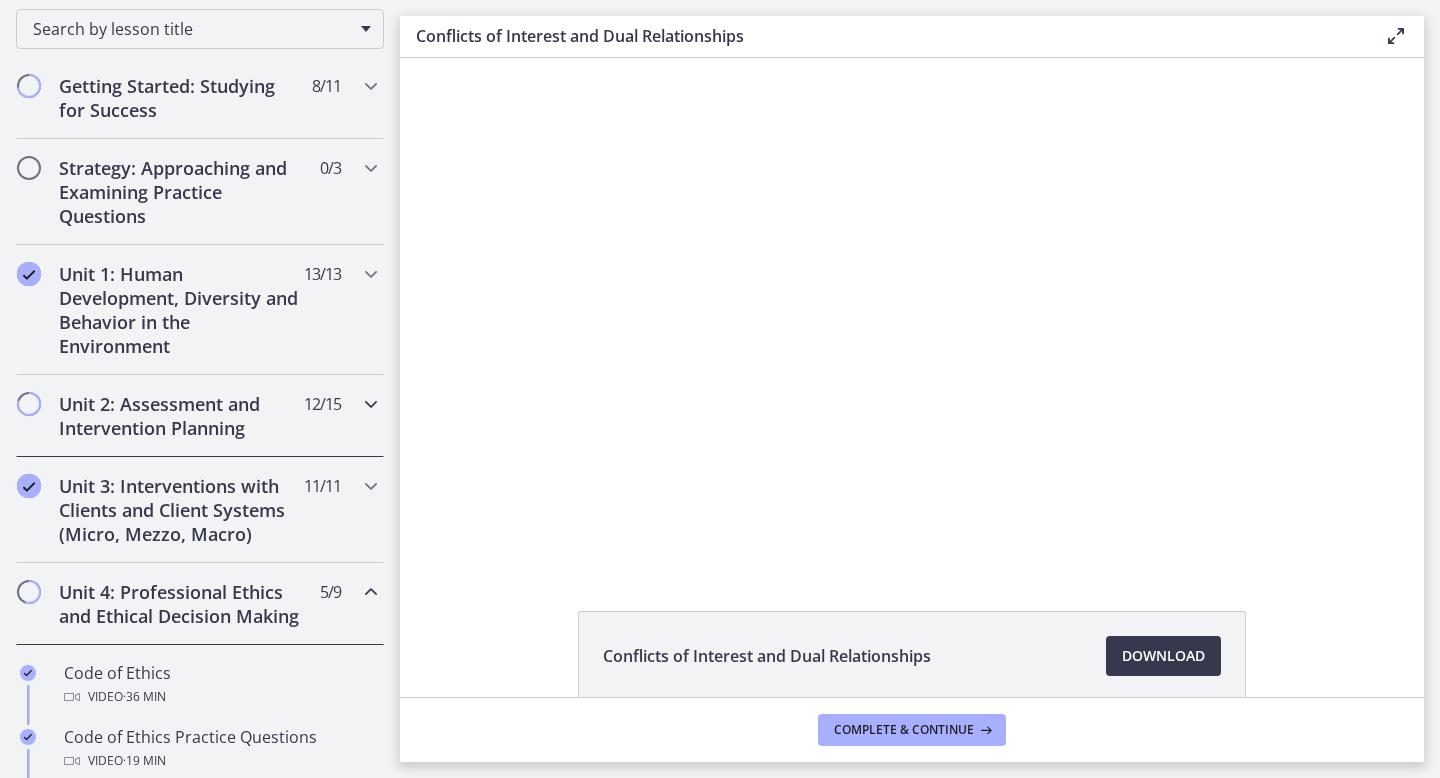 click on "Unit 2: Assessment and Intervention Planning" at bounding box center [181, 416] 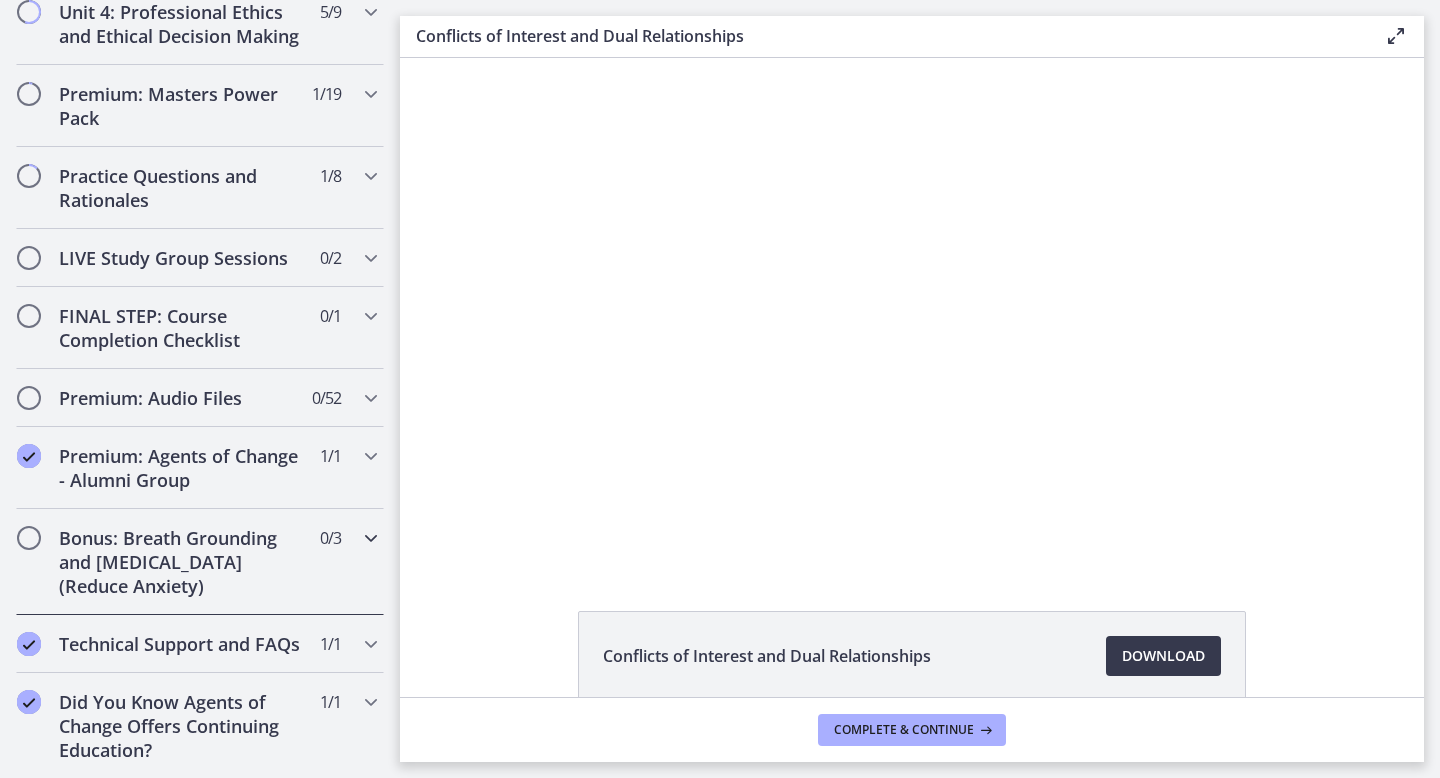 scroll, scrollTop: 1925, scrollLeft: 0, axis: vertical 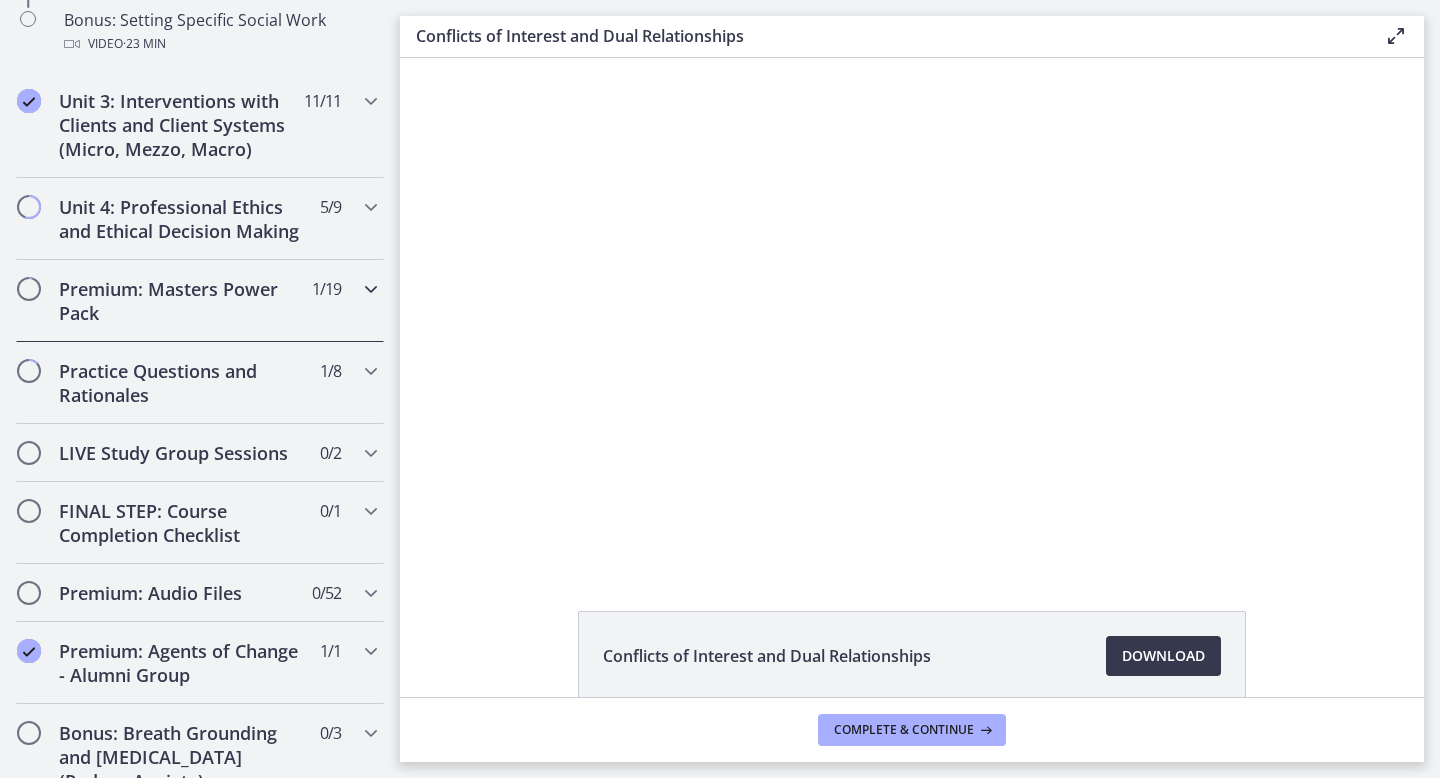 click on "Premium: Masters Power Pack" at bounding box center [181, 301] 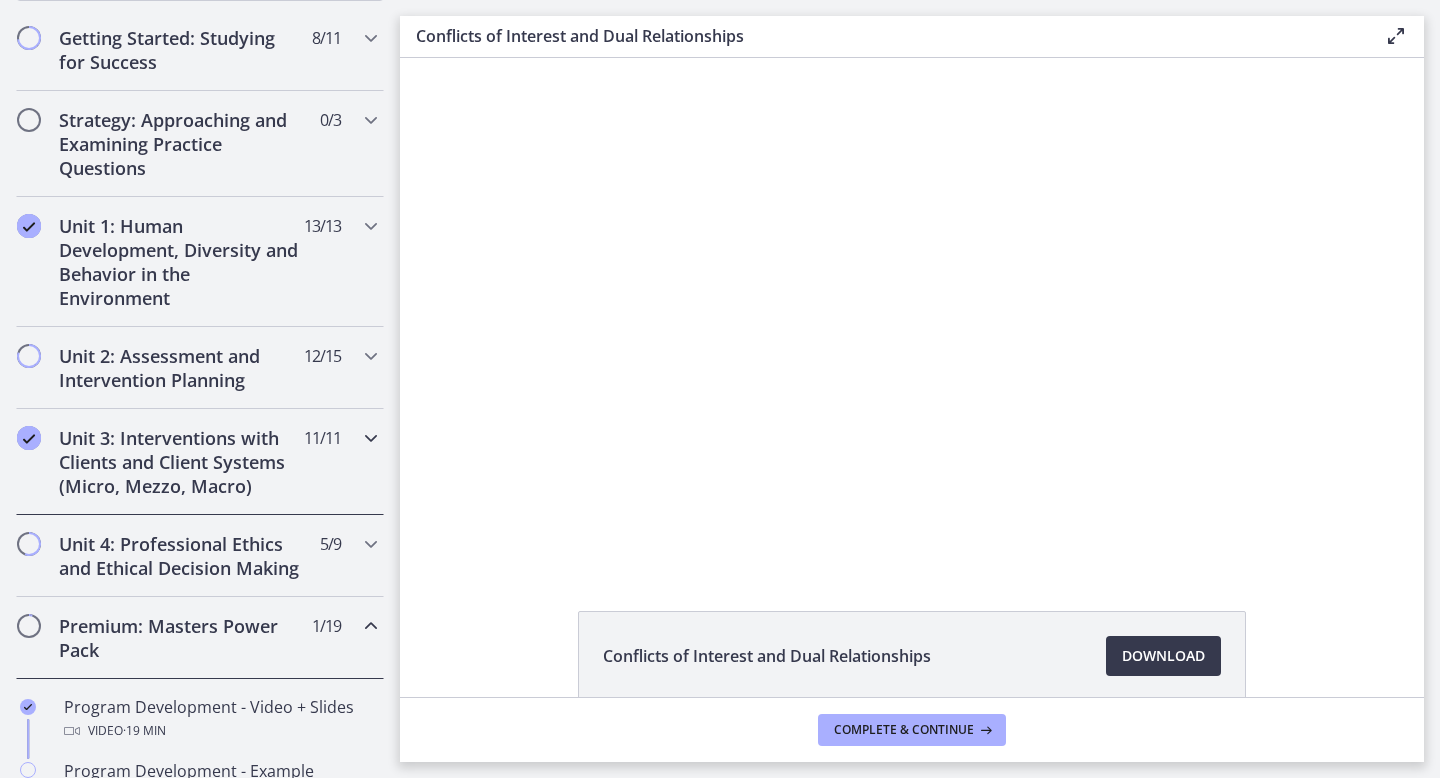 scroll, scrollTop: 392, scrollLeft: 0, axis: vertical 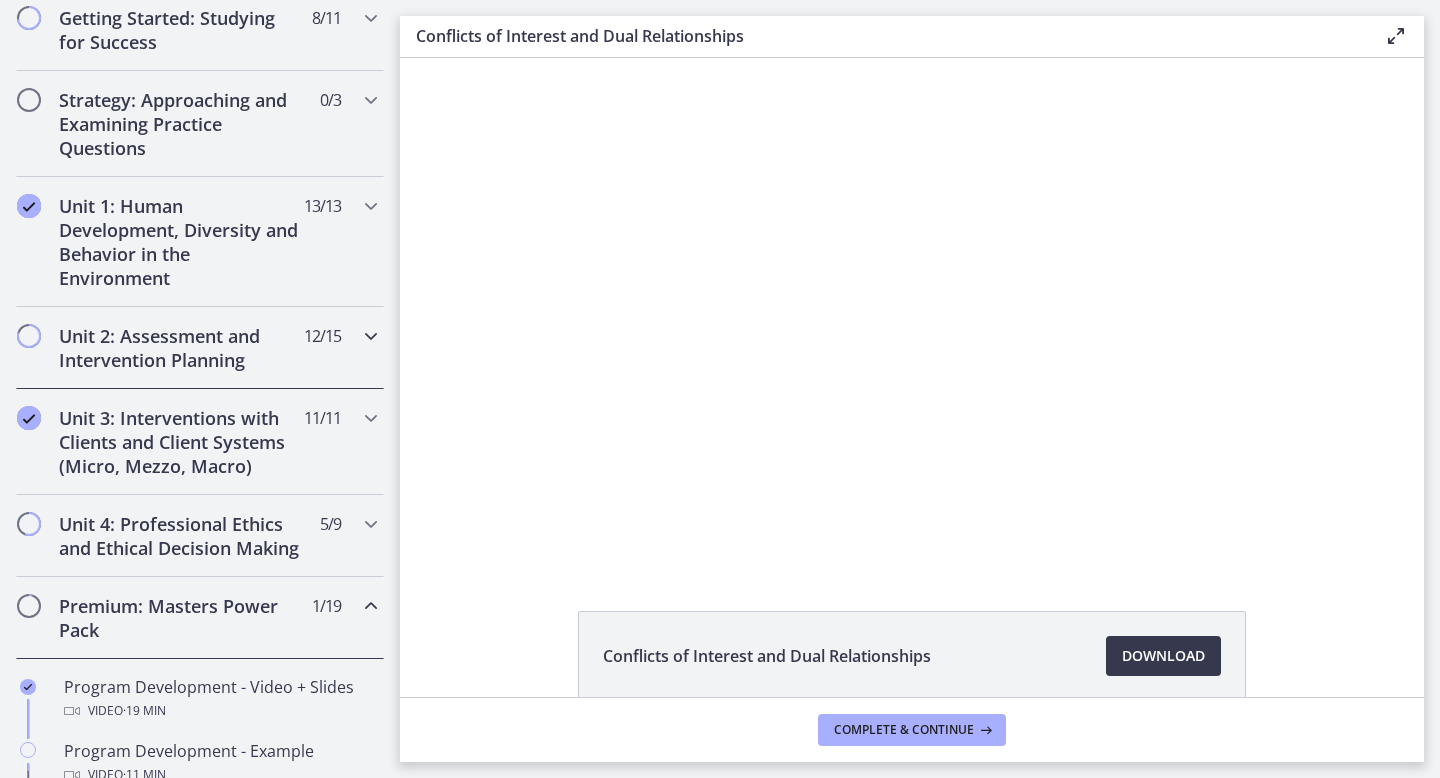 click on "Unit 2: Assessment and Intervention Planning" at bounding box center (181, 348) 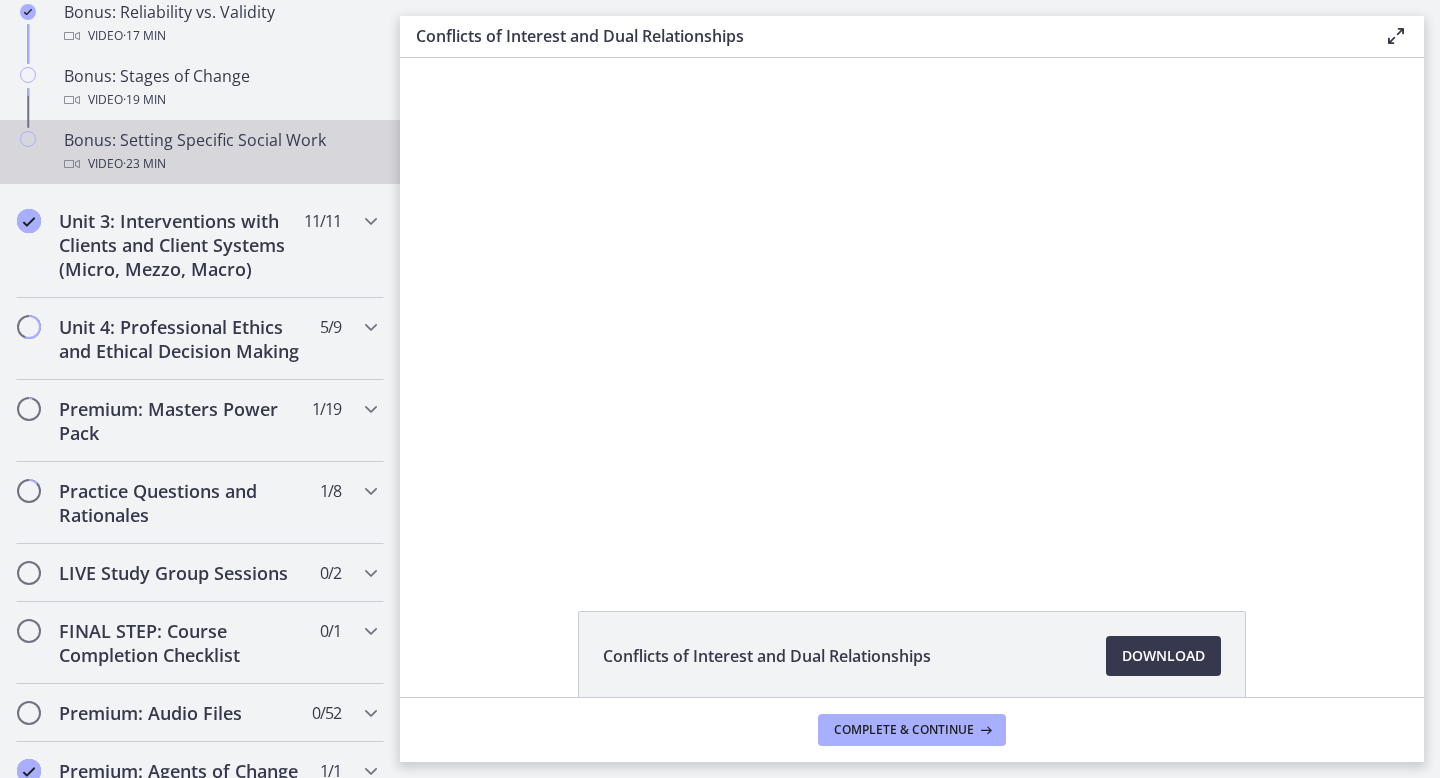 scroll, scrollTop: 1850, scrollLeft: 0, axis: vertical 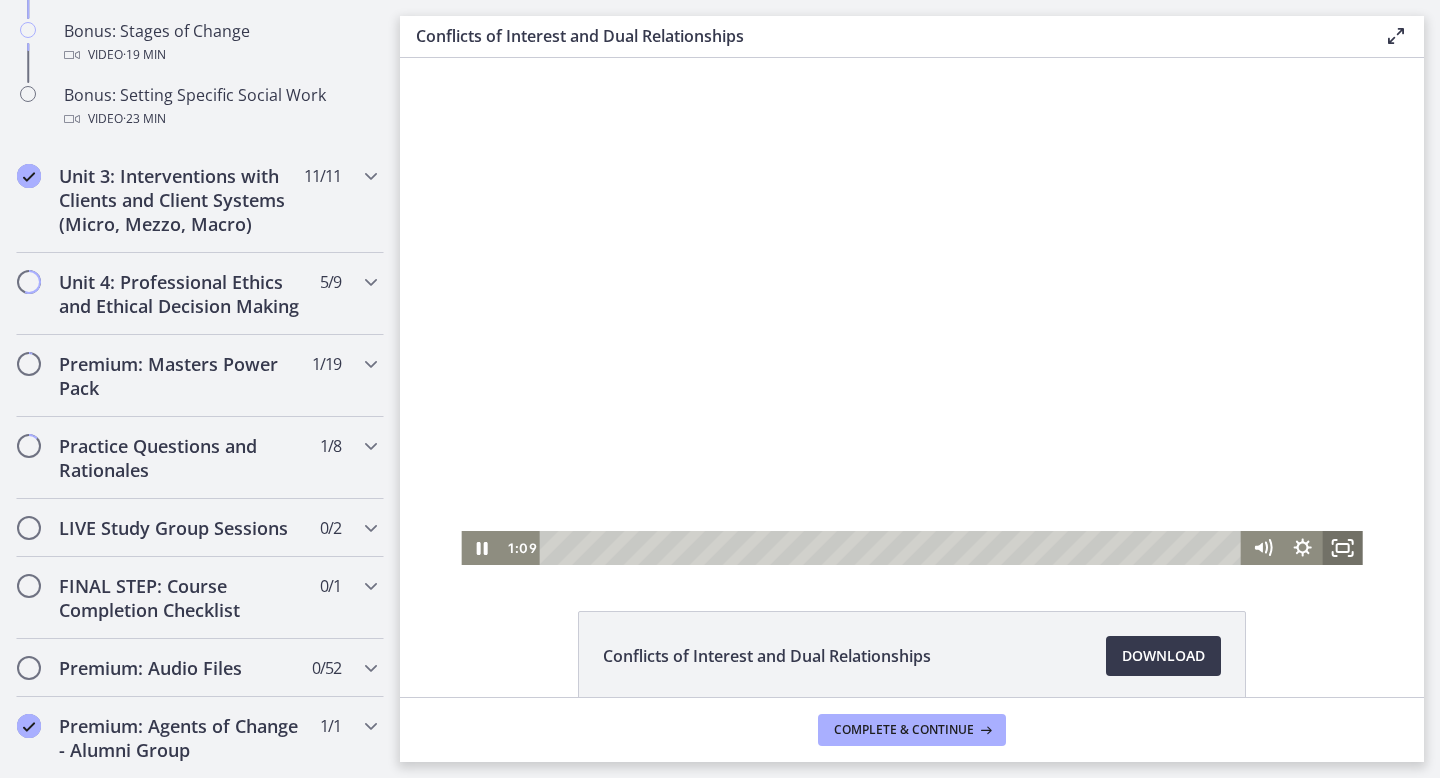 click 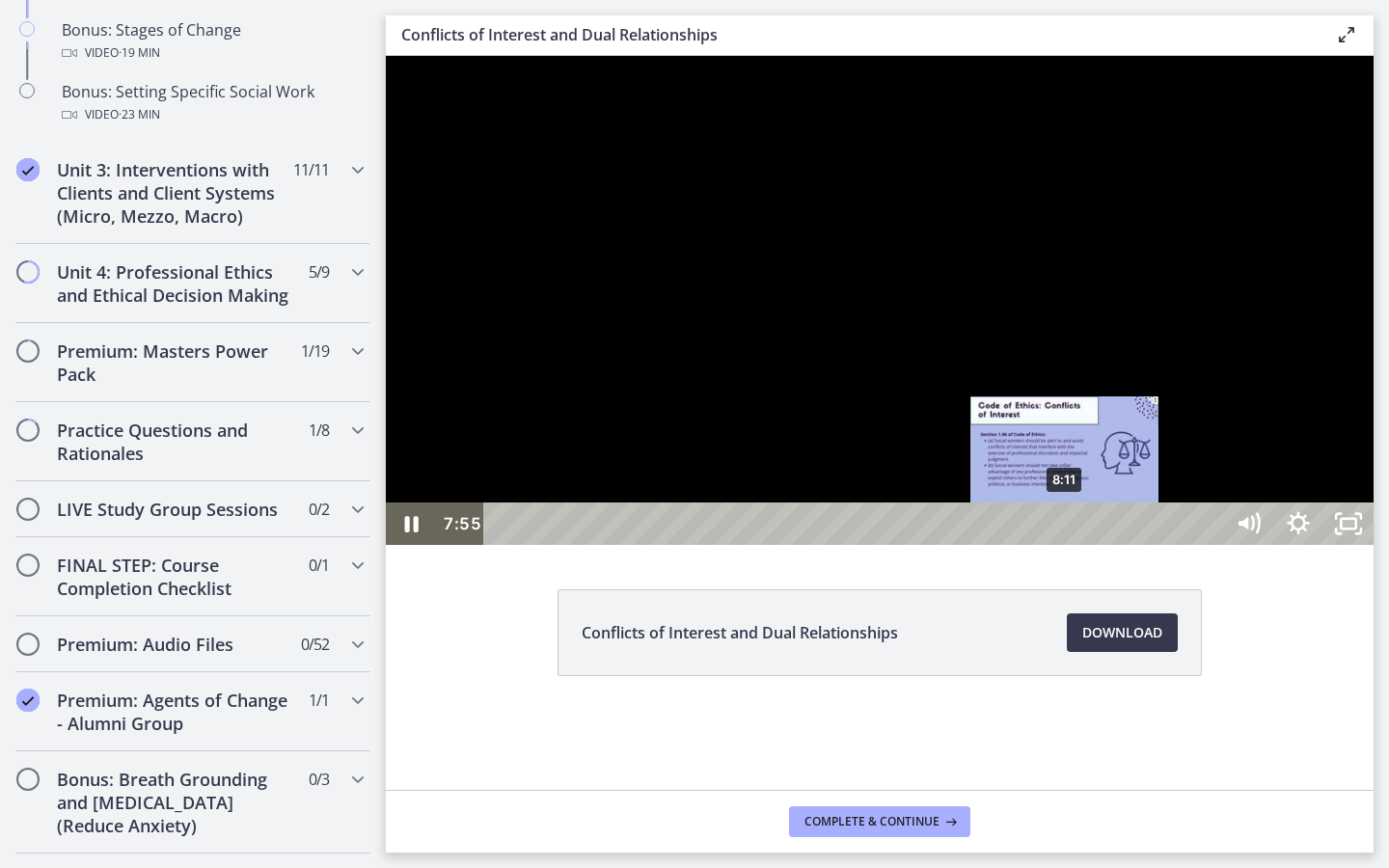 click on "8:11" at bounding box center (857, 524) 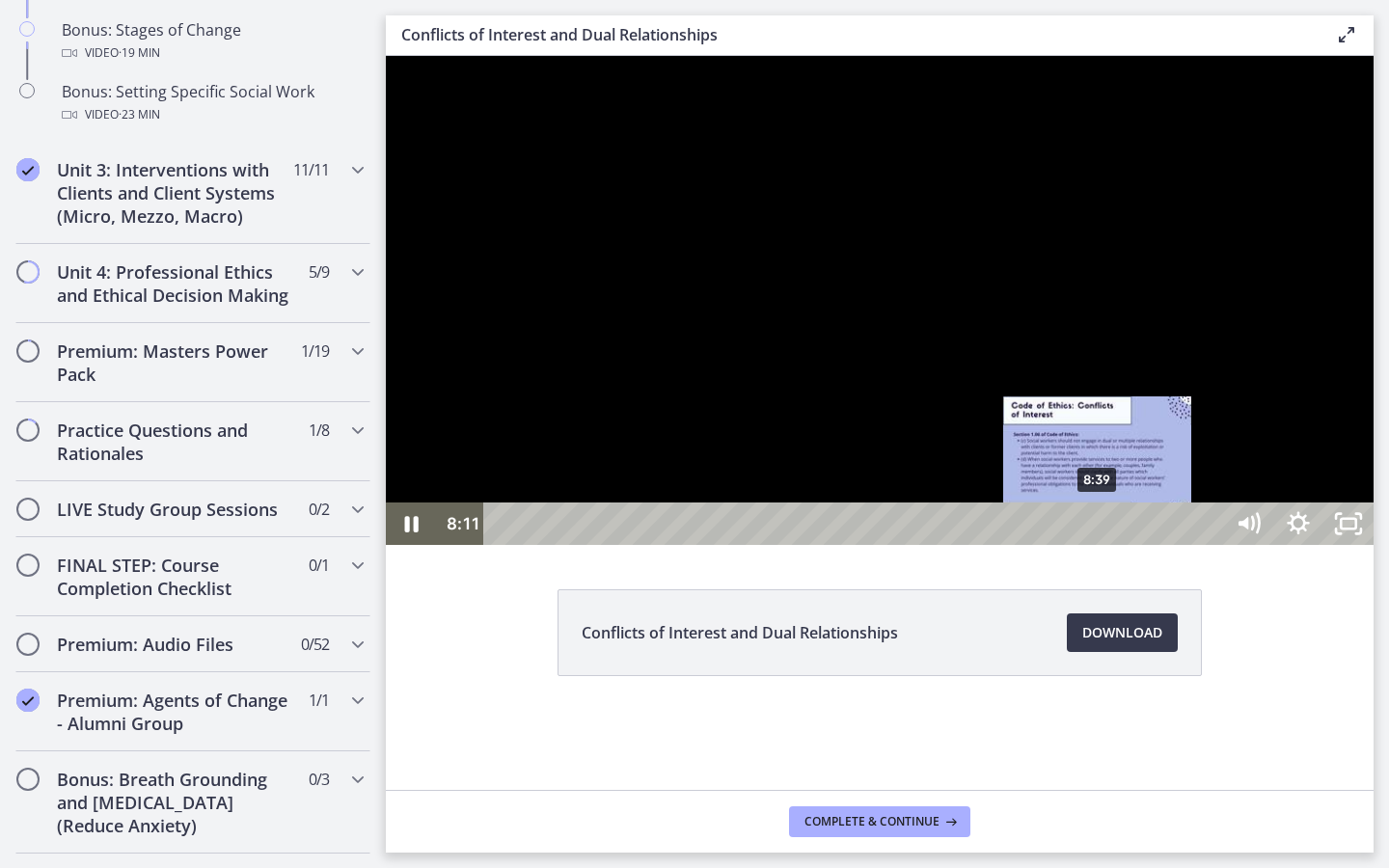 click on "8:39" at bounding box center [857, 524] 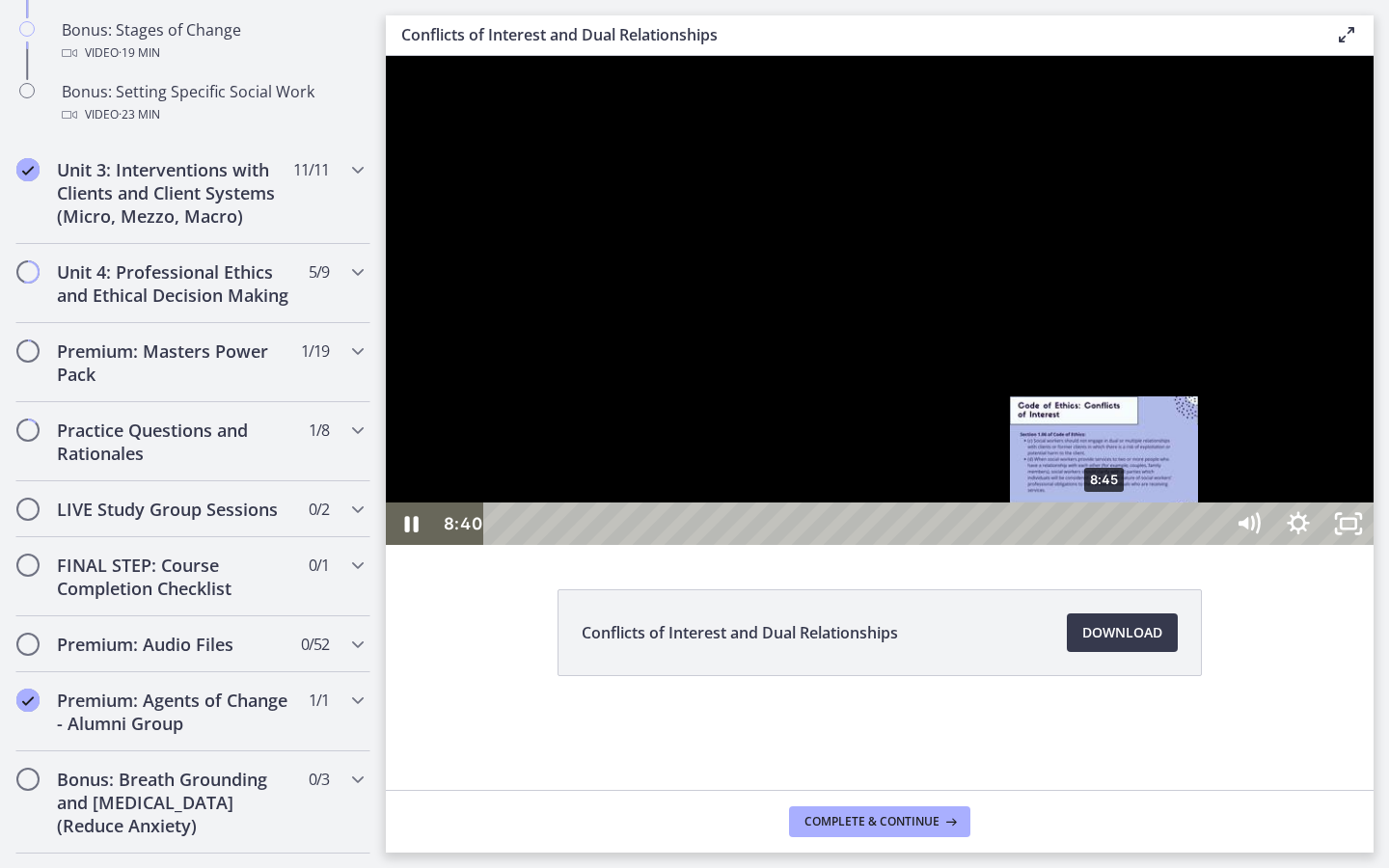 click on "8:45" at bounding box center (857, 524) 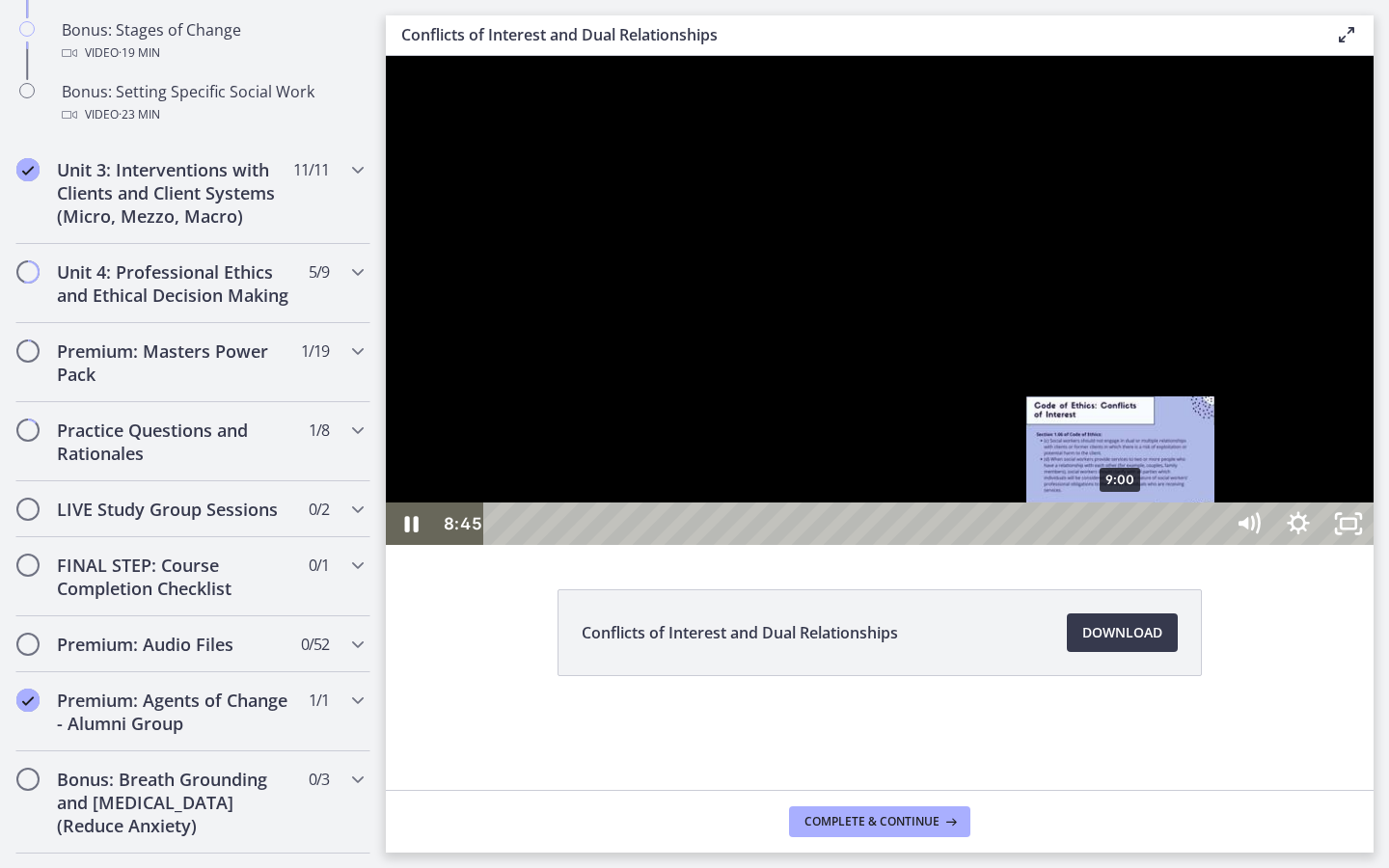 click on "9:00" at bounding box center (857, 524) 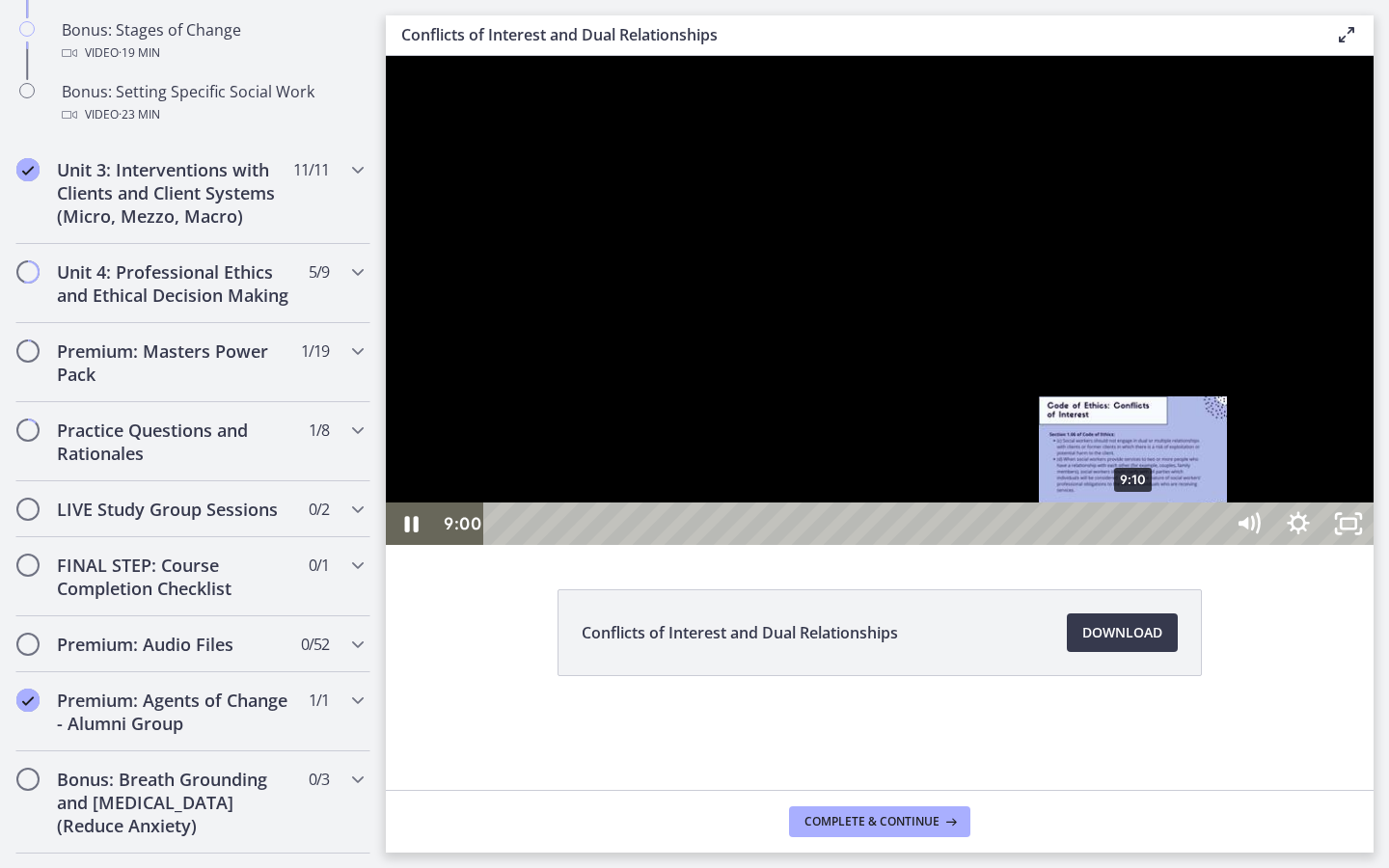 click on "9:10" at bounding box center [857, 524] 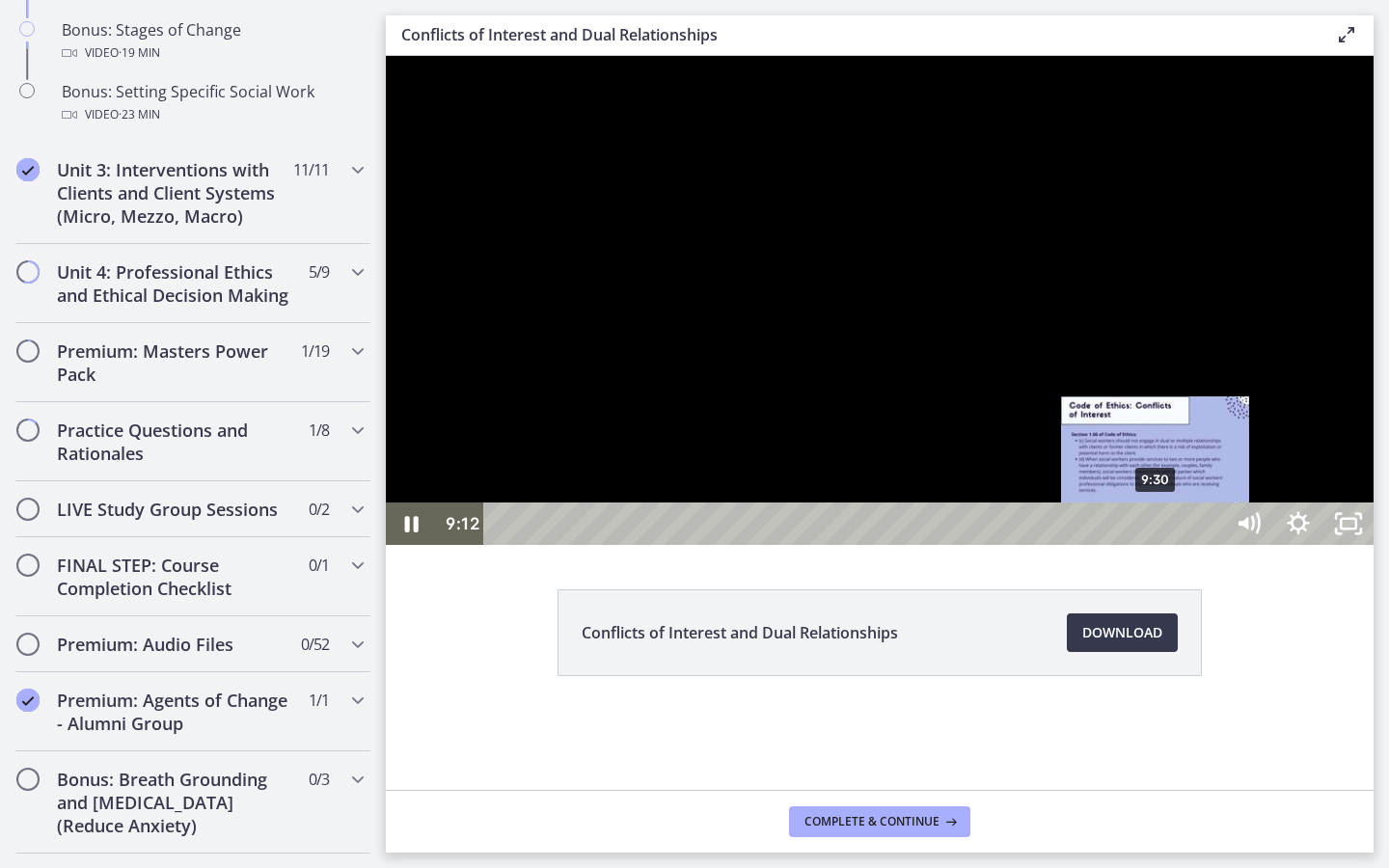 click on "9:30" at bounding box center [857, 524] 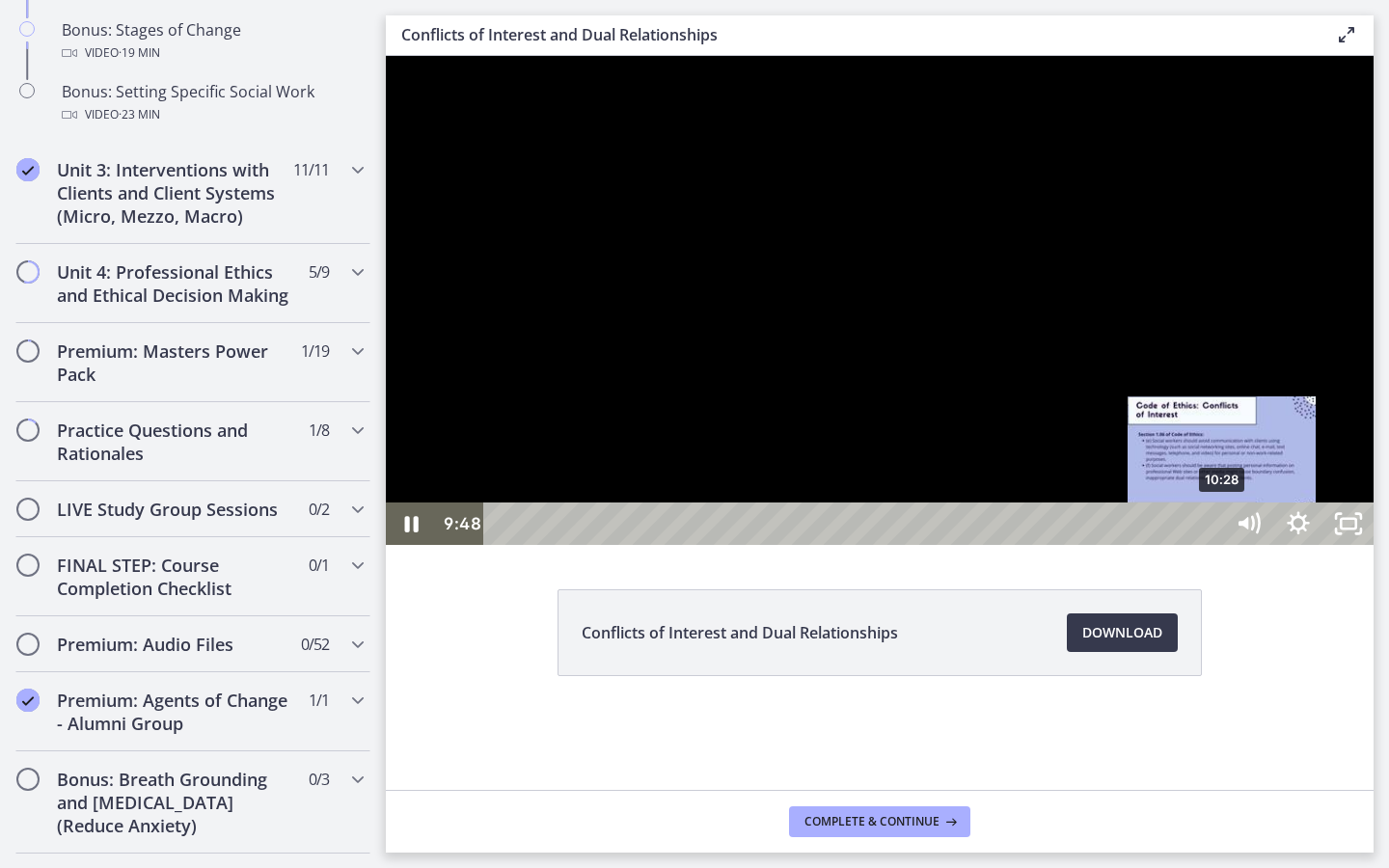 click on "10:28" at bounding box center [857, 524] 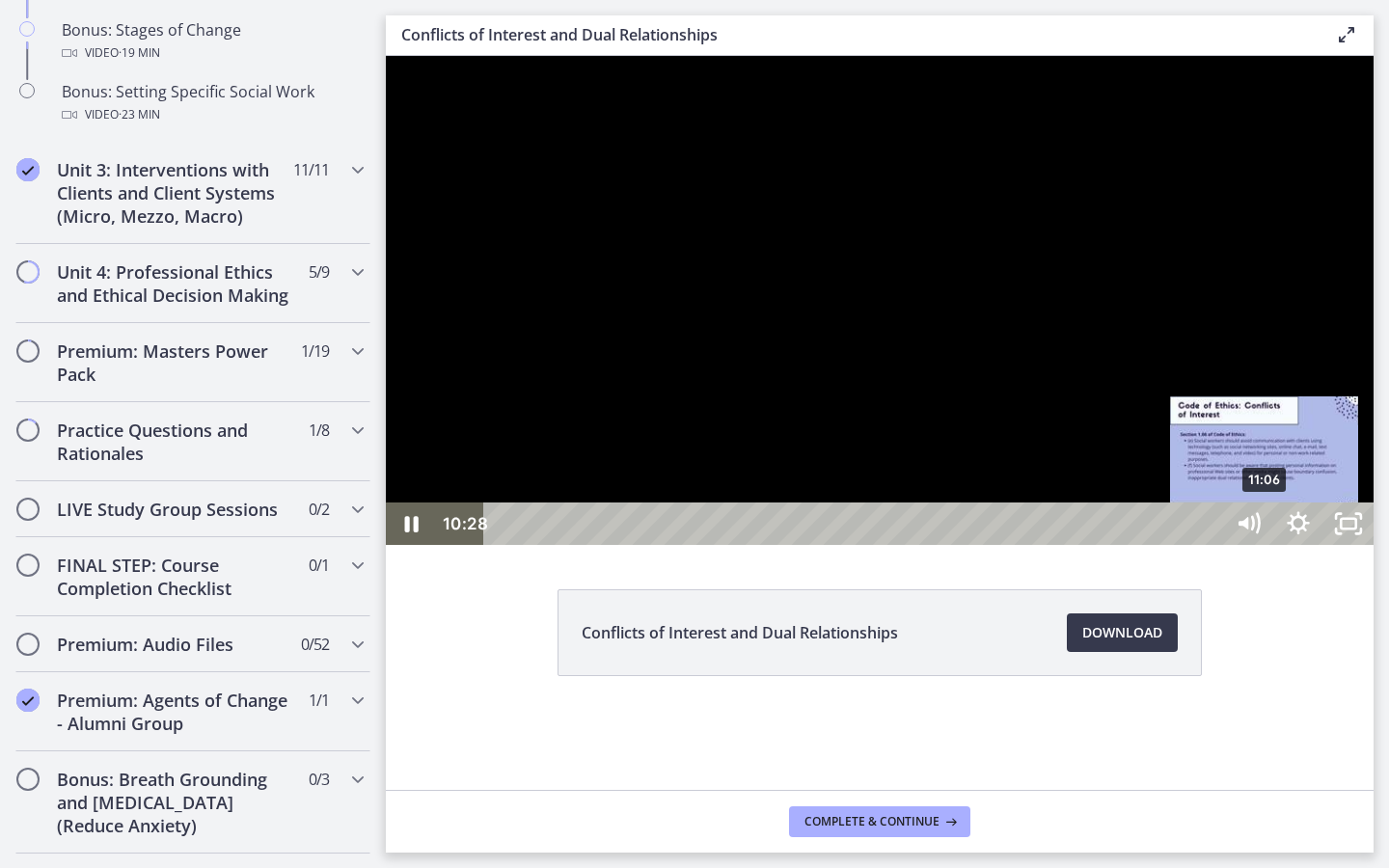 click on "11:06" at bounding box center (857, 524) 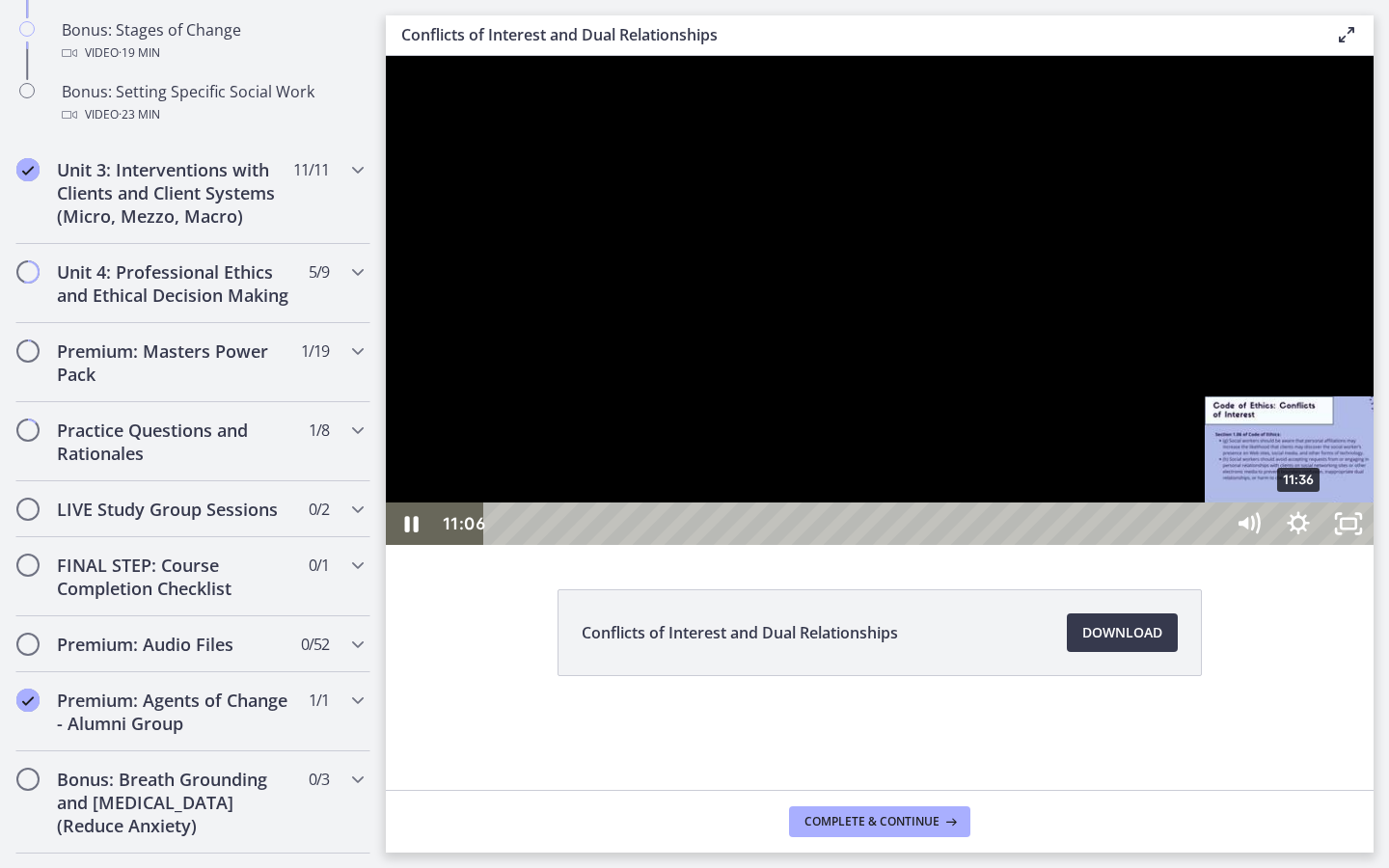 click on "11:36" at bounding box center (857, 524) 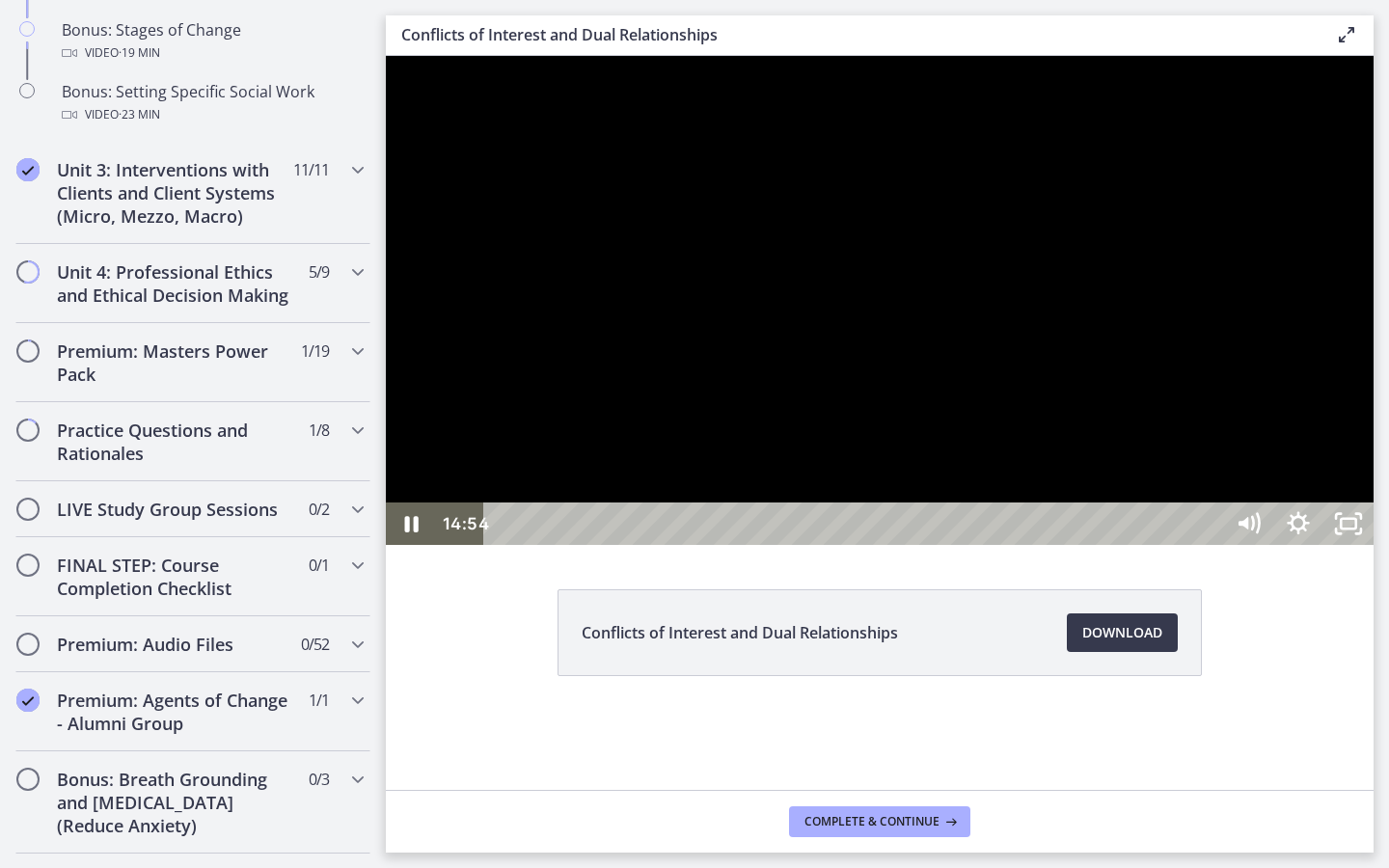 click on "15:13" at bounding box center [857, 524] 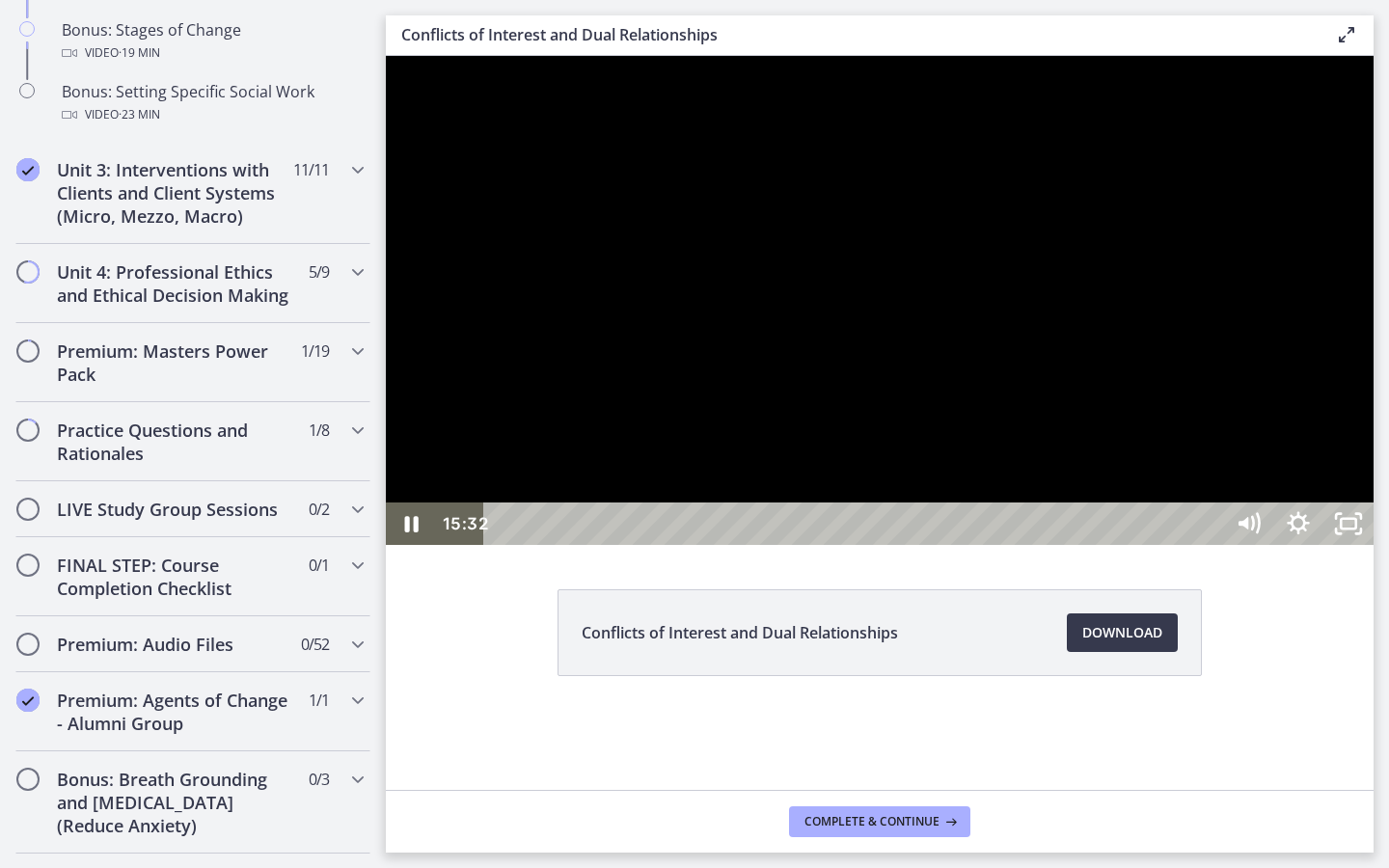 click on "15:32" at bounding box center [857, 524] 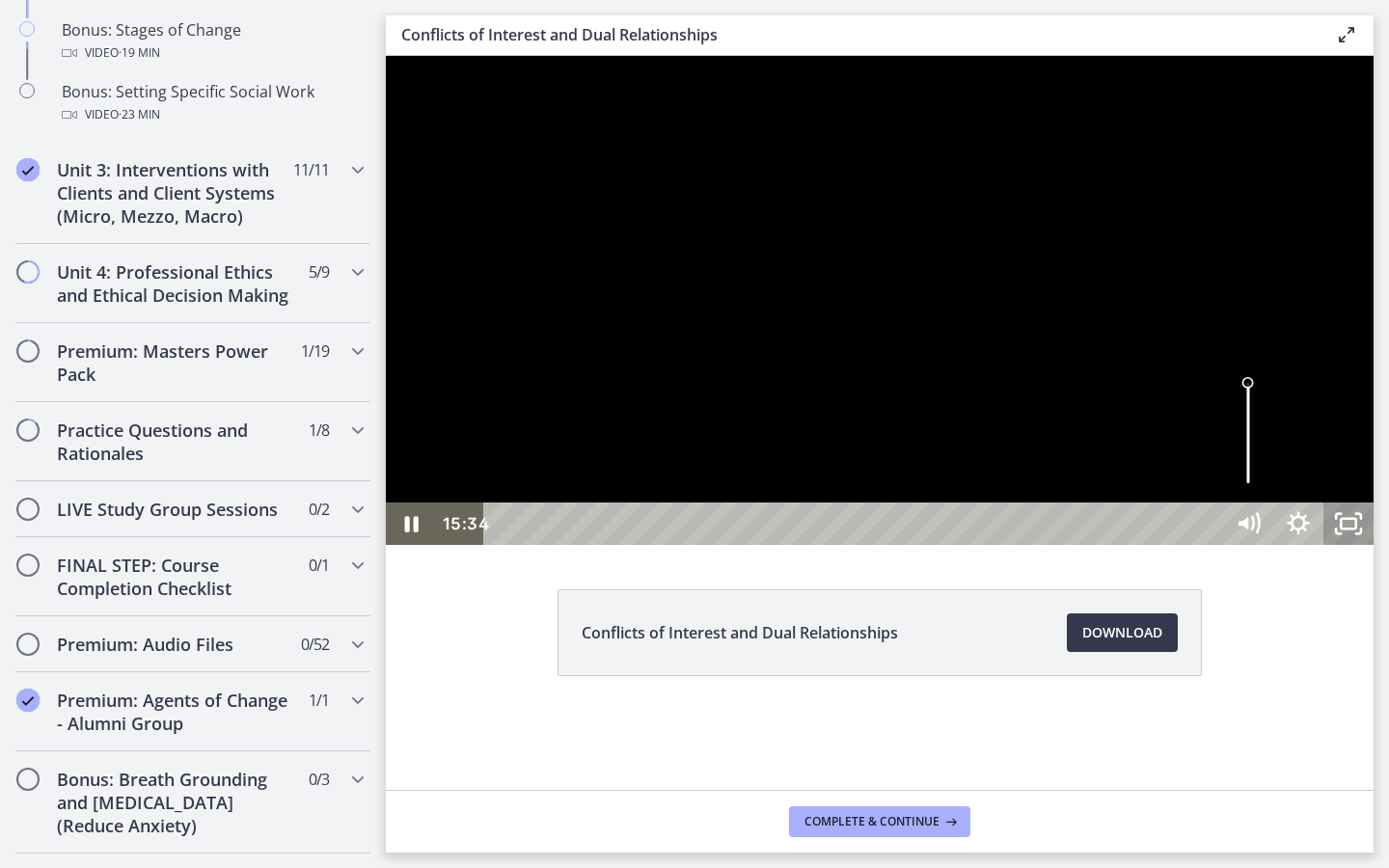 click 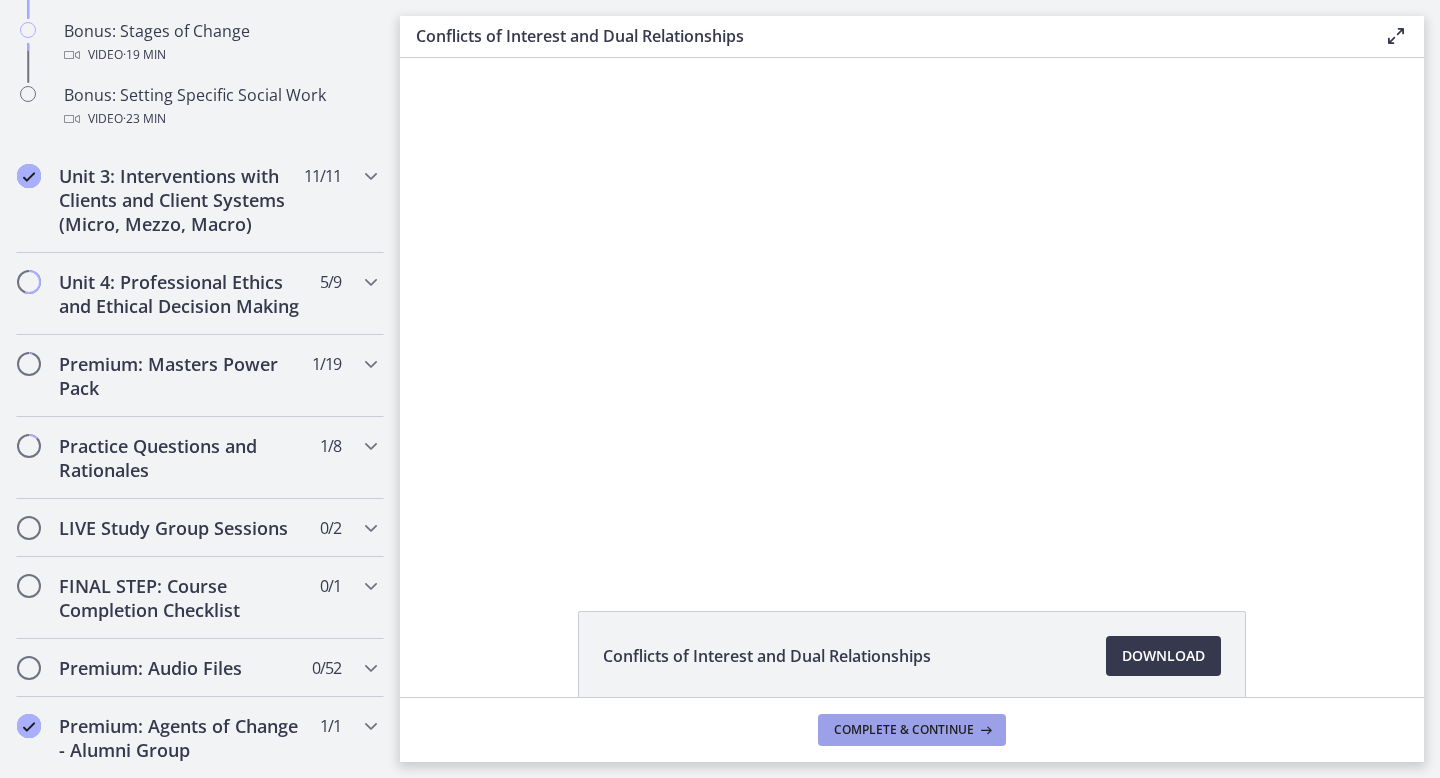 click on "Complete & continue" at bounding box center [904, 730] 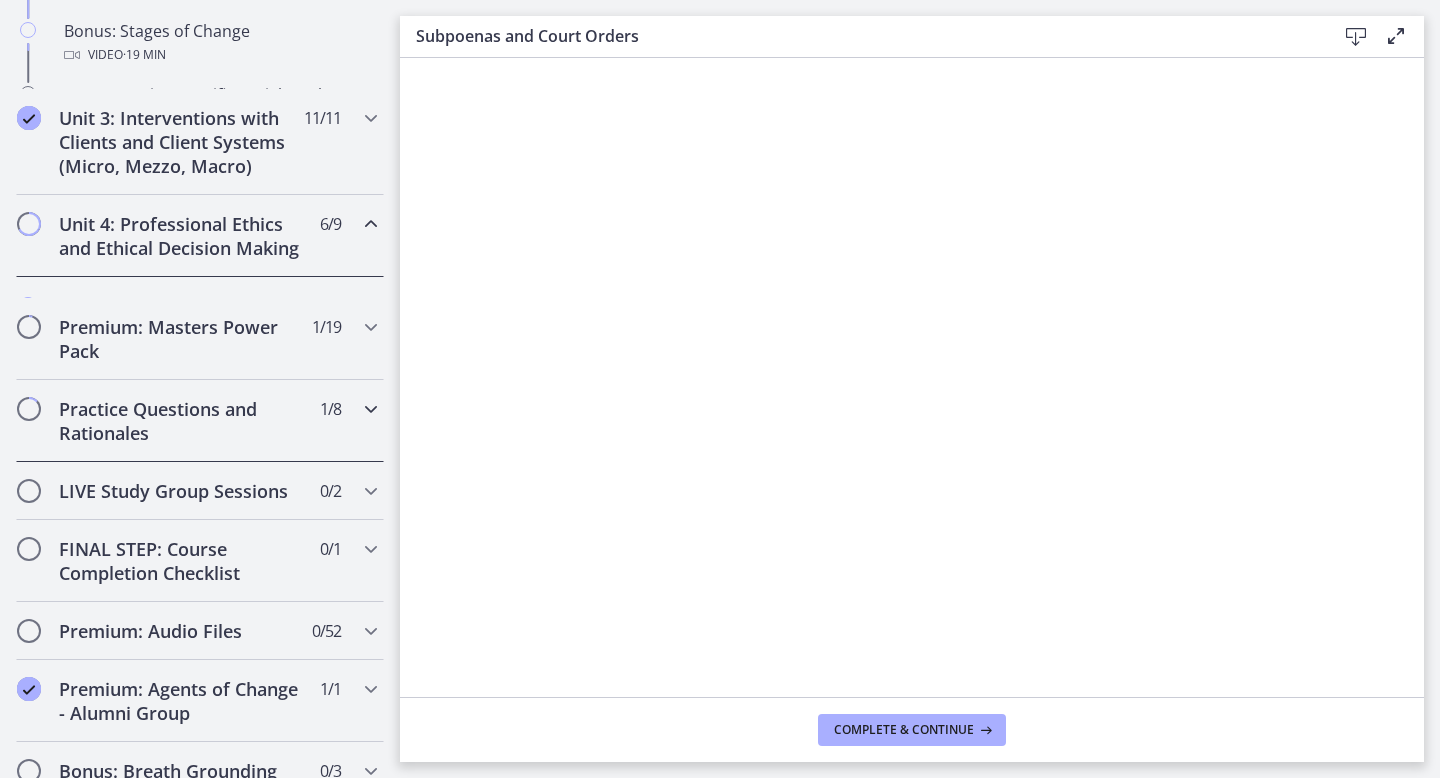 scroll, scrollTop: 1544, scrollLeft: 0, axis: vertical 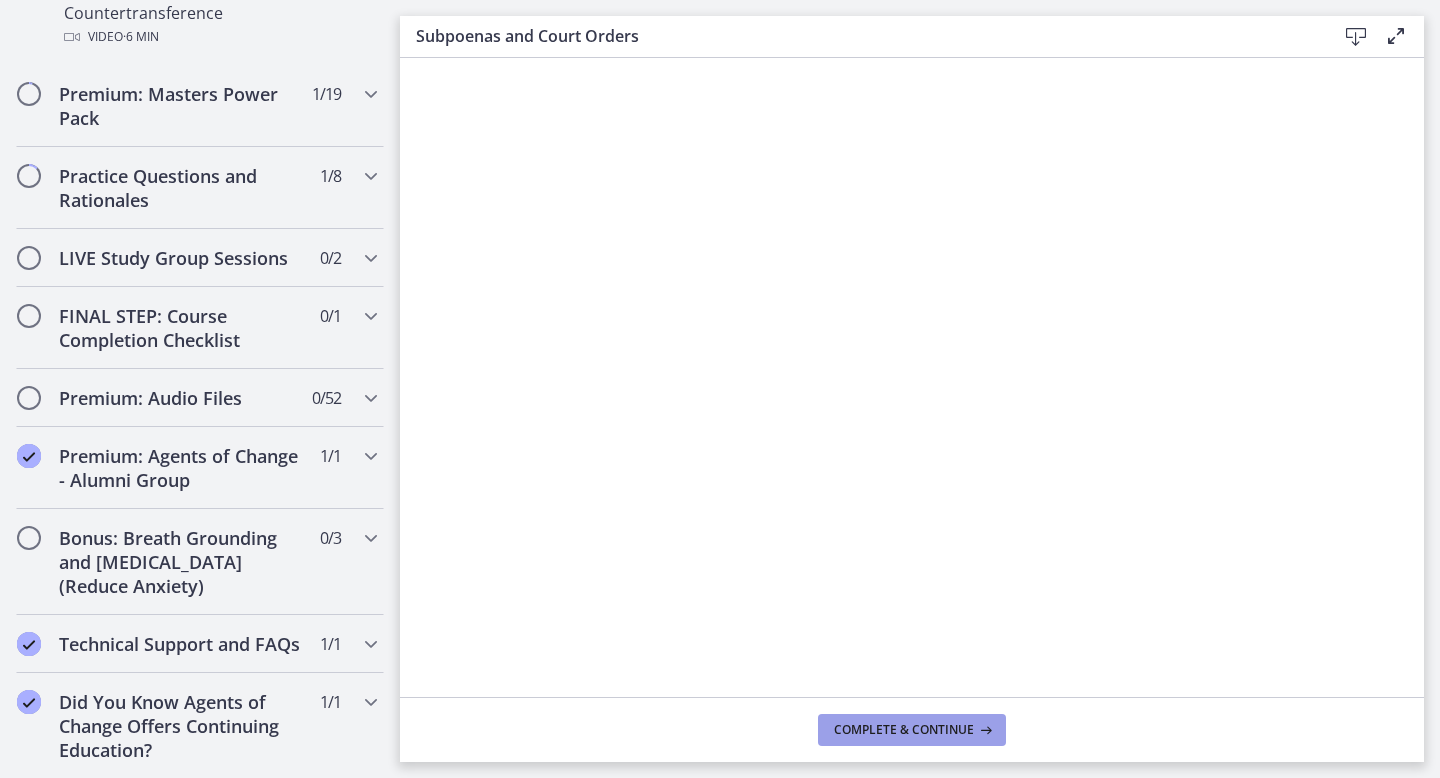 click on "Complete & continue" at bounding box center [904, 730] 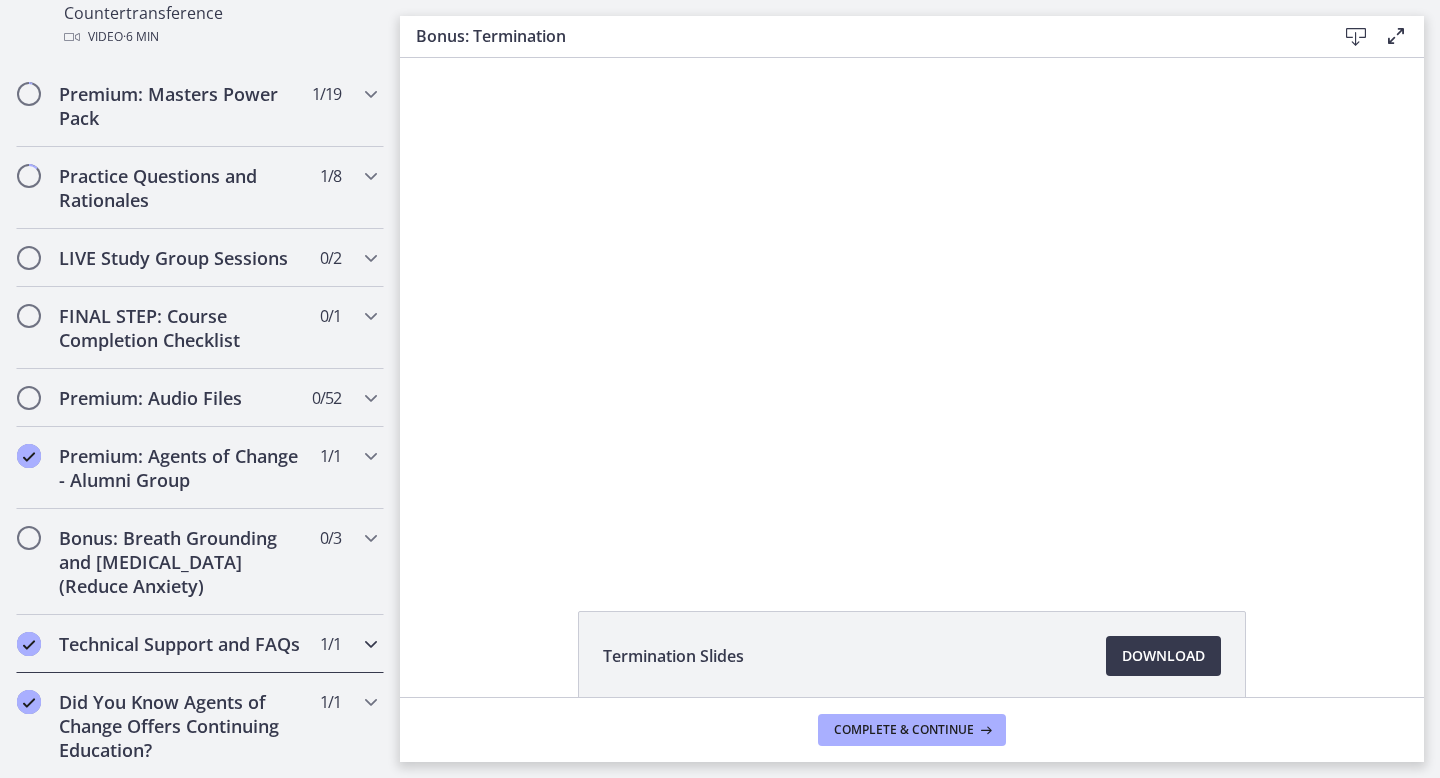 scroll, scrollTop: 0, scrollLeft: 0, axis: both 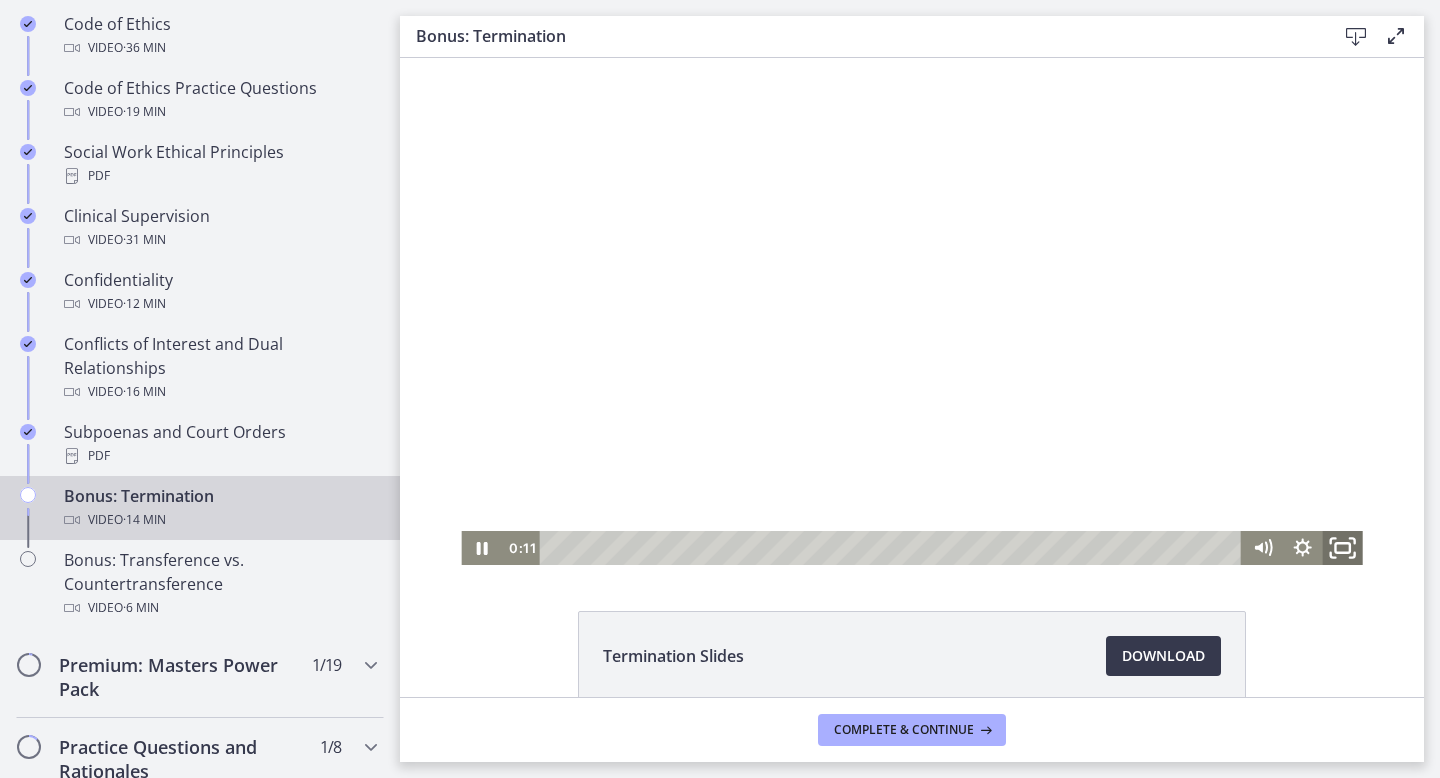 click 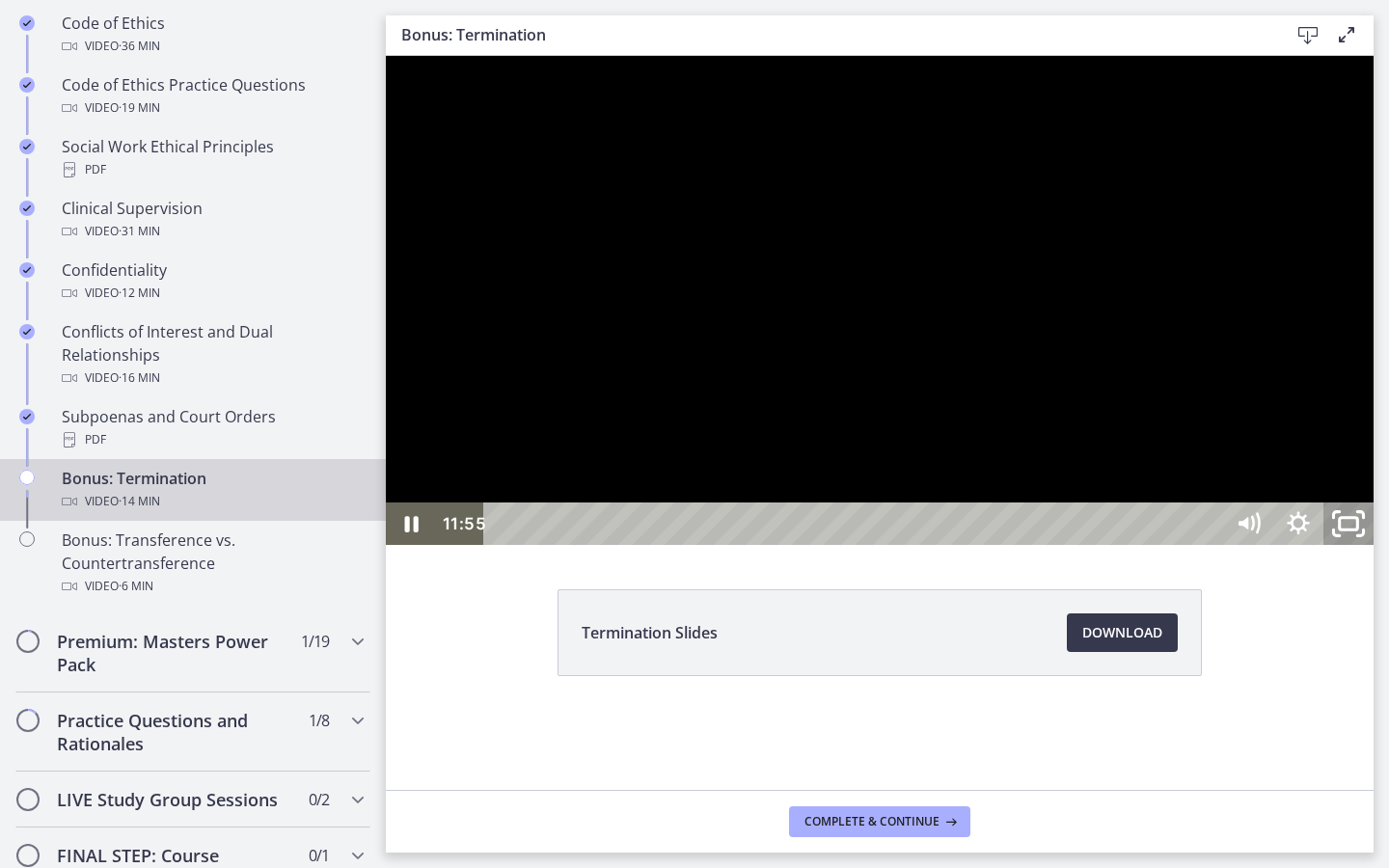 click 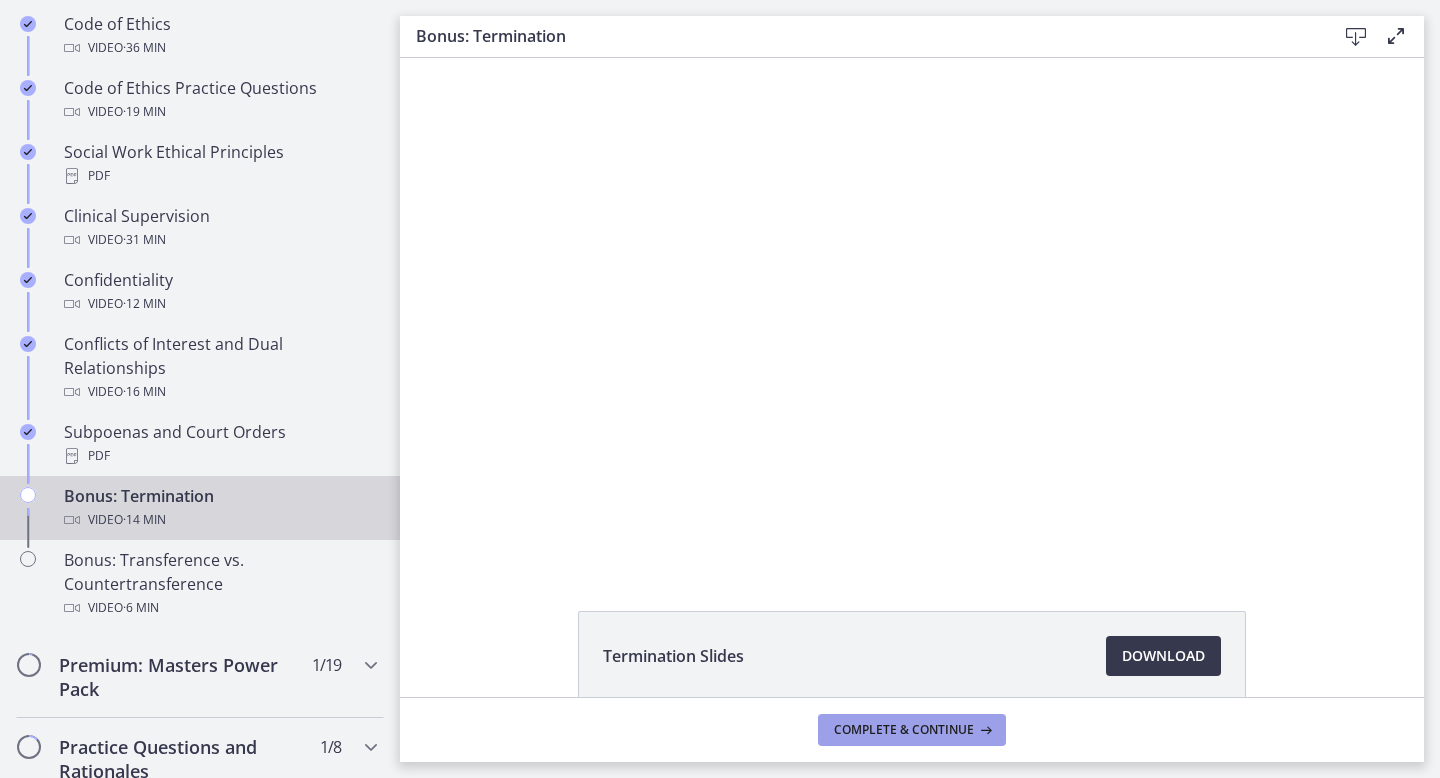 click on "Complete & continue" at bounding box center [904, 730] 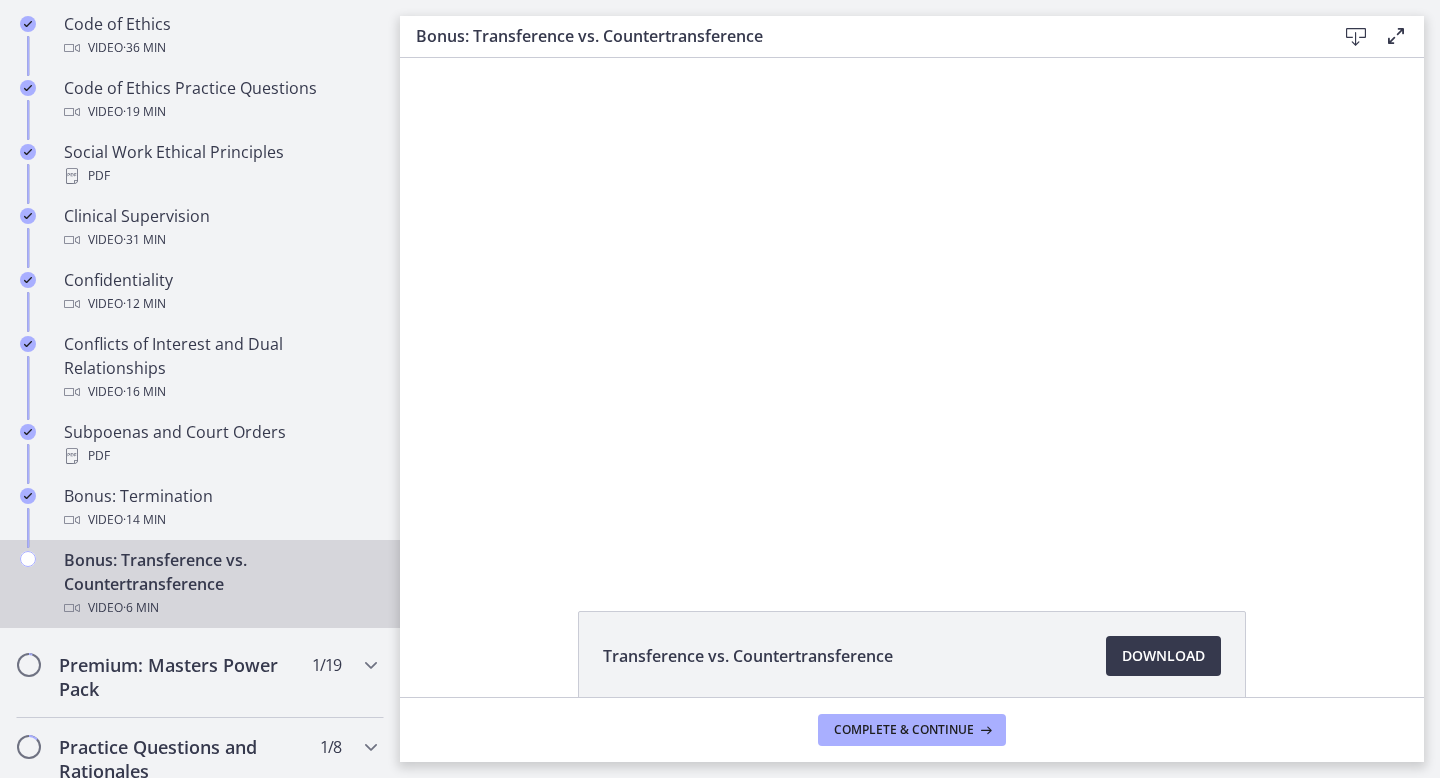 scroll, scrollTop: 0, scrollLeft: 0, axis: both 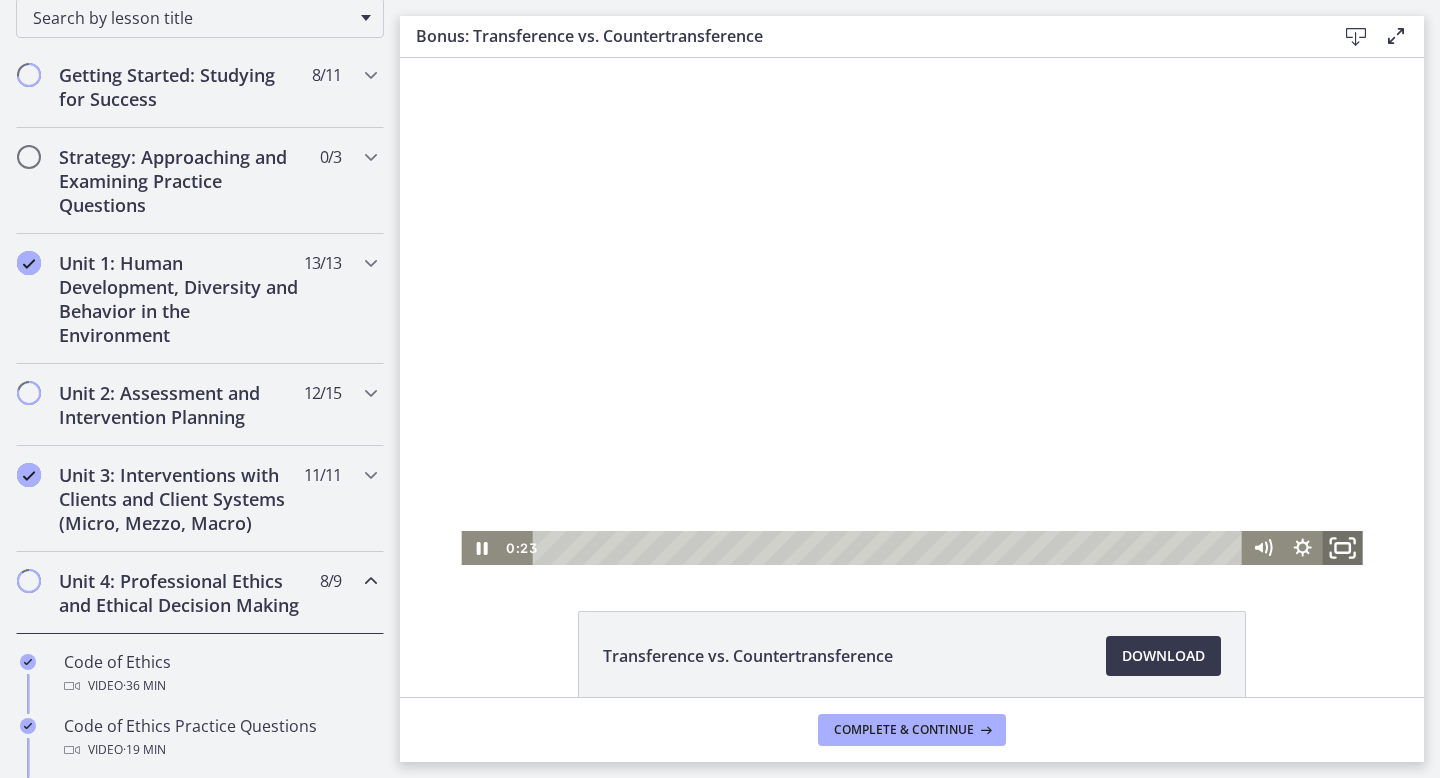 click 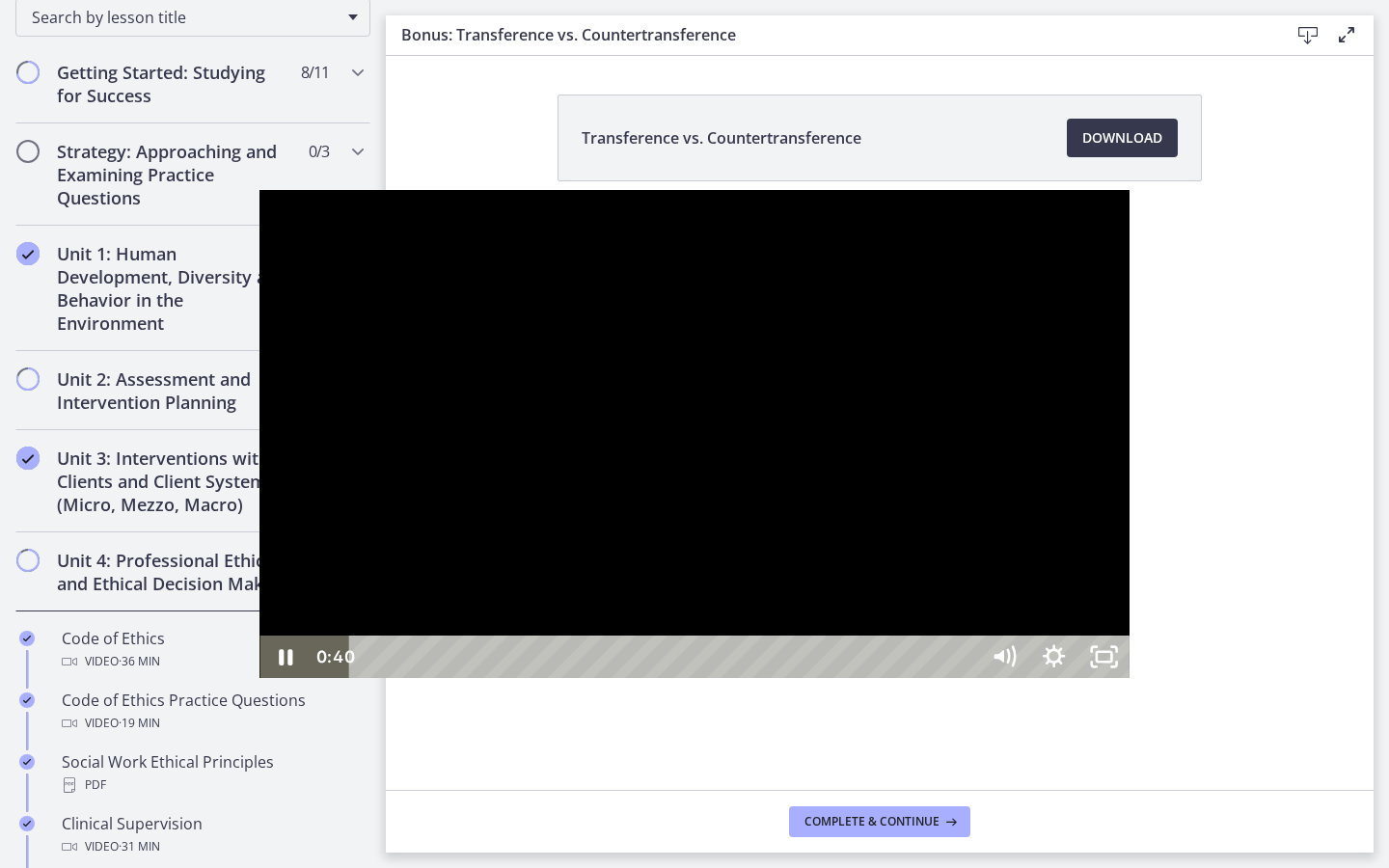 click at bounding box center [694, 434] 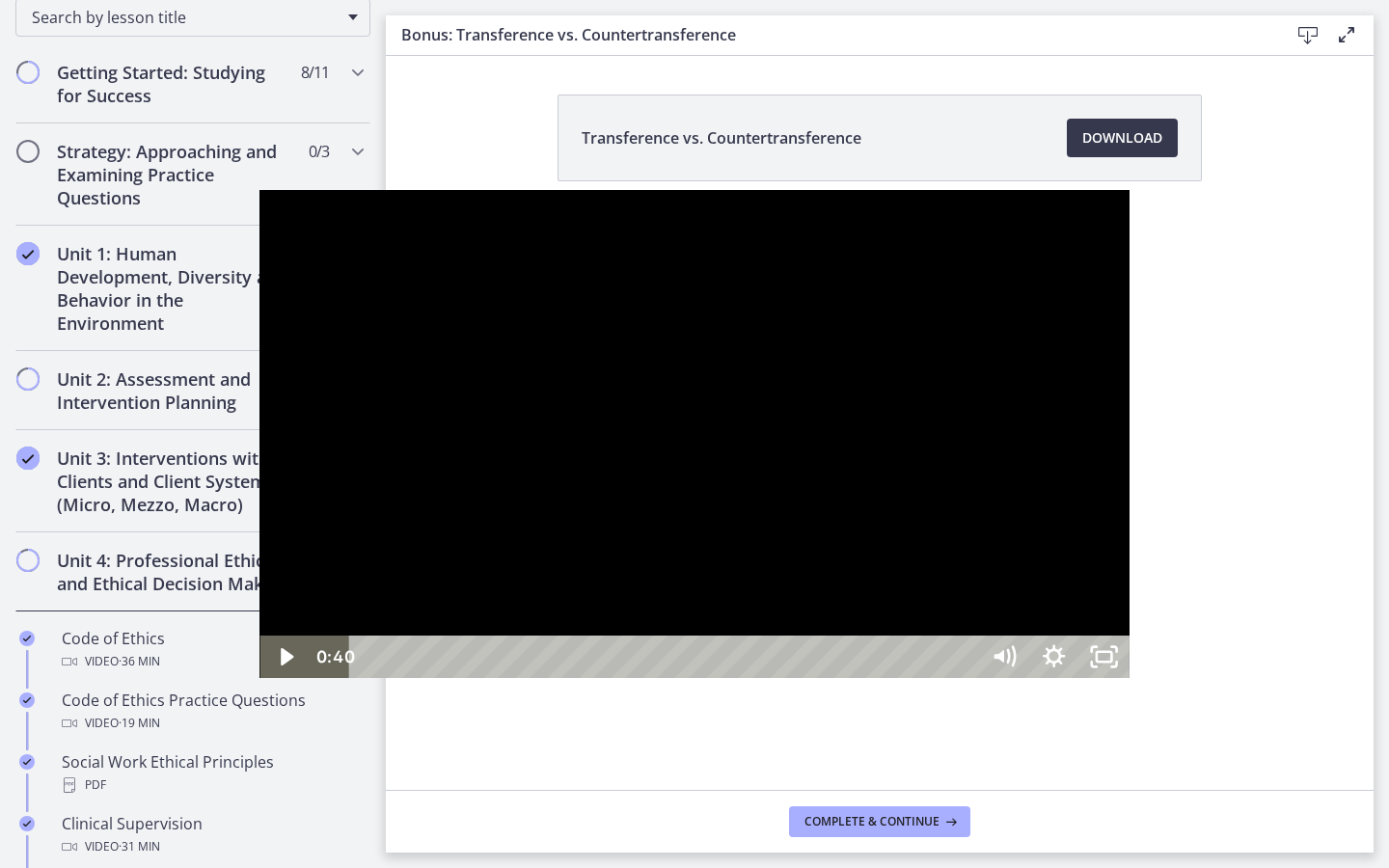 click at bounding box center [694, 434] 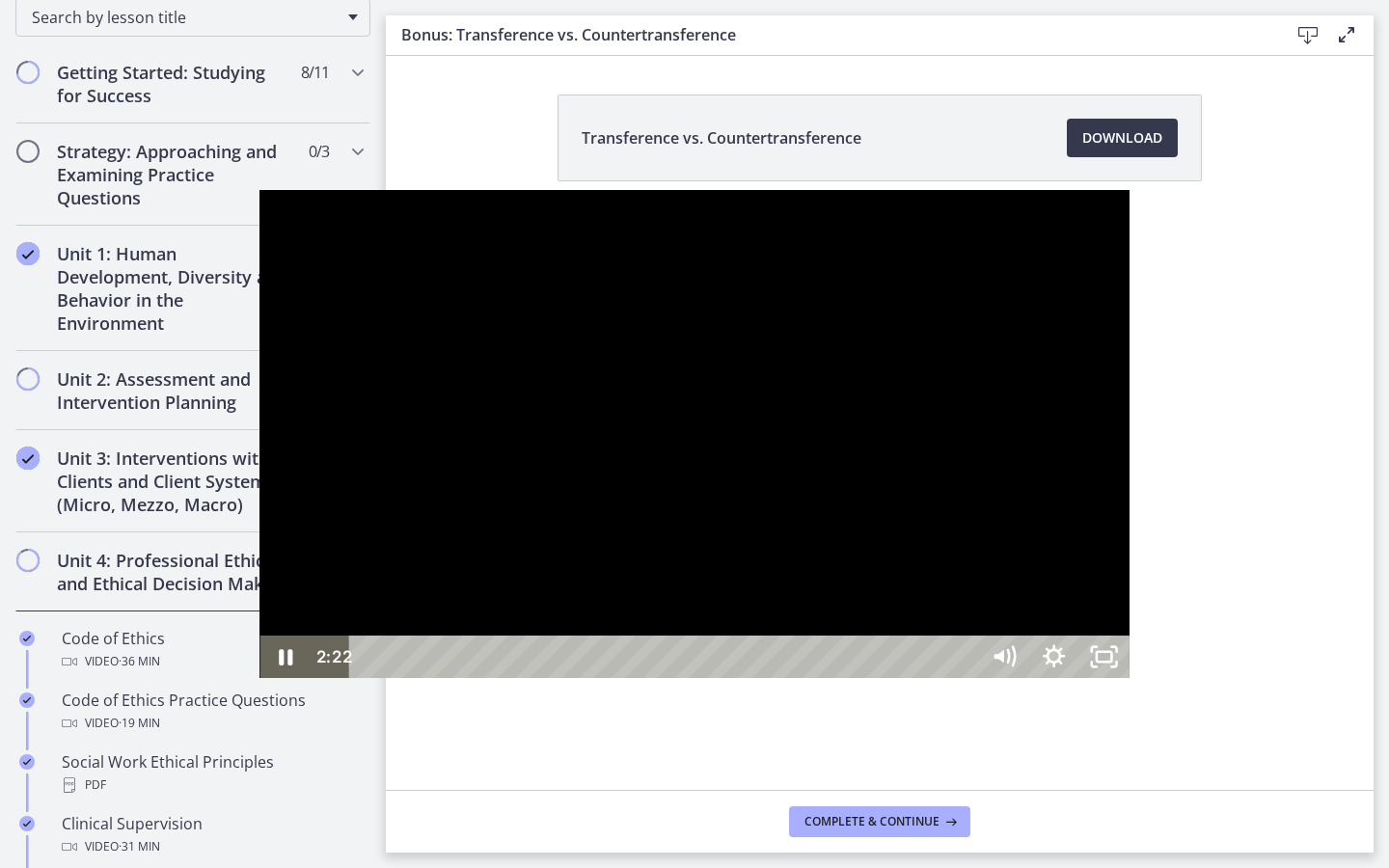 click at bounding box center (694, 434) 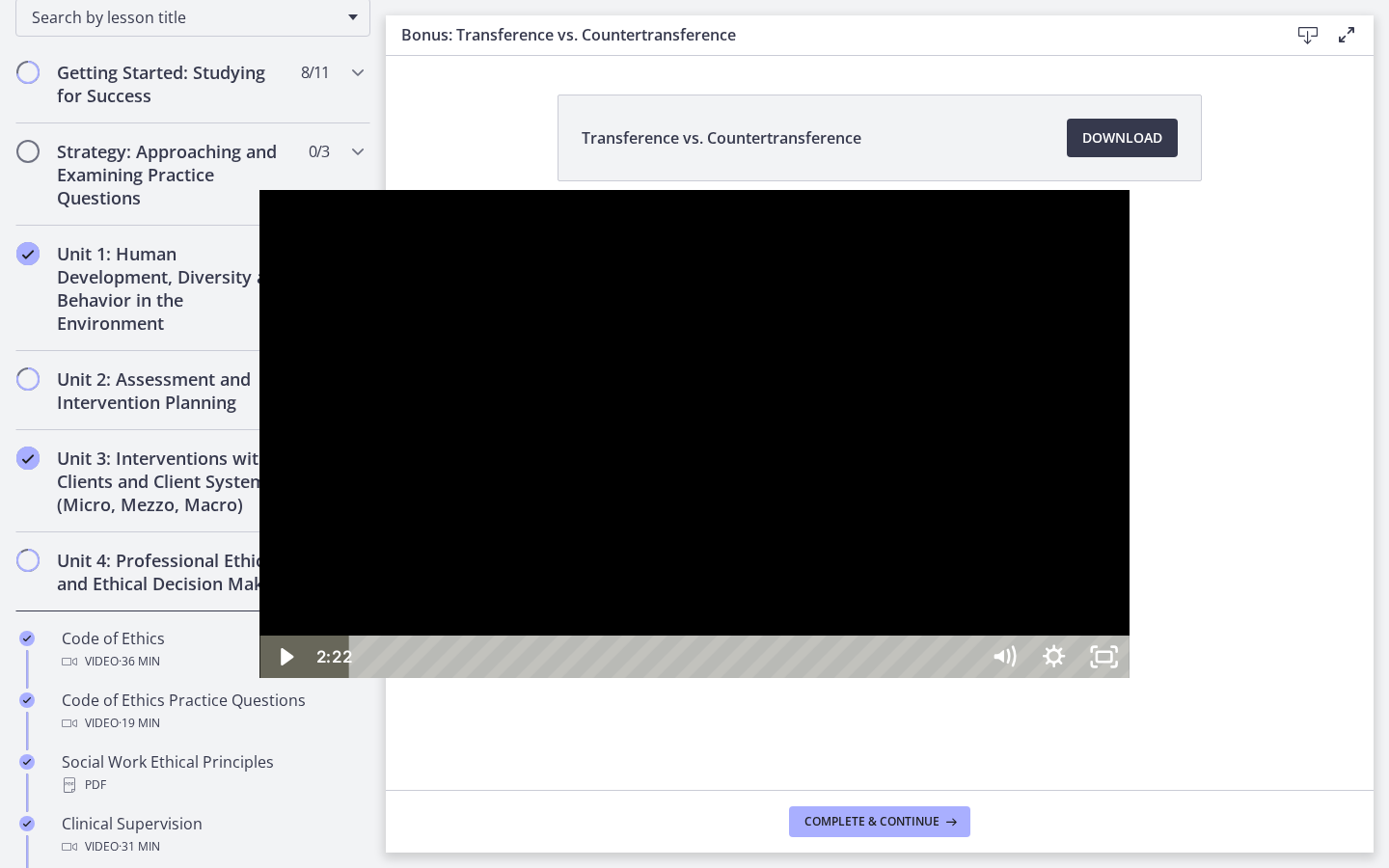 click at bounding box center (694, 434) 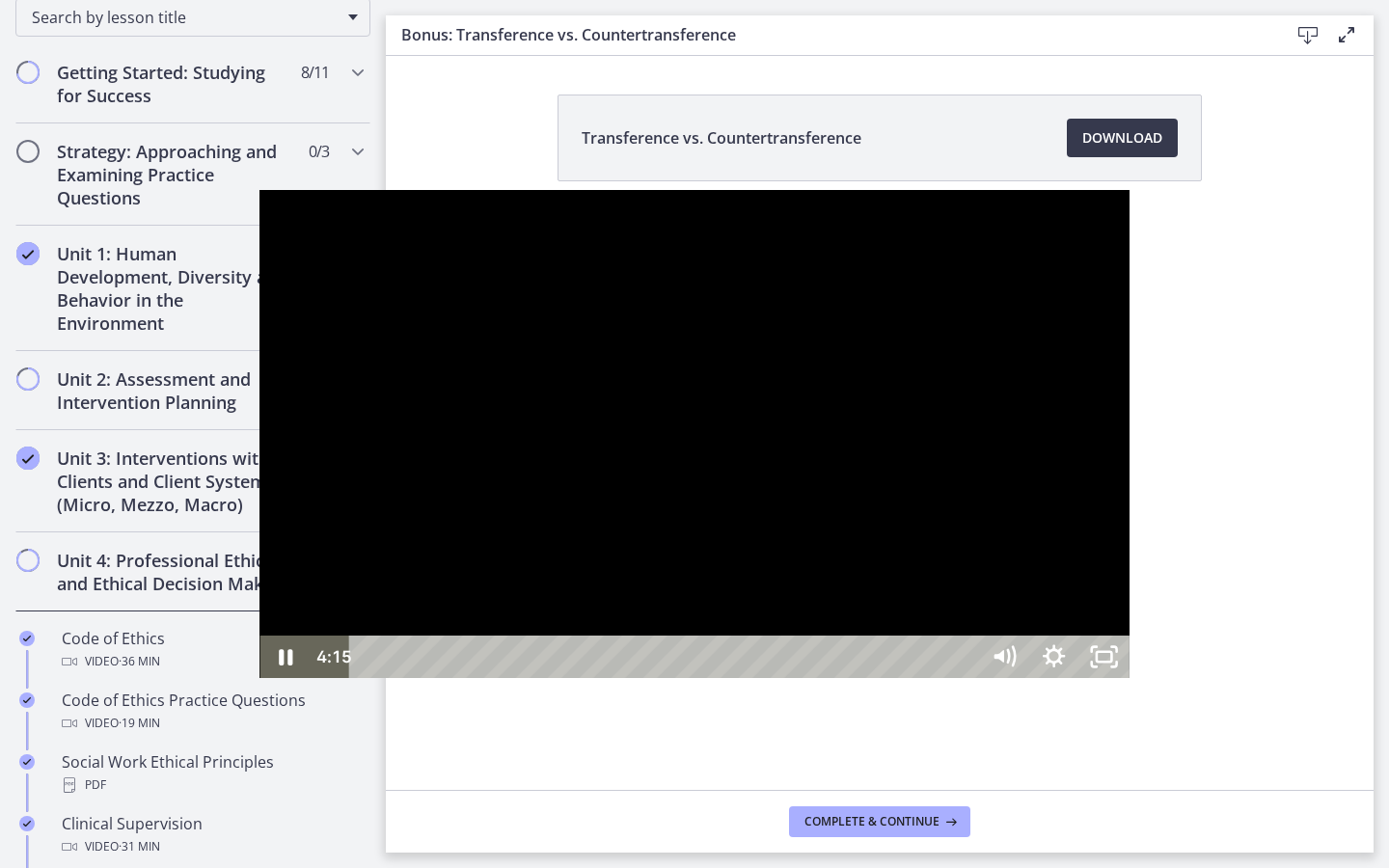 click at bounding box center (694, 434) 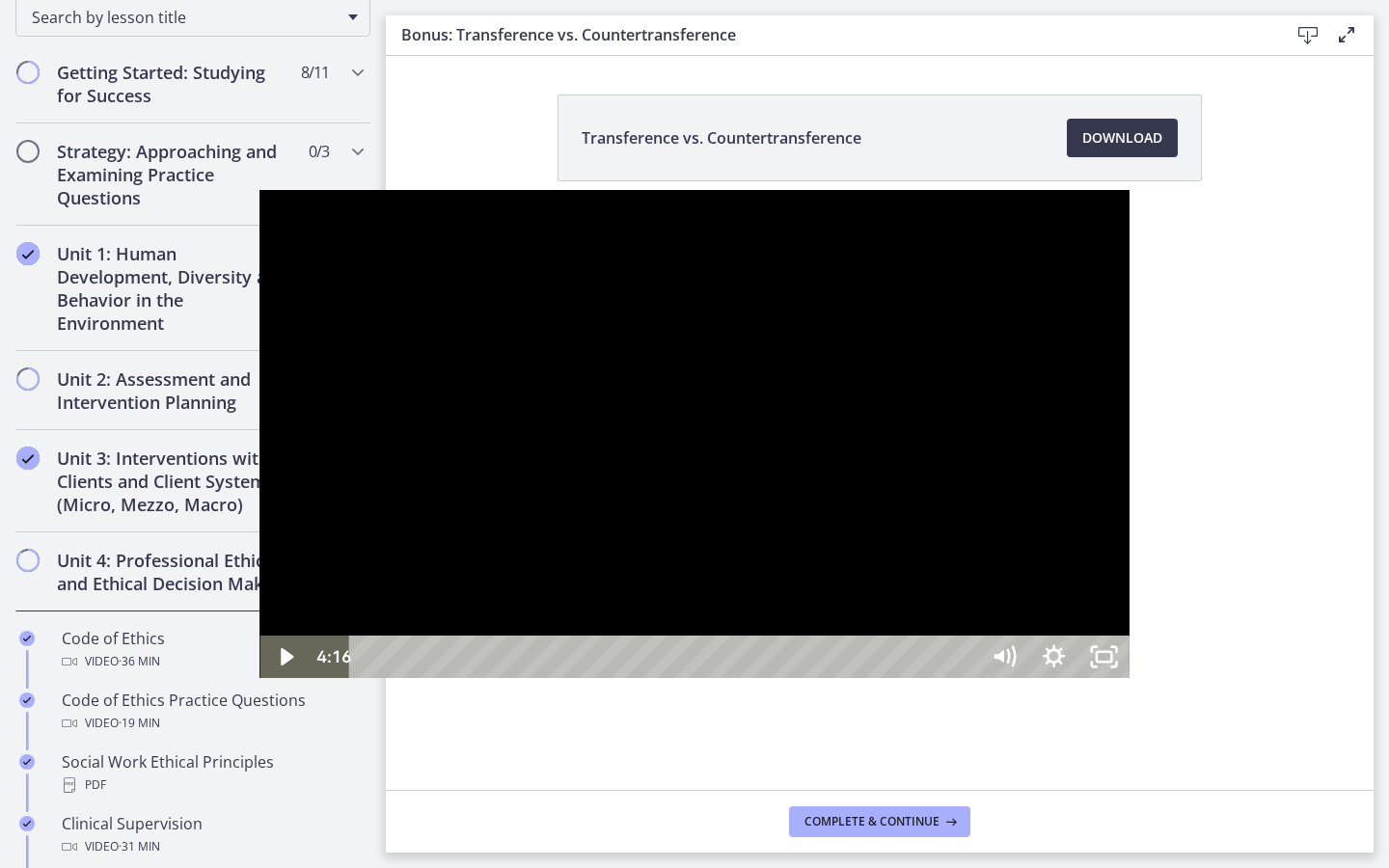 click at bounding box center [694, 434] 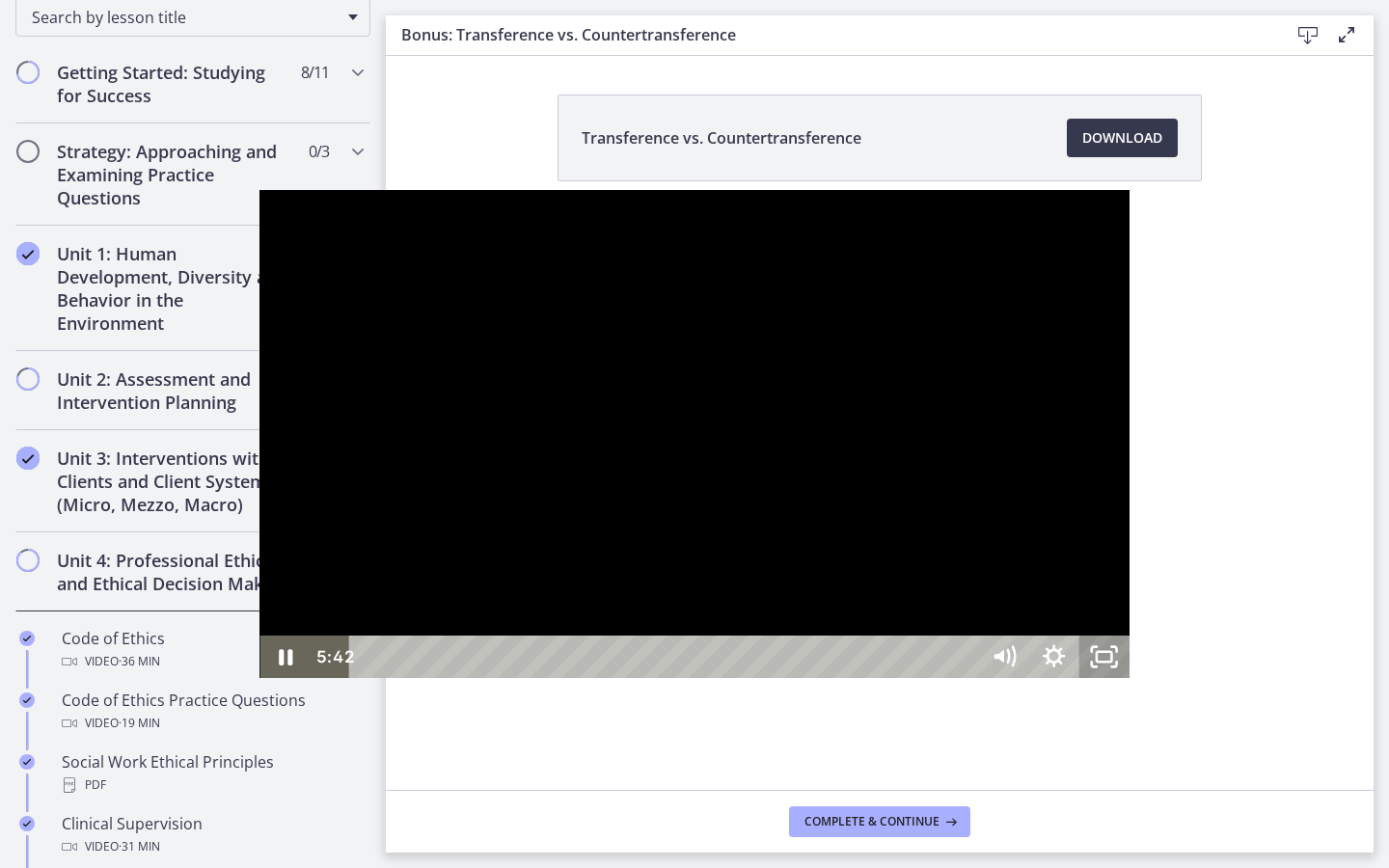 click 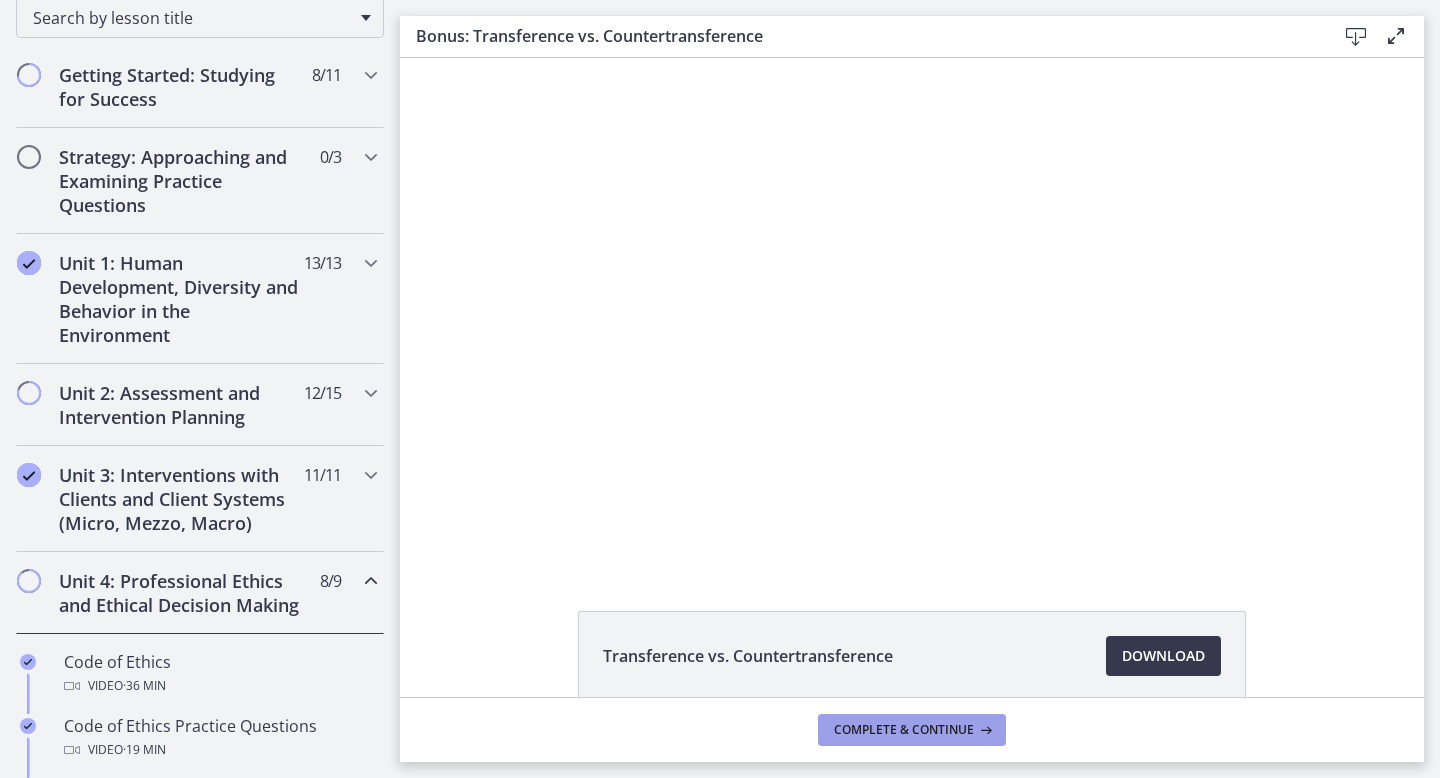click on "Complete & continue" at bounding box center (904, 730) 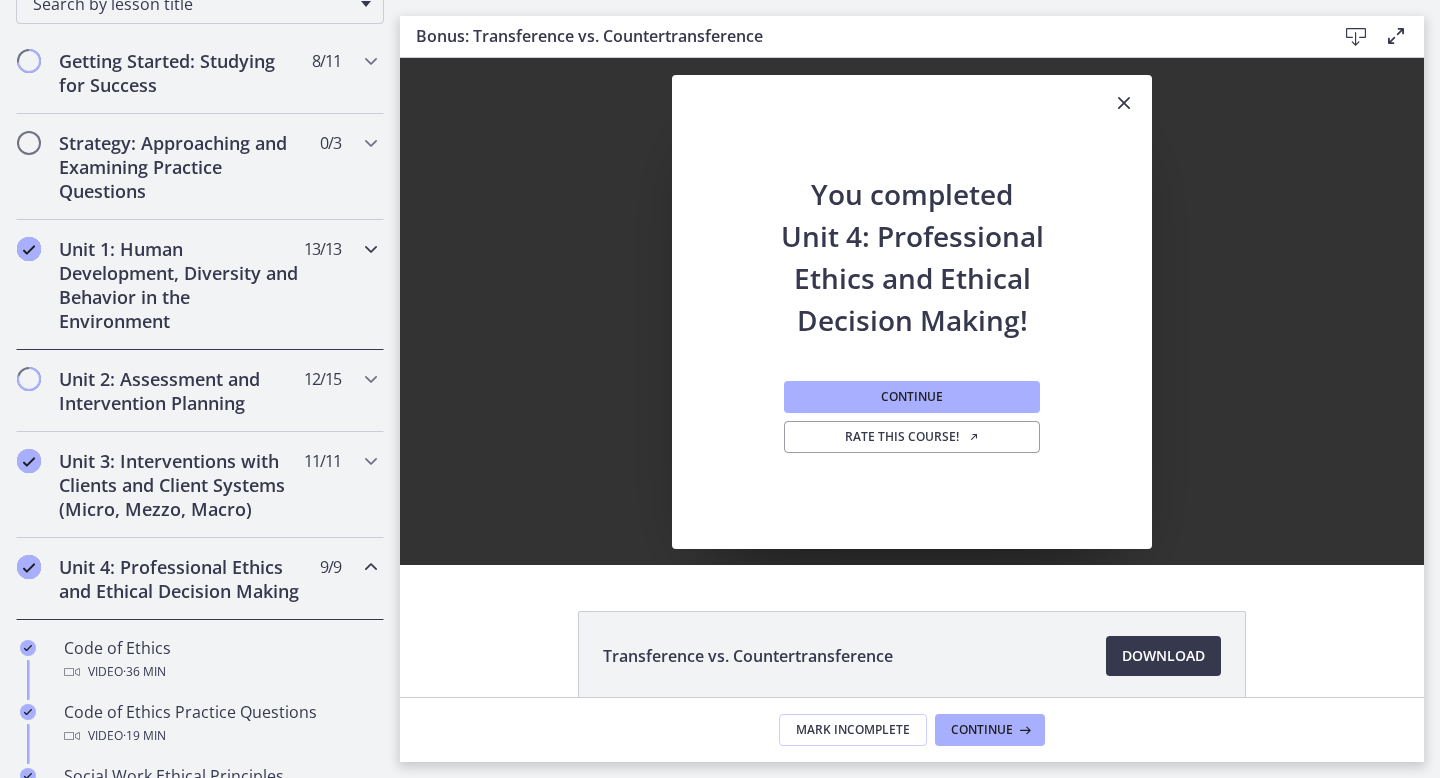 scroll, scrollTop: 350, scrollLeft: 0, axis: vertical 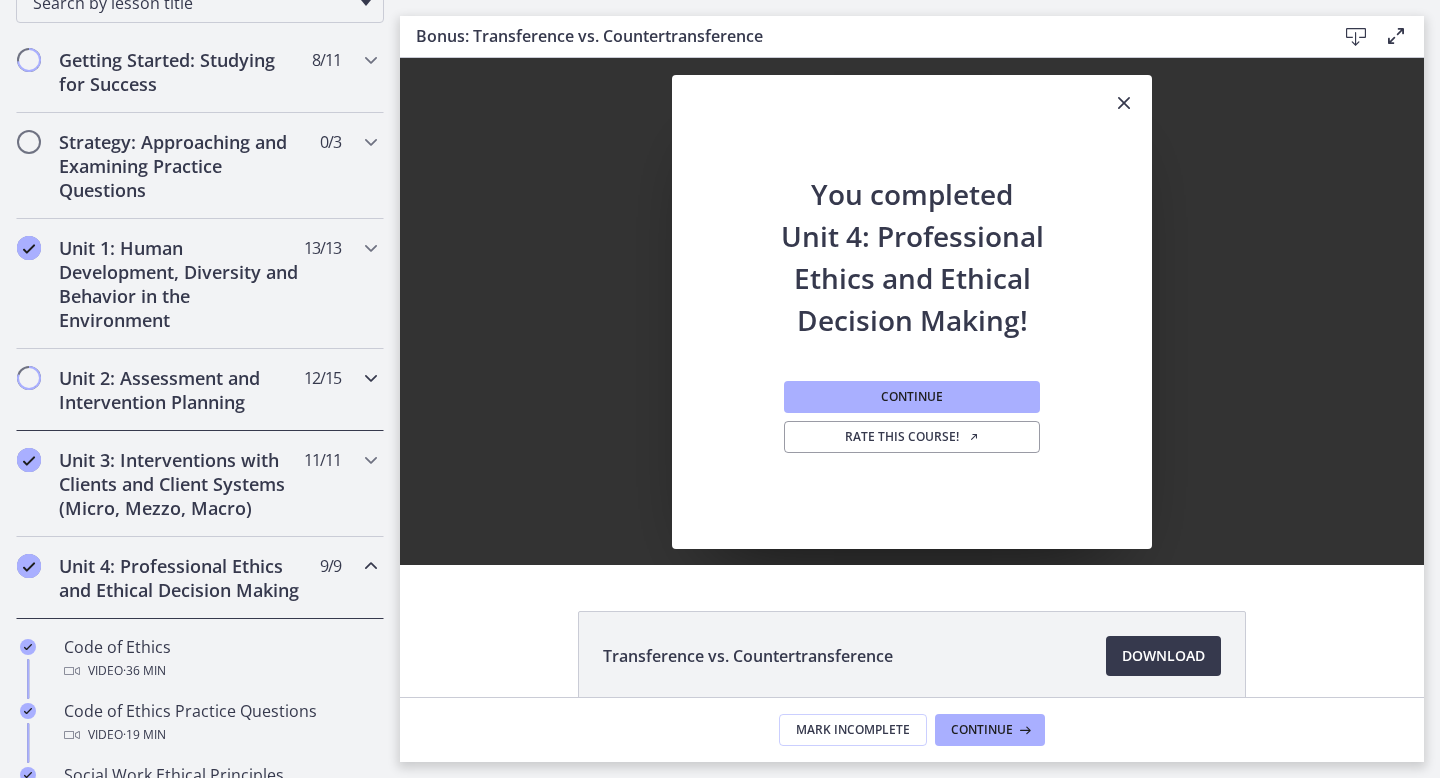 click on "Unit 2: Assessment and Intervention Planning" at bounding box center (181, 390) 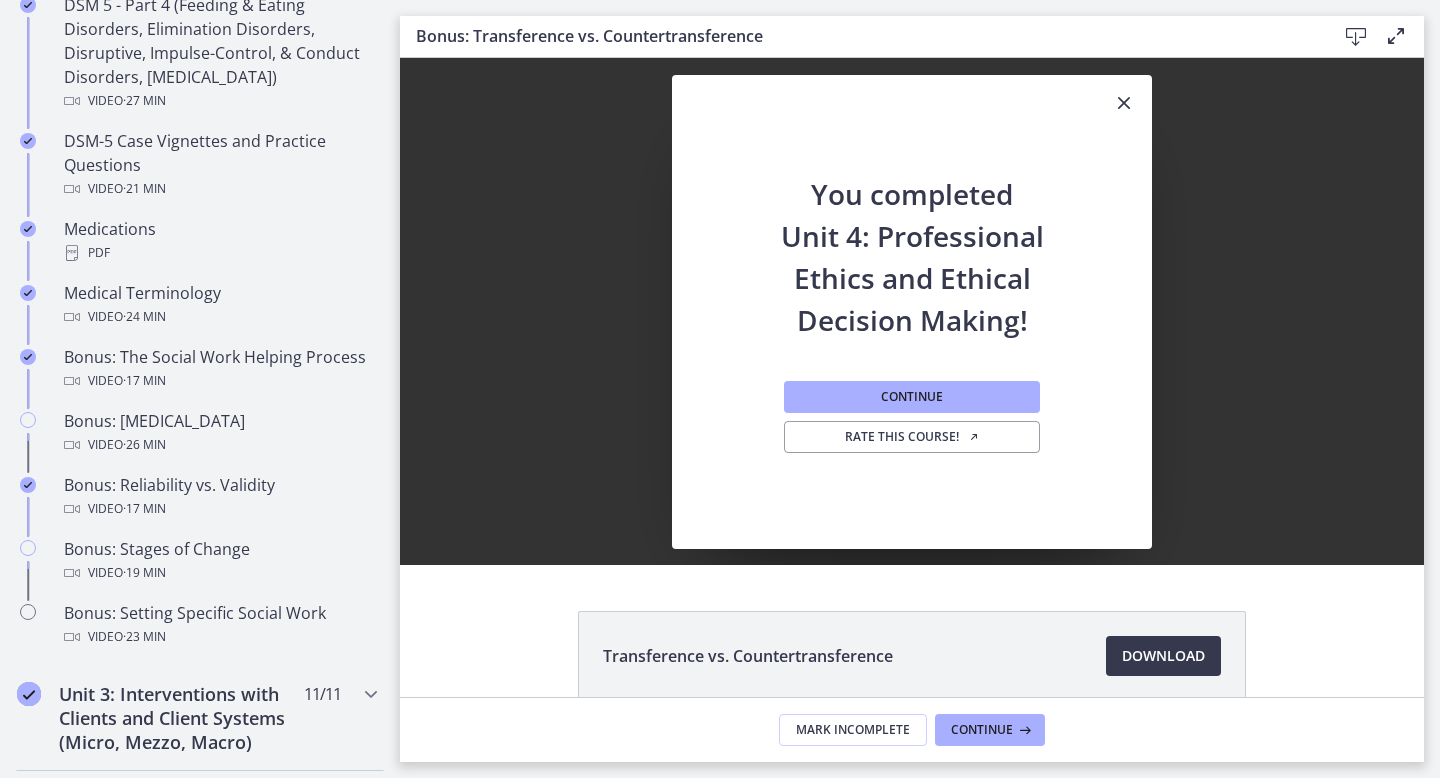 scroll, scrollTop: 1331, scrollLeft: 0, axis: vertical 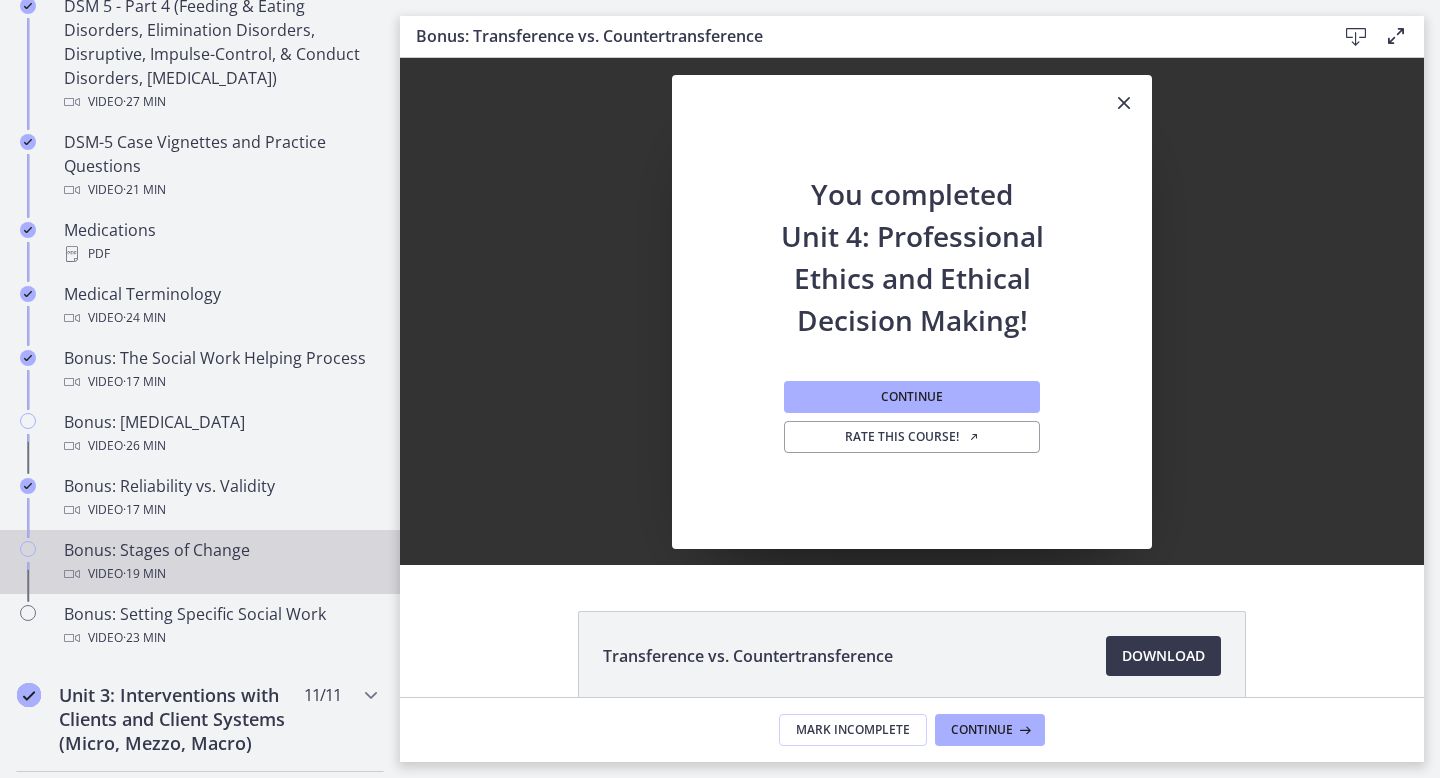 click on "Bonus: Stages of Change
Video
·  19 min" at bounding box center [220, 562] 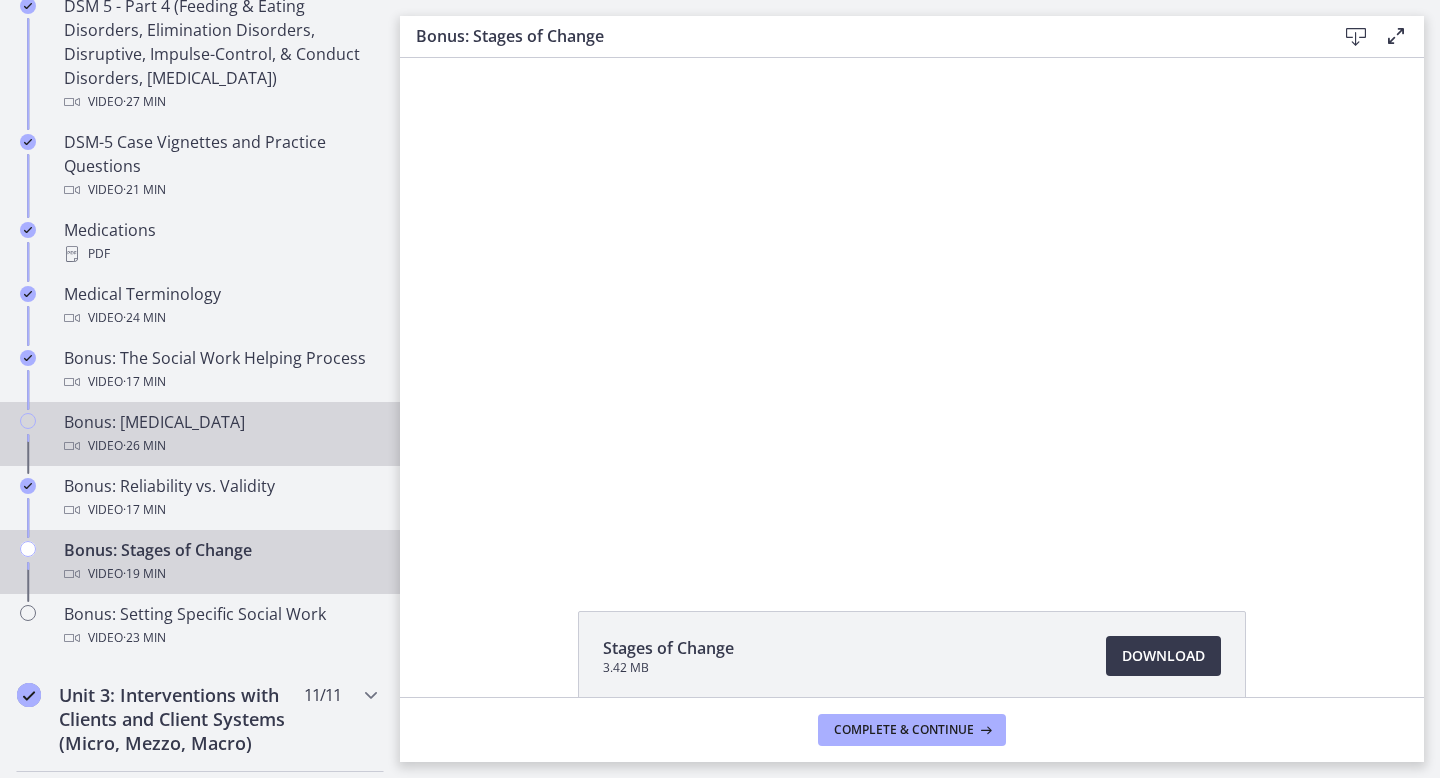 scroll, scrollTop: 0, scrollLeft: 0, axis: both 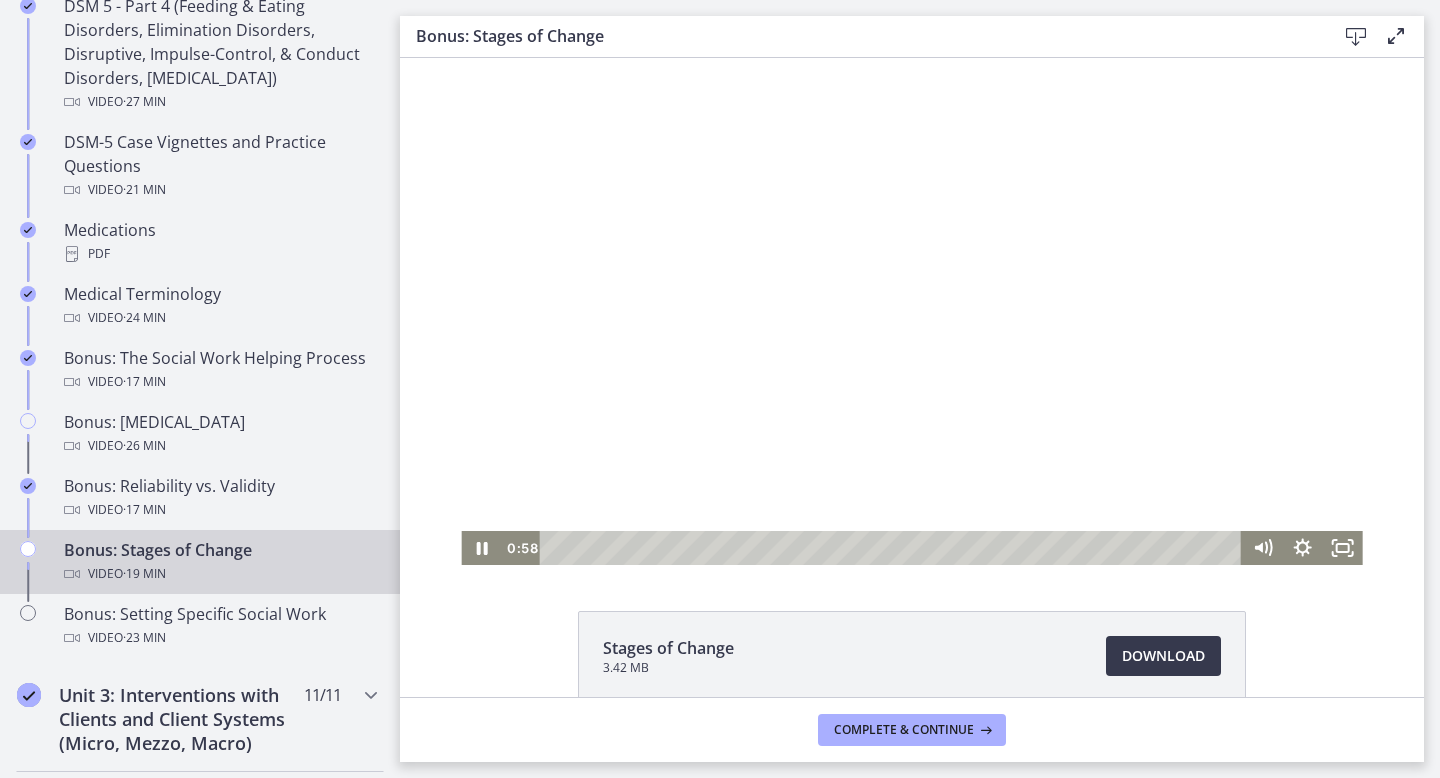 click at bounding box center [911, 311] 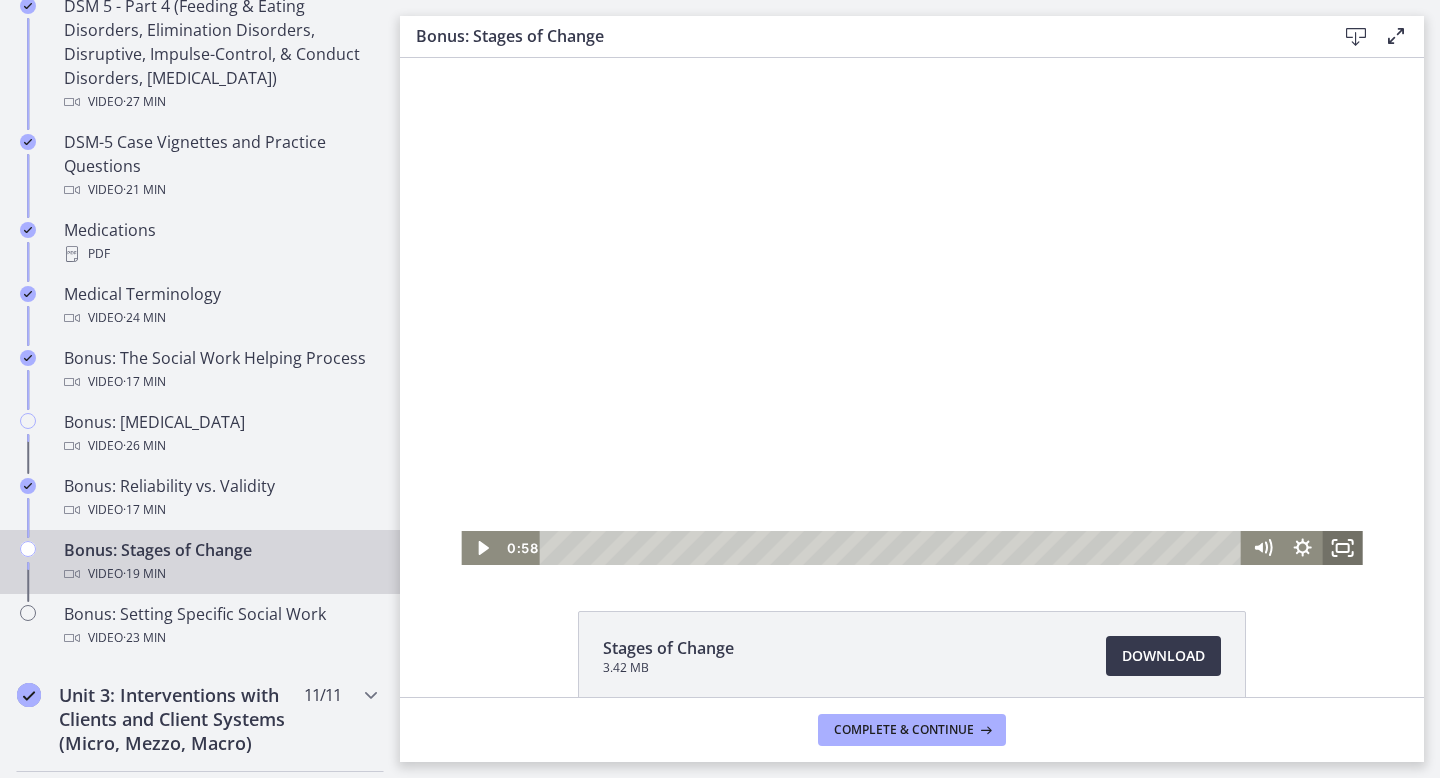 click 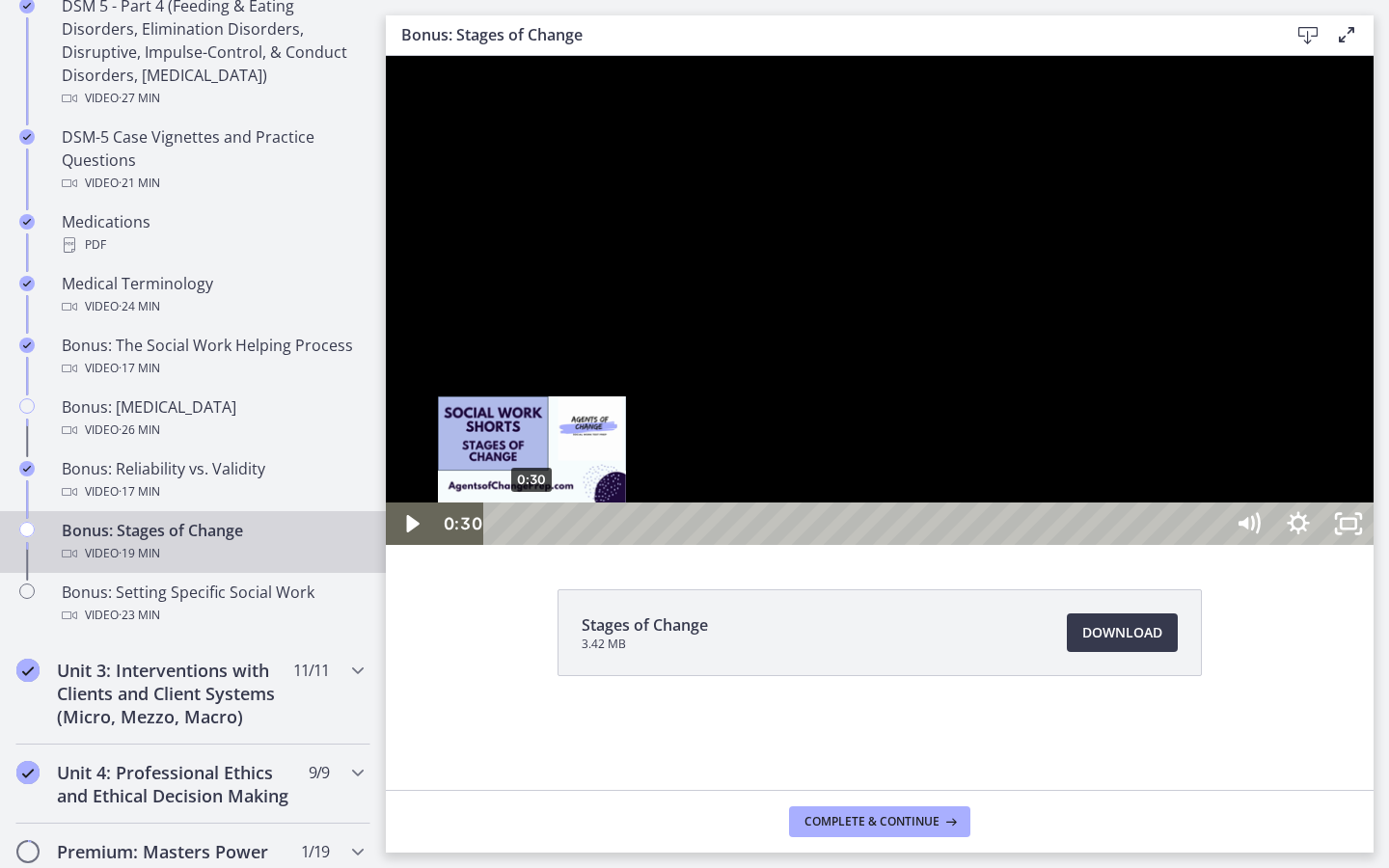 click on "0:30" at bounding box center (857, 524) 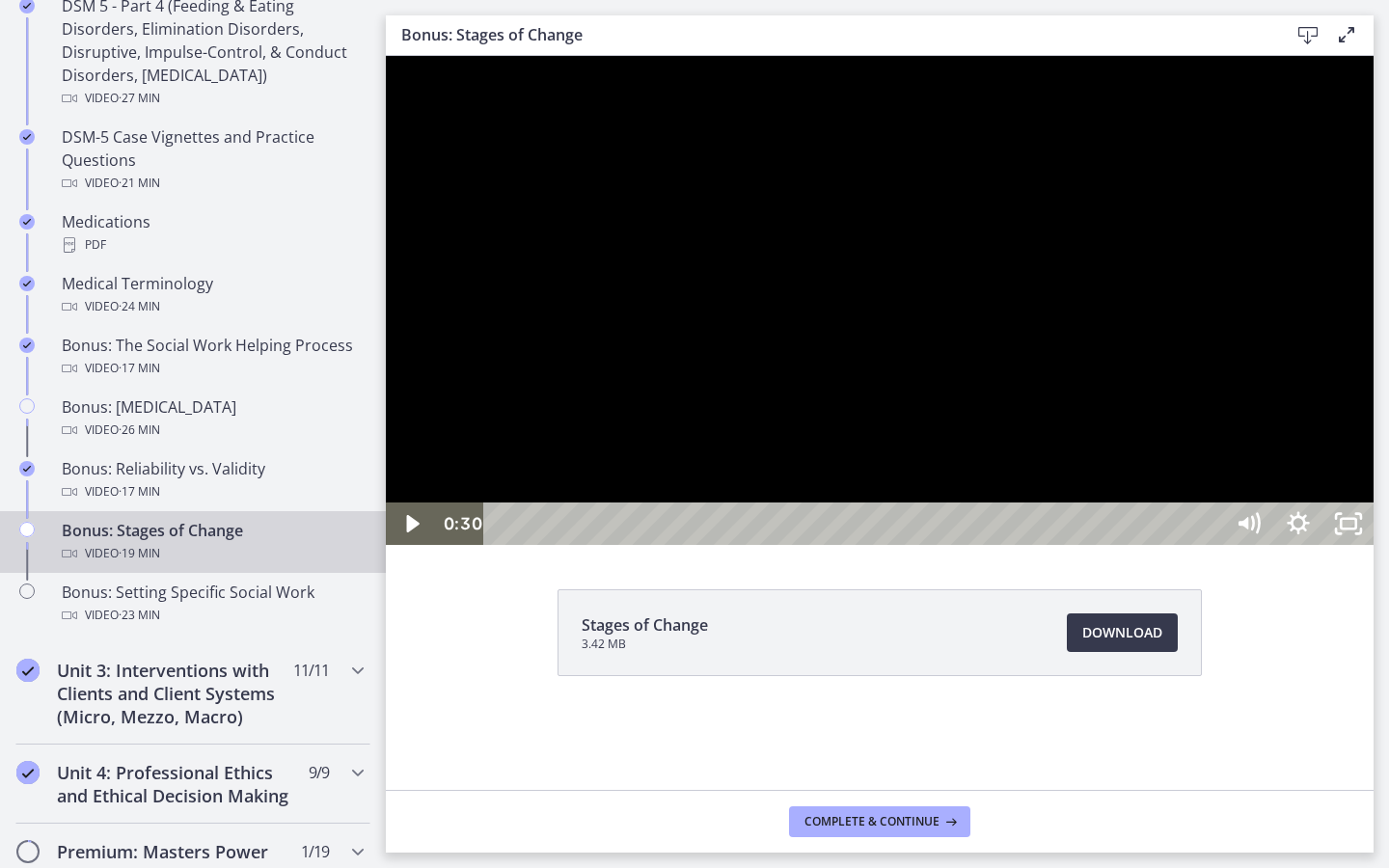 click at bounding box center (880, 300) 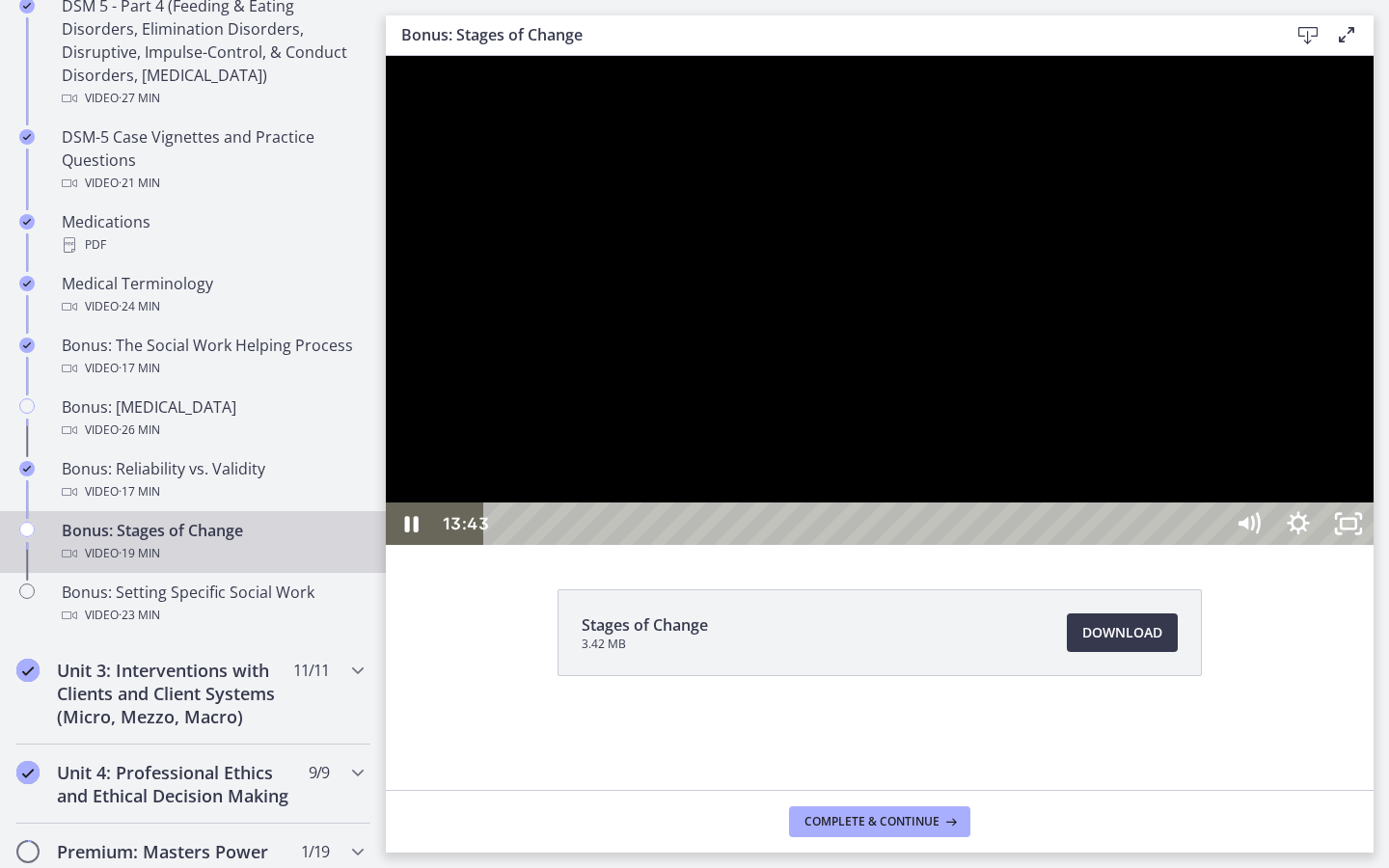 click at bounding box center (880, 300) 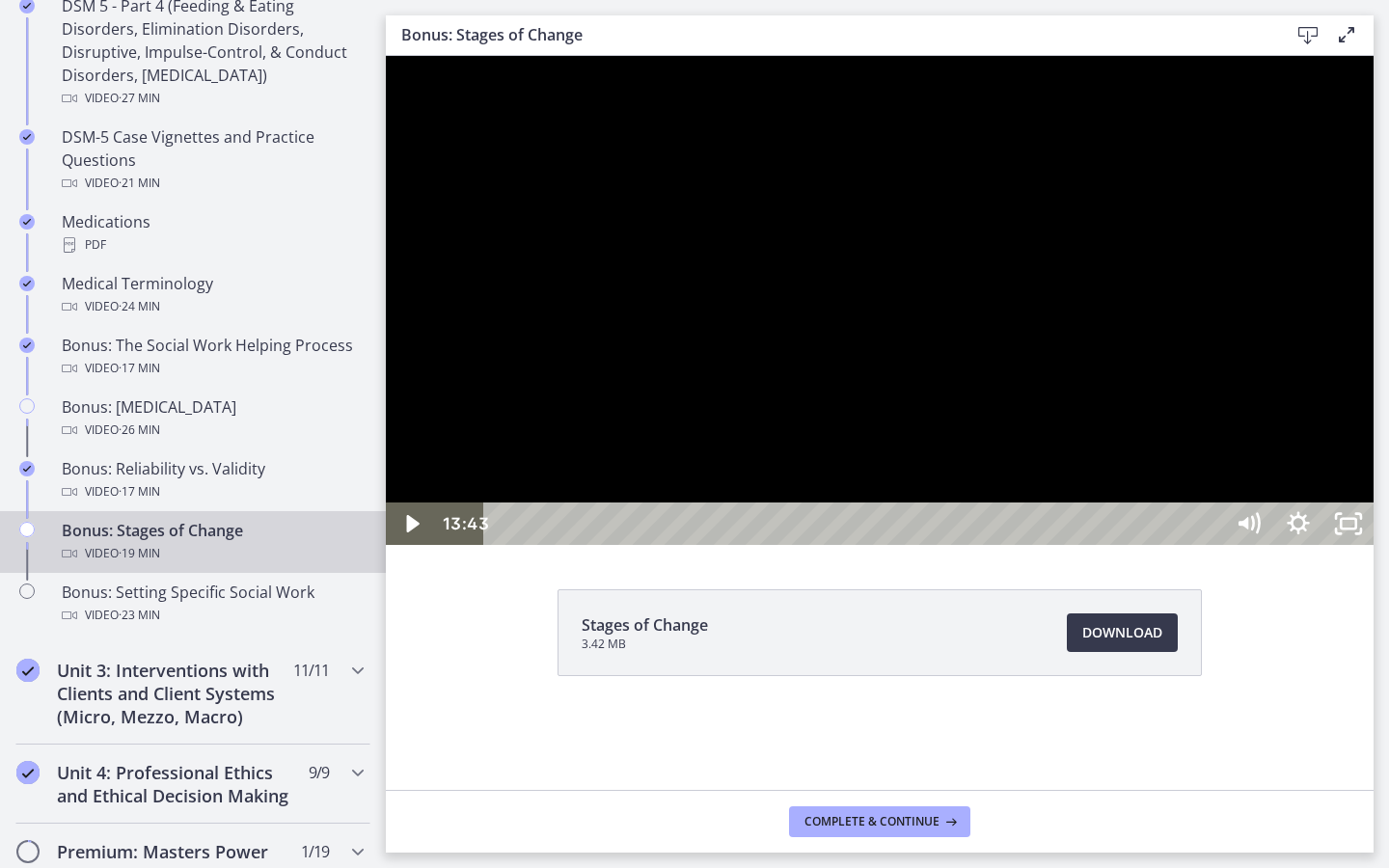 click at bounding box center [880, 300] 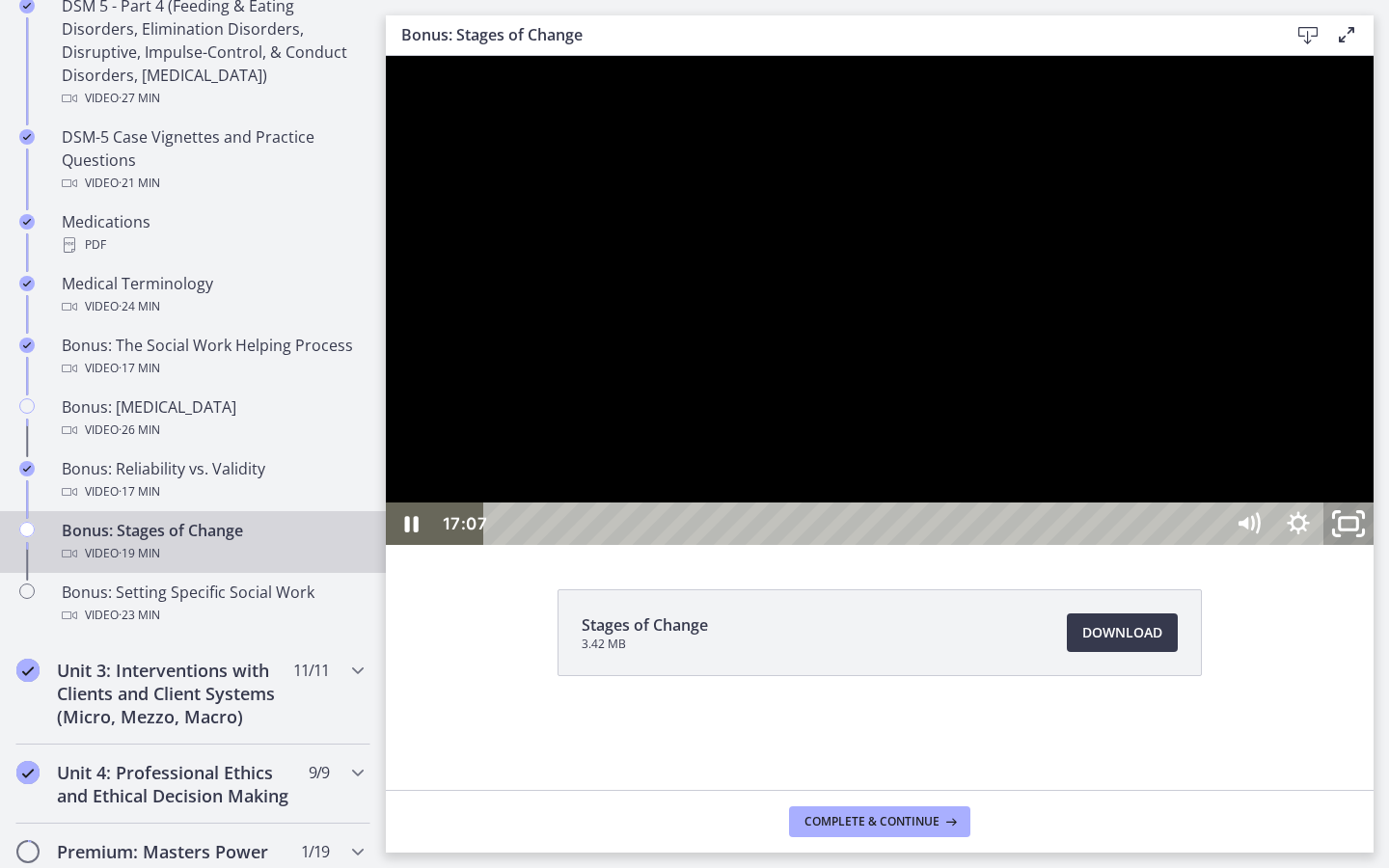click 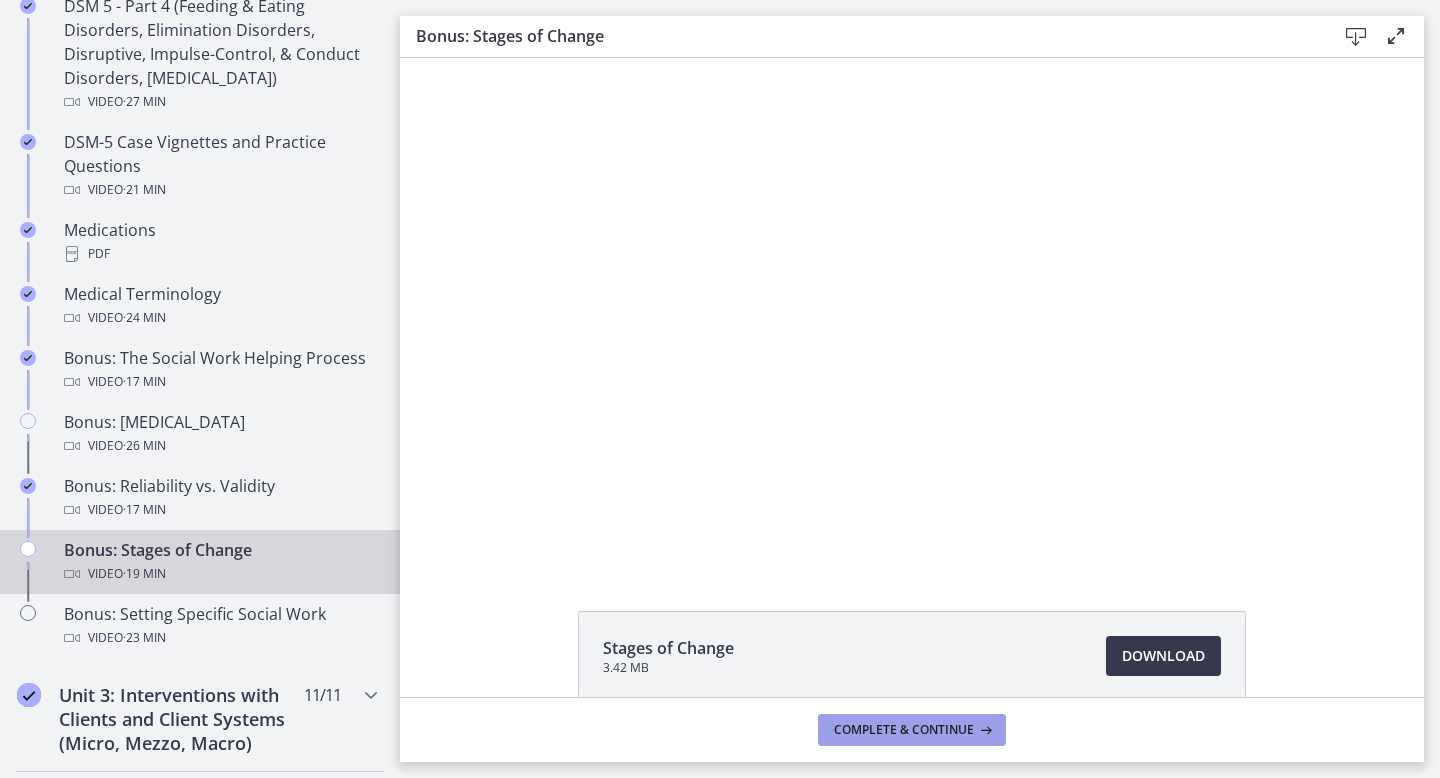 click on "Complete & continue" at bounding box center [912, 730] 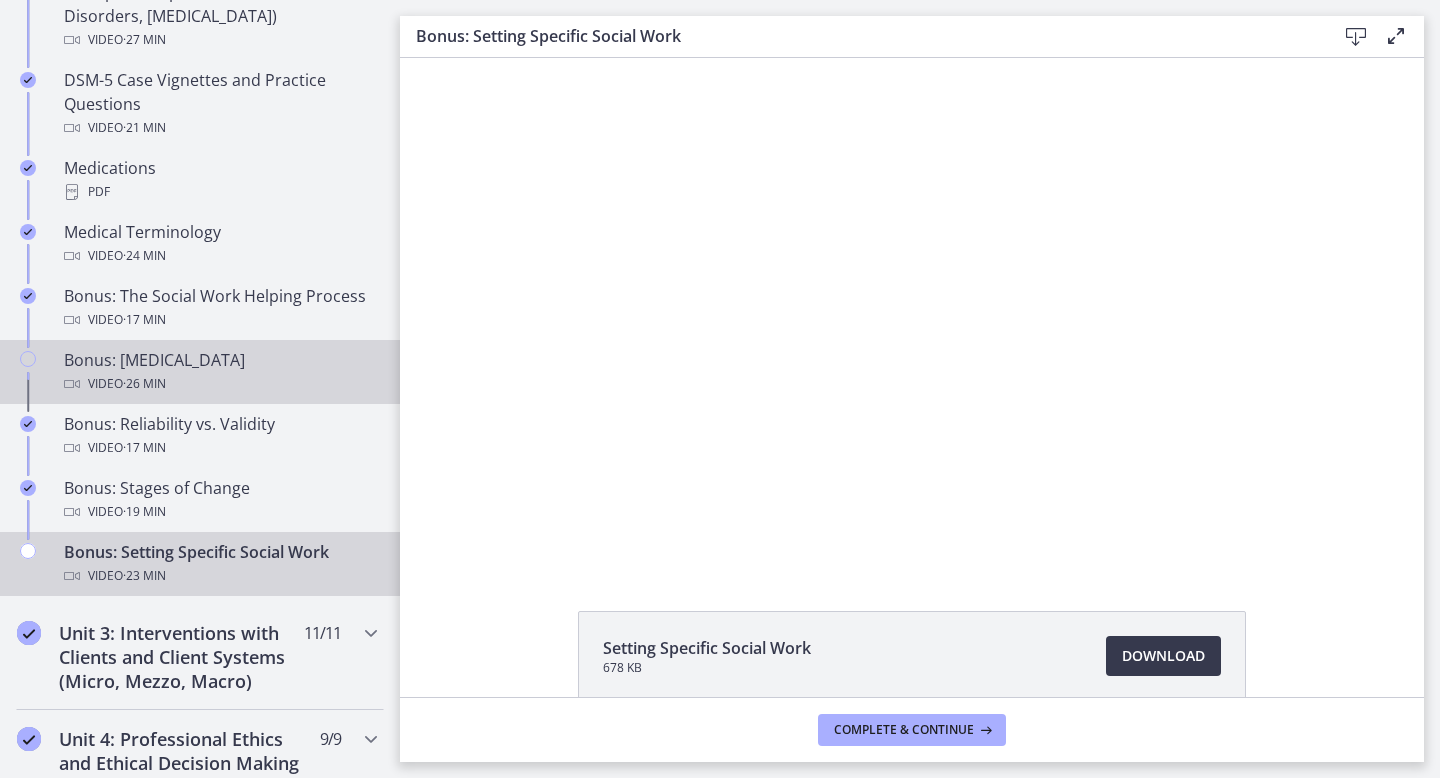 scroll, scrollTop: 0, scrollLeft: 0, axis: both 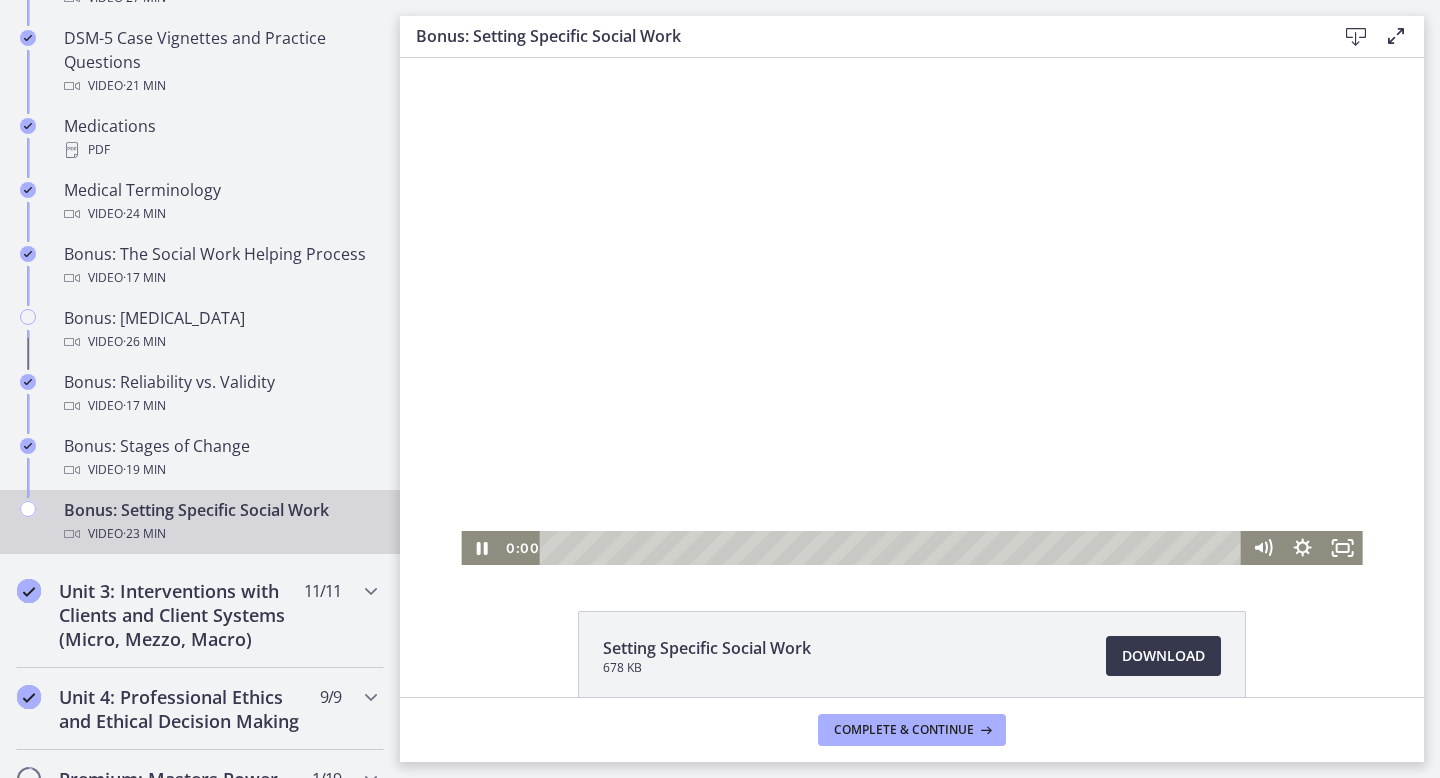 click at bounding box center (911, 311) 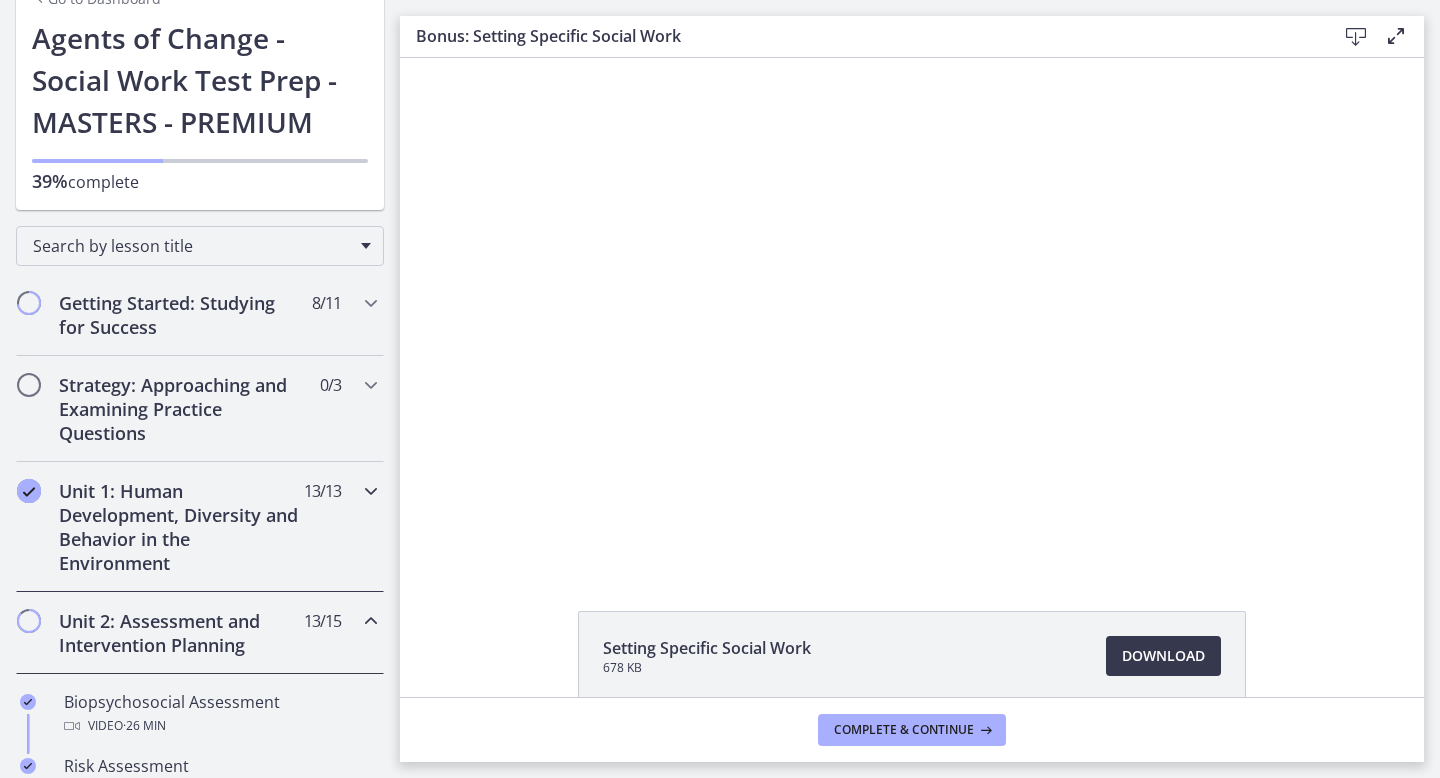 scroll, scrollTop: 164, scrollLeft: 0, axis: vertical 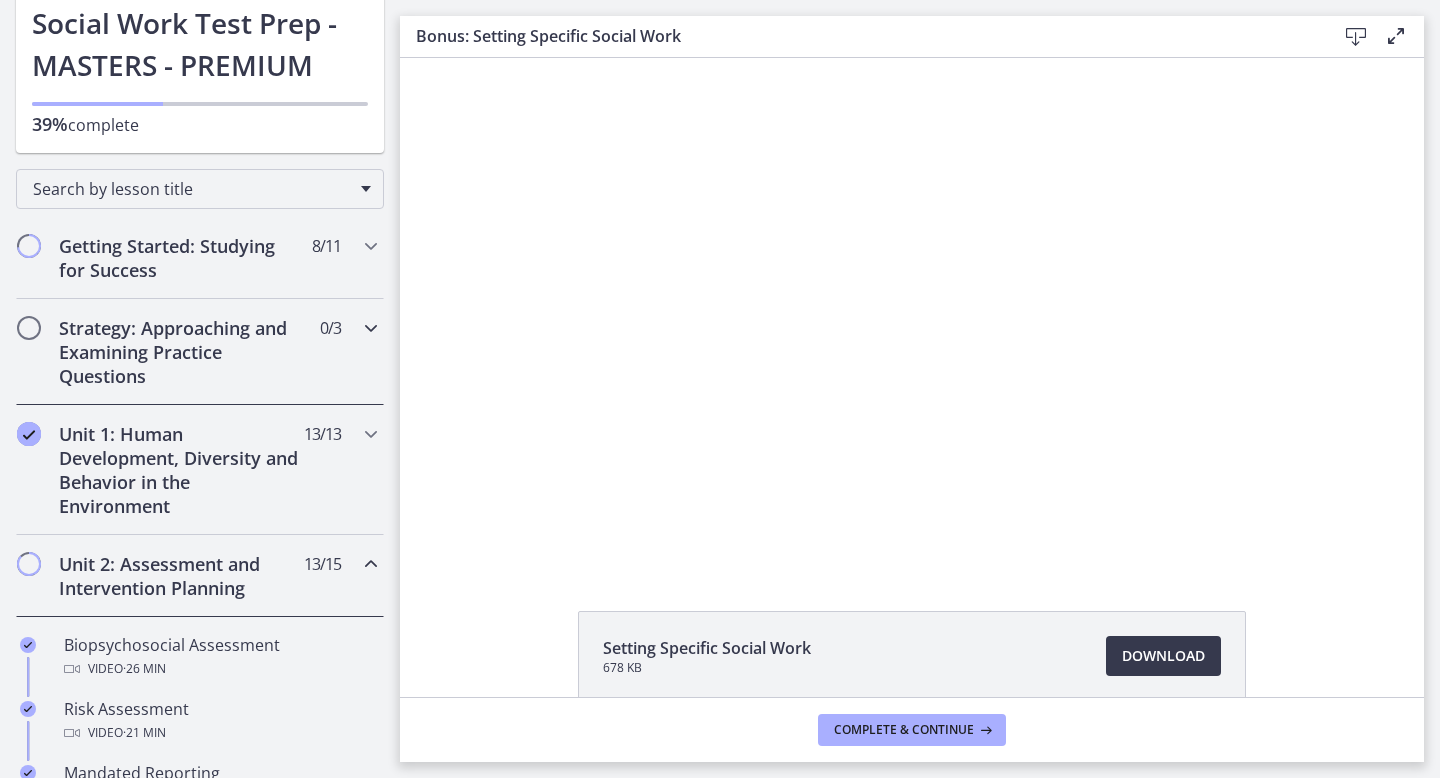 click on "Strategy: Approaching and Examining Practice Questions" at bounding box center [181, 352] 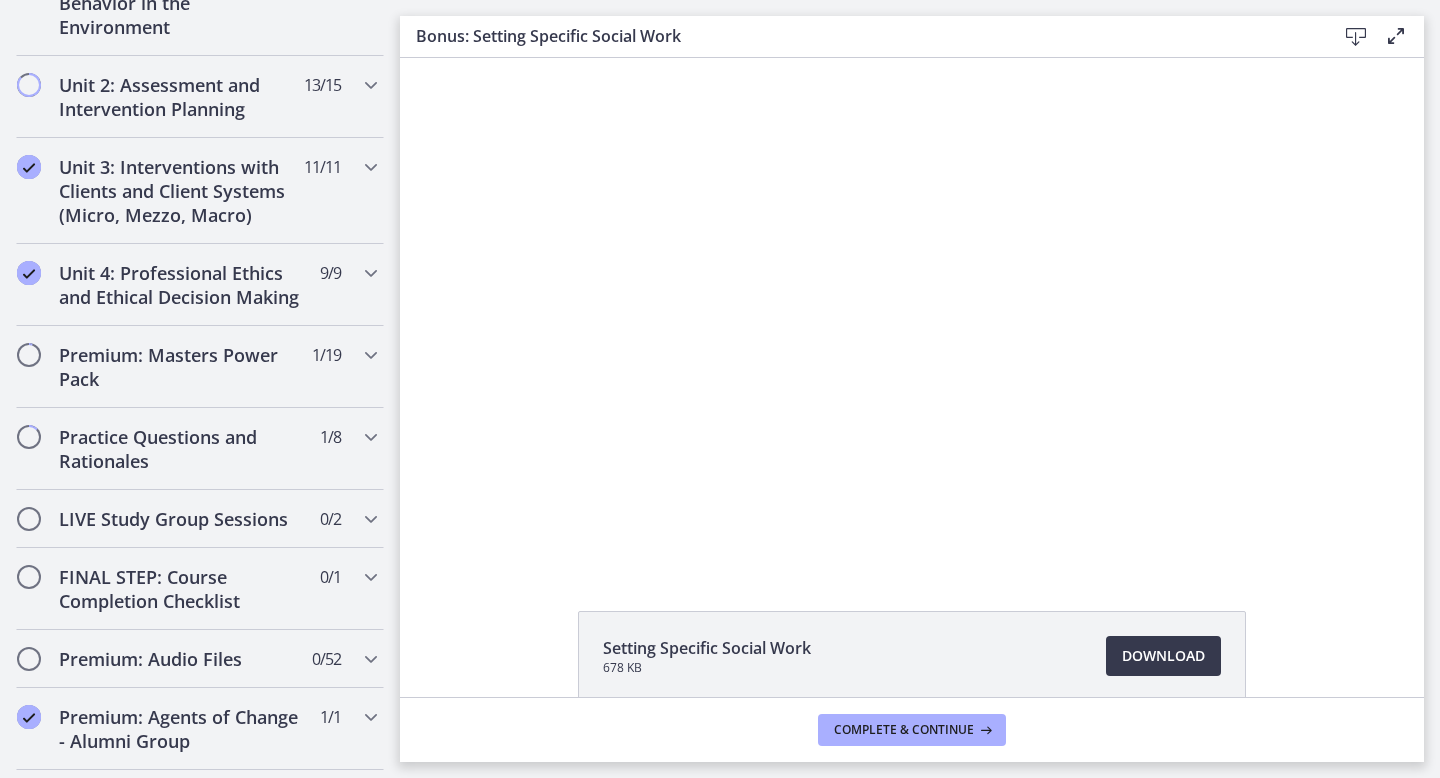 scroll, scrollTop: 1136, scrollLeft: 0, axis: vertical 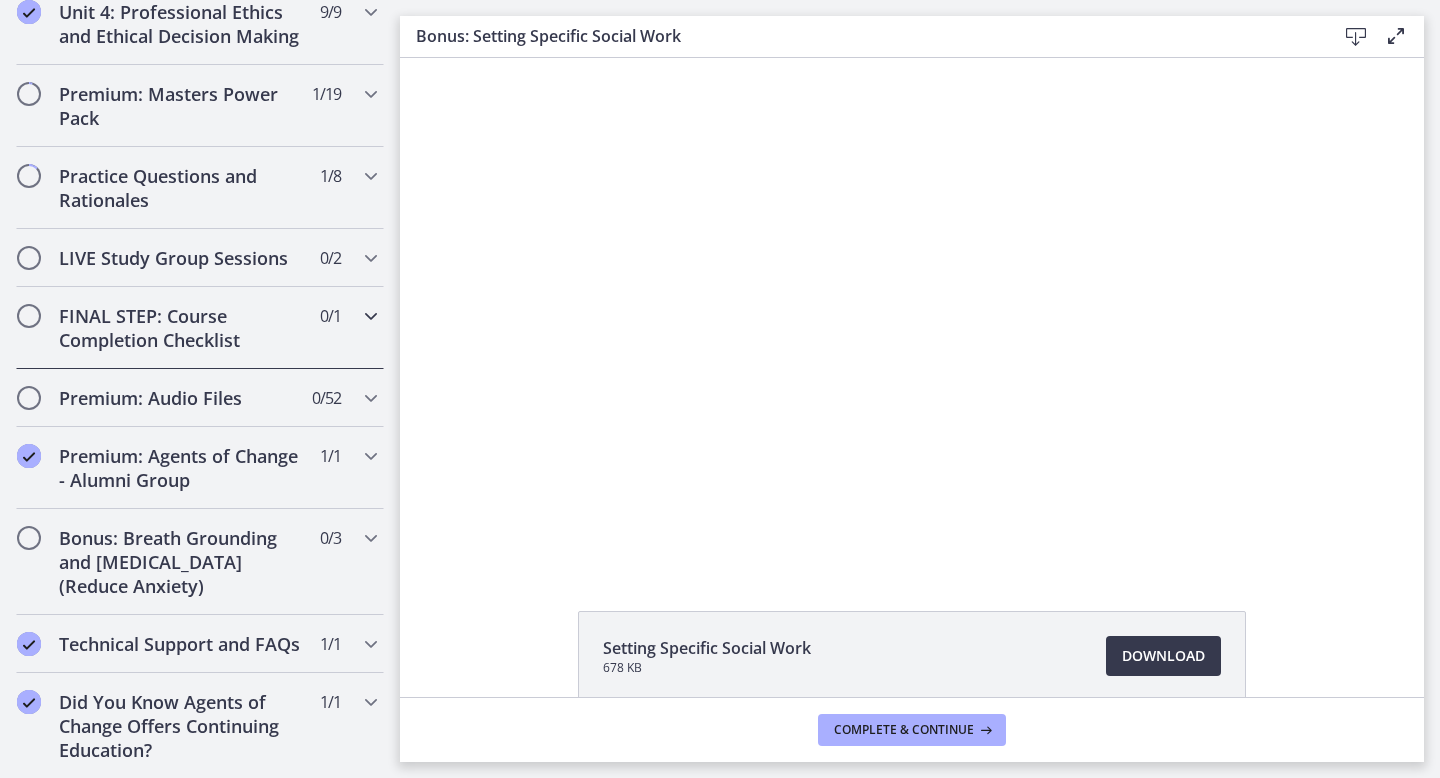 click on "FINAL STEP: Course Completion Checklist" at bounding box center (181, 328) 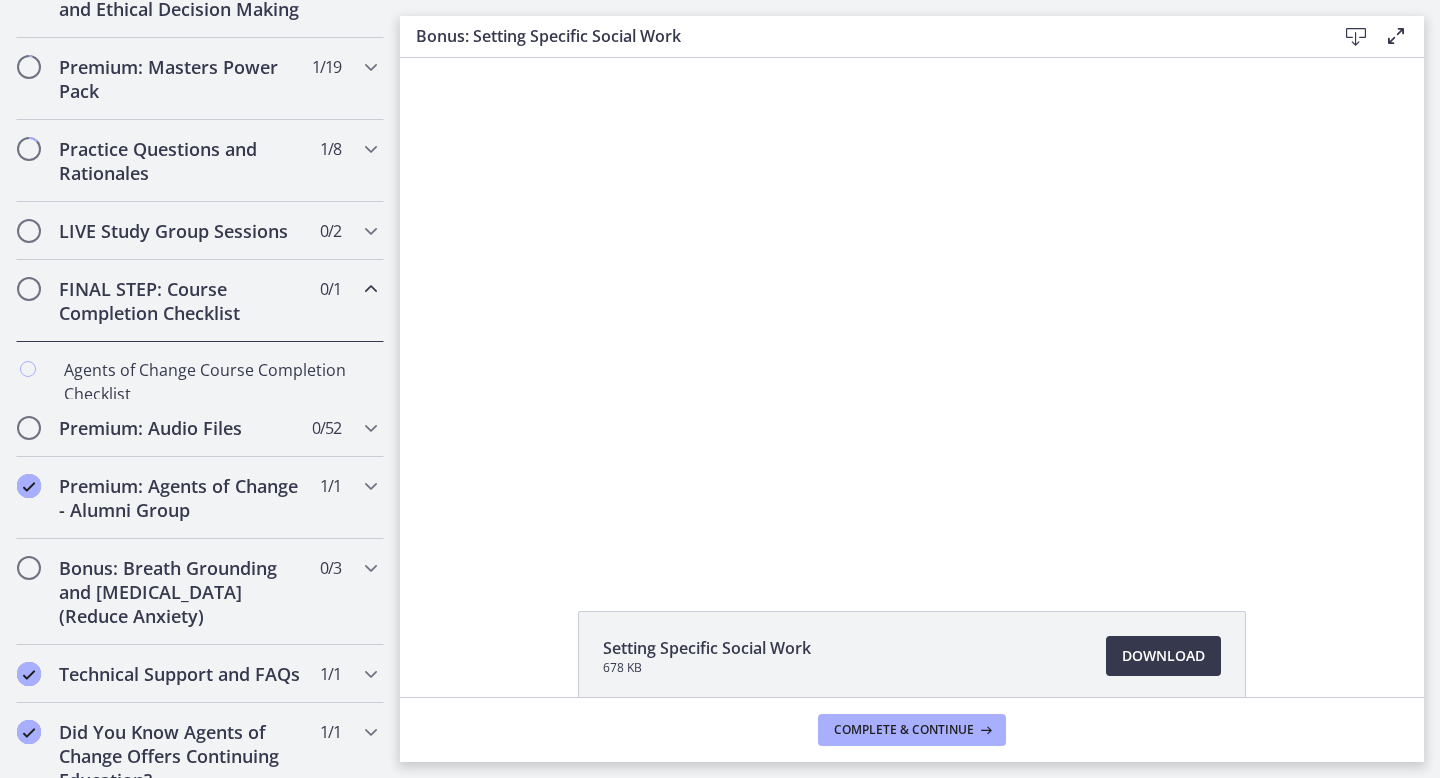 scroll, scrollTop: 931, scrollLeft: 0, axis: vertical 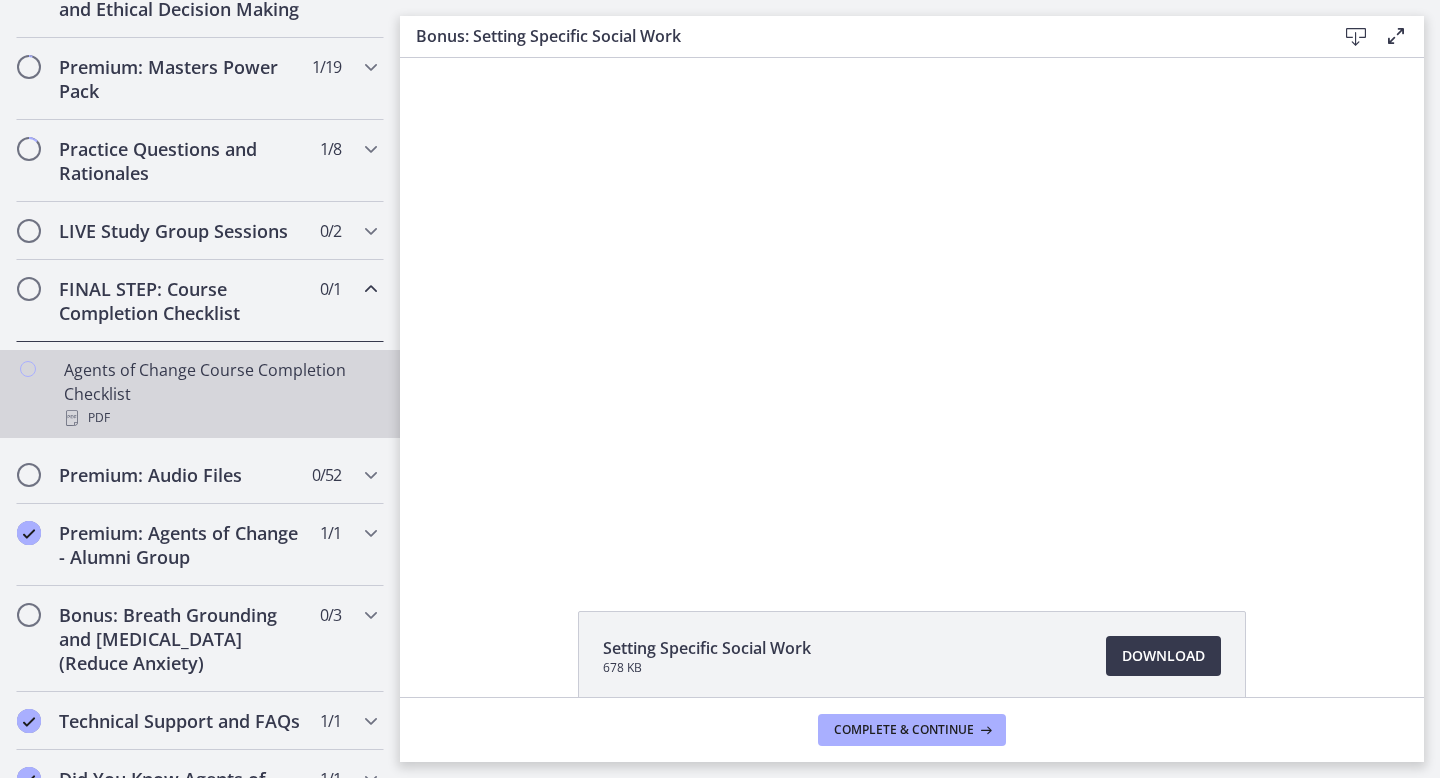 click on "Agents of Change Course Completion Checklist
PDF" at bounding box center [220, 394] 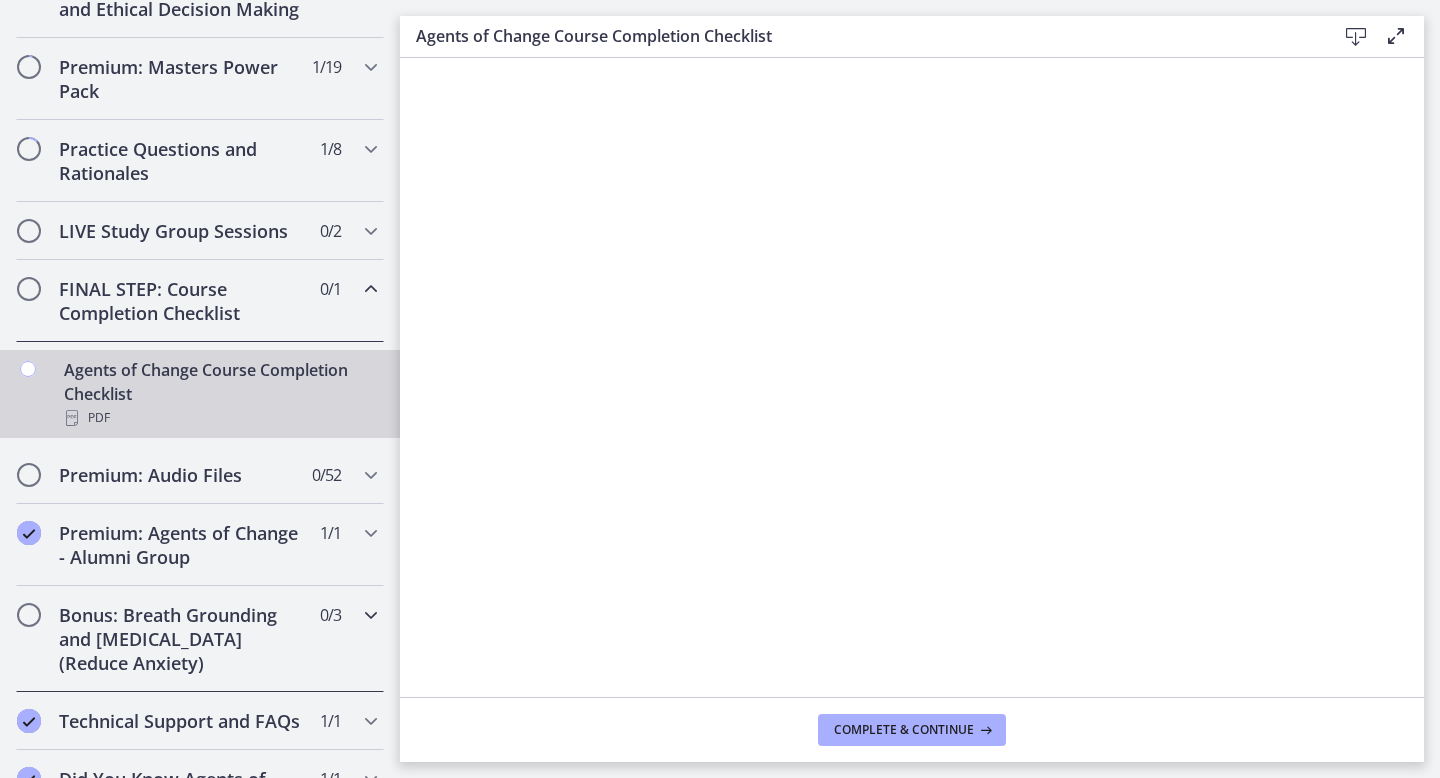 click on "Bonus: Breath Grounding and [MEDICAL_DATA] (Reduce Anxiety)" at bounding box center [181, 639] 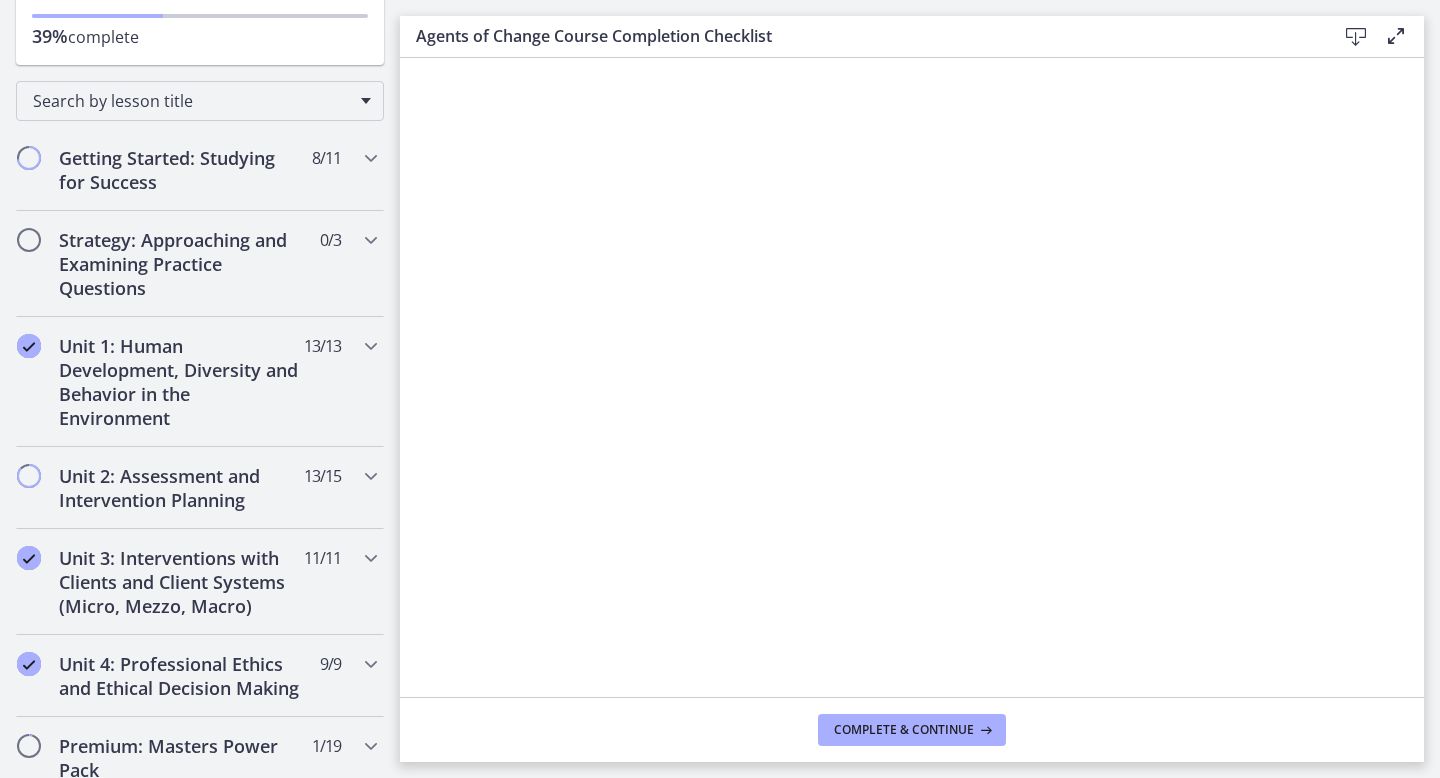 scroll, scrollTop: 254, scrollLeft: 0, axis: vertical 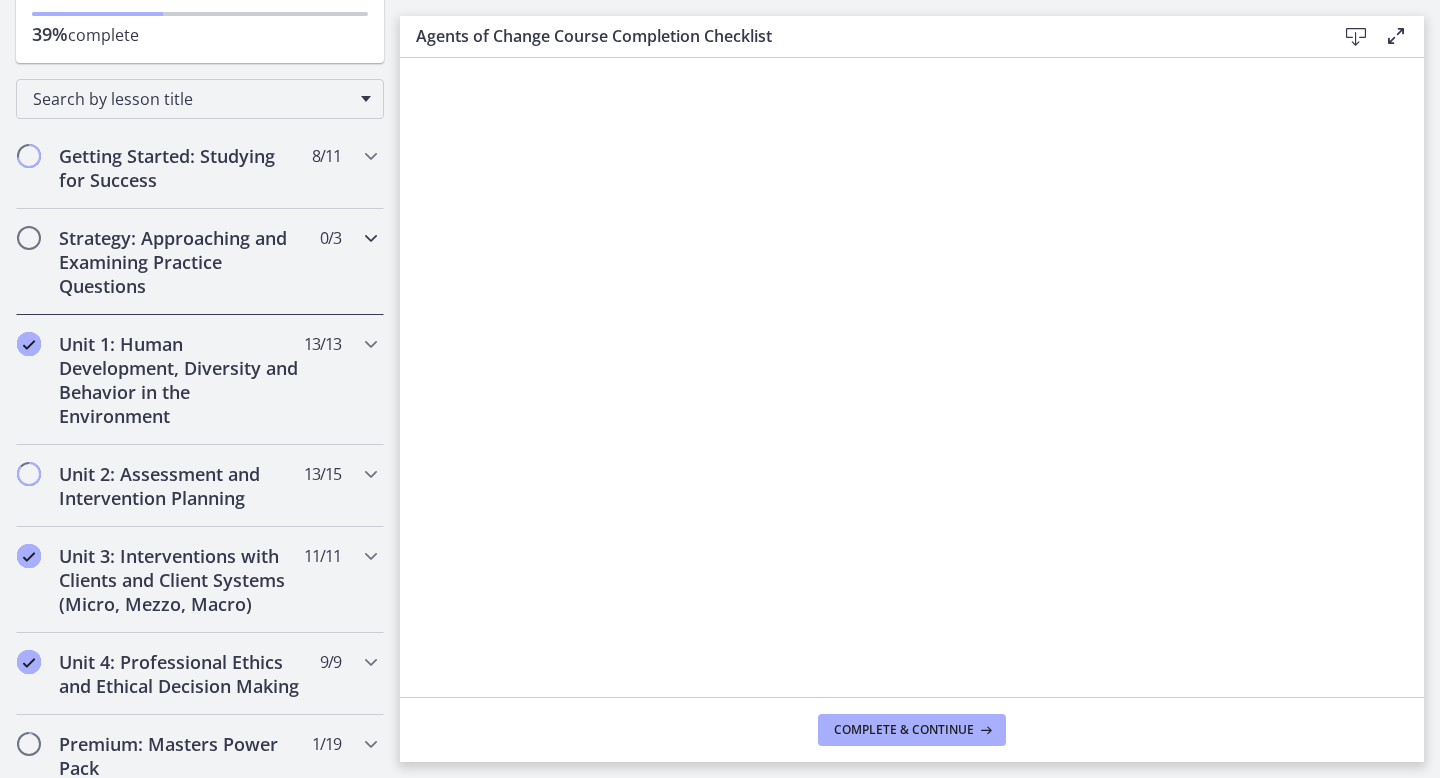 click on "Strategy: Approaching and Examining Practice Questions" at bounding box center [181, 262] 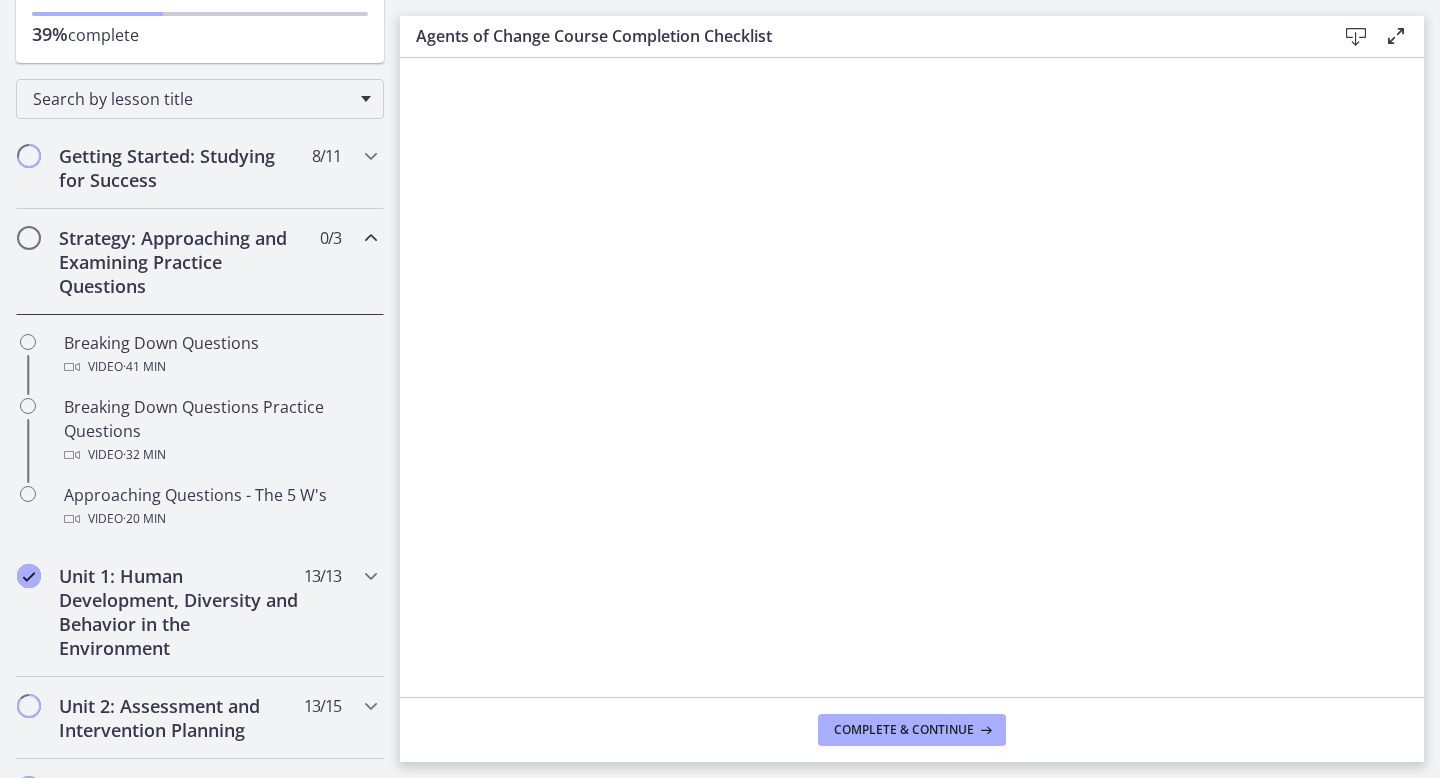 click on "Strategy: Approaching and Examining Practice Questions" at bounding box center (181, 262) 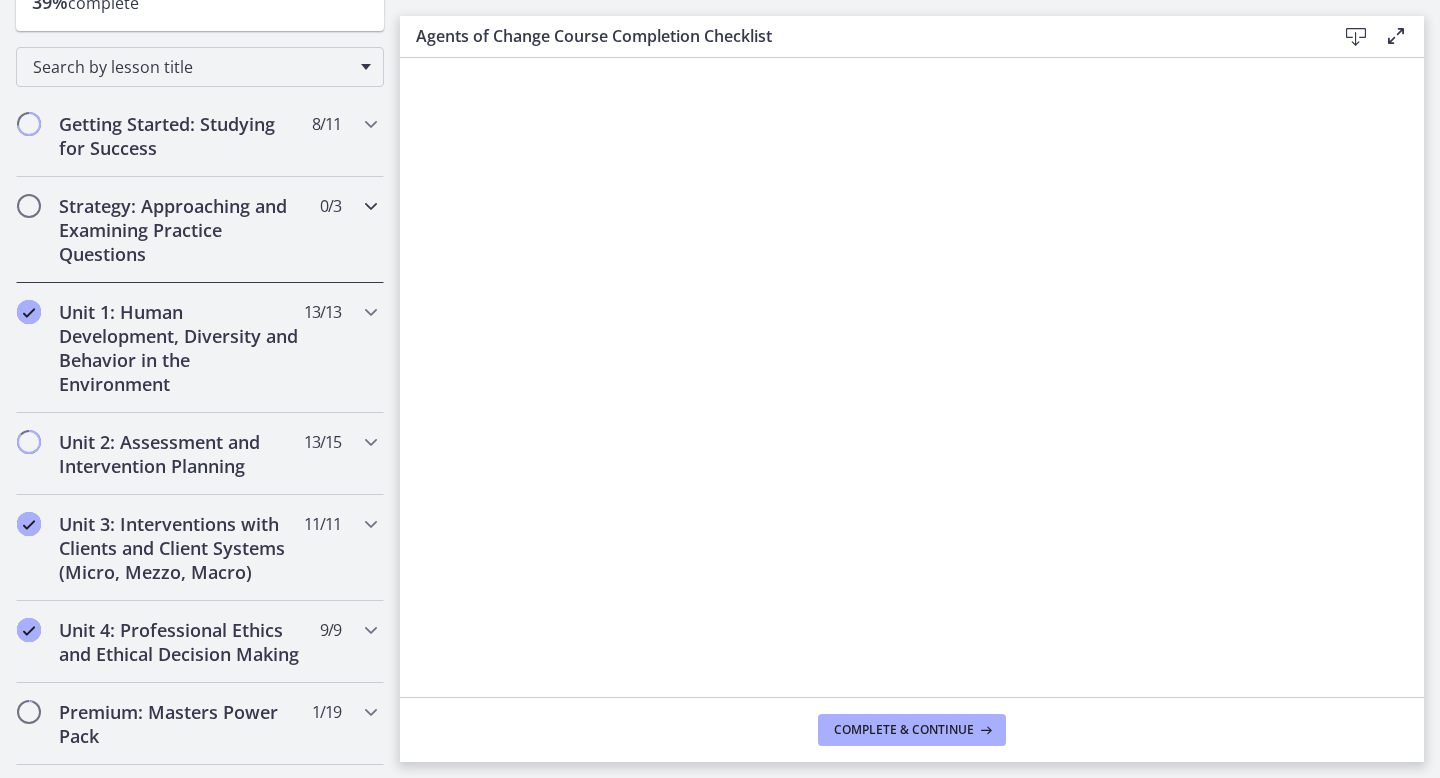 scroll, scrollTop: 244, scrollLeft: 0, axis: vertical 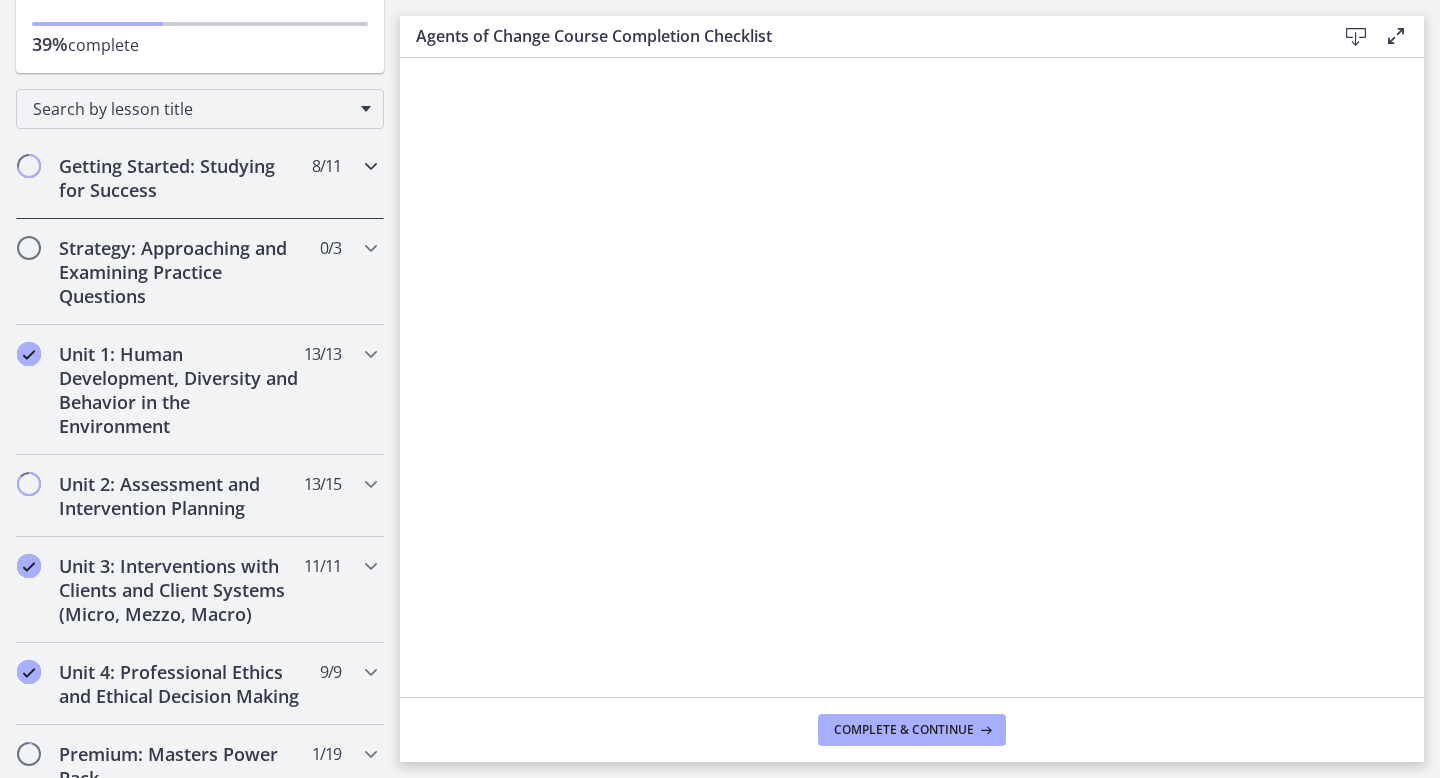 click on "Getting Started: Studying for Success
8  /  11
Completed" at bounding box center (200, 178) 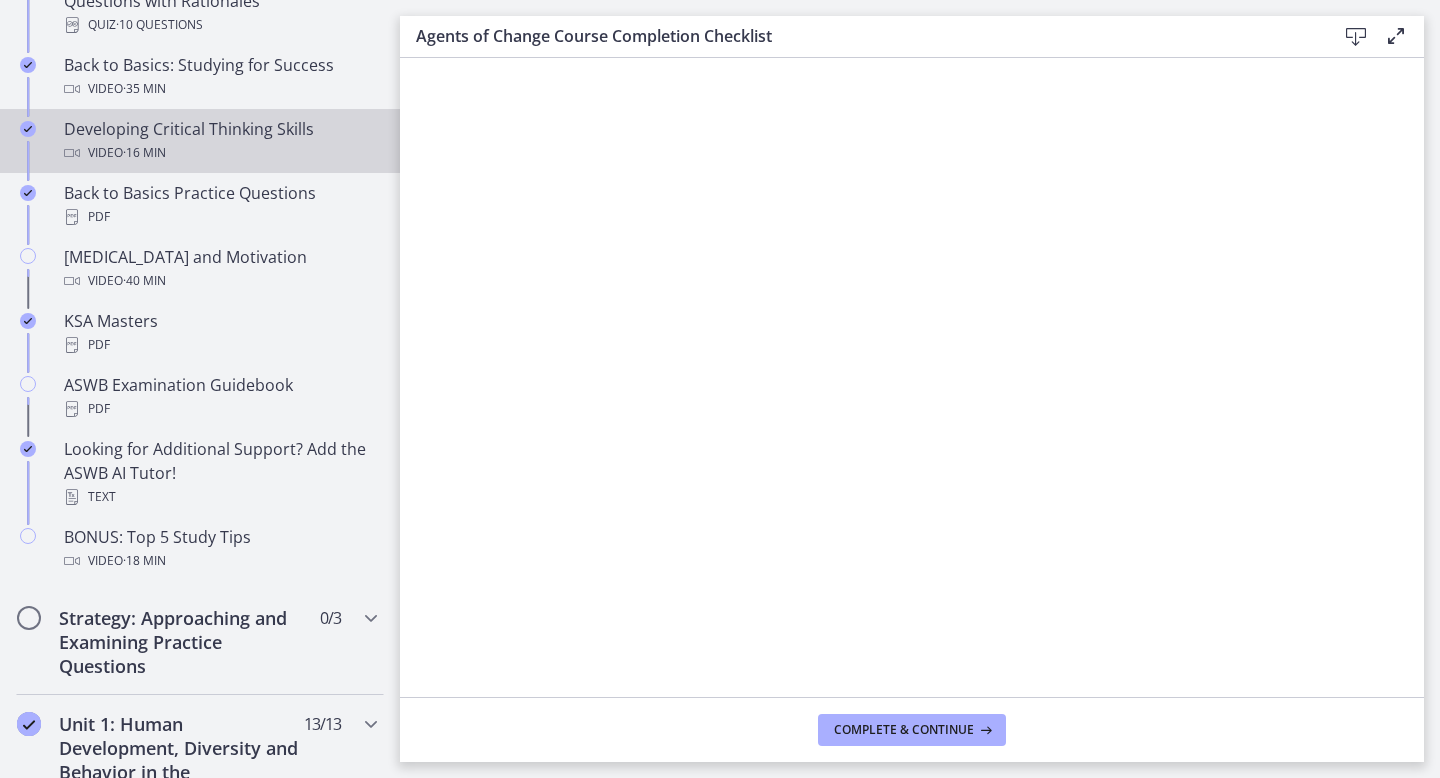 scroll, scrollTop: 675, scrollLeft: 0, axis: vertical 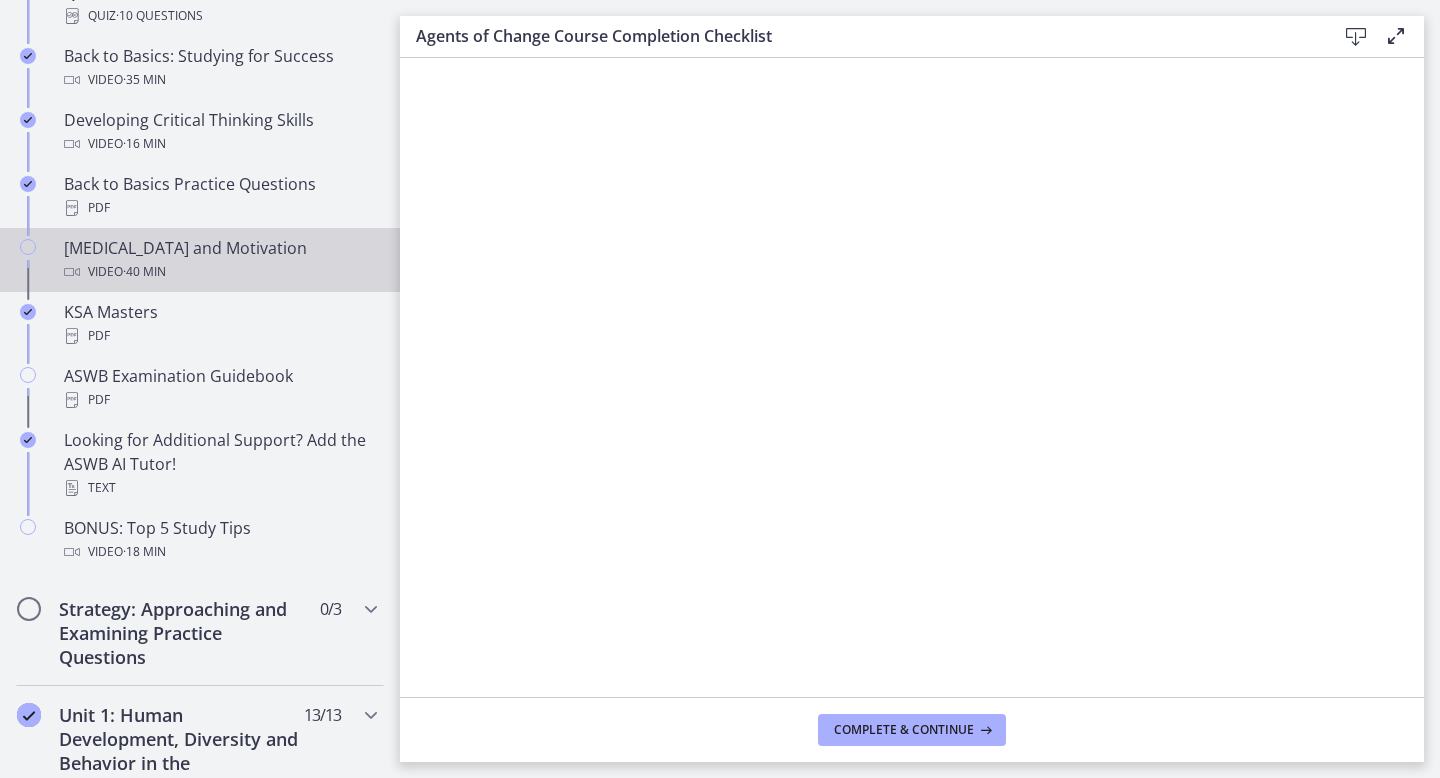 click on "Video
·  40 min" at bounding box center (220, 272) 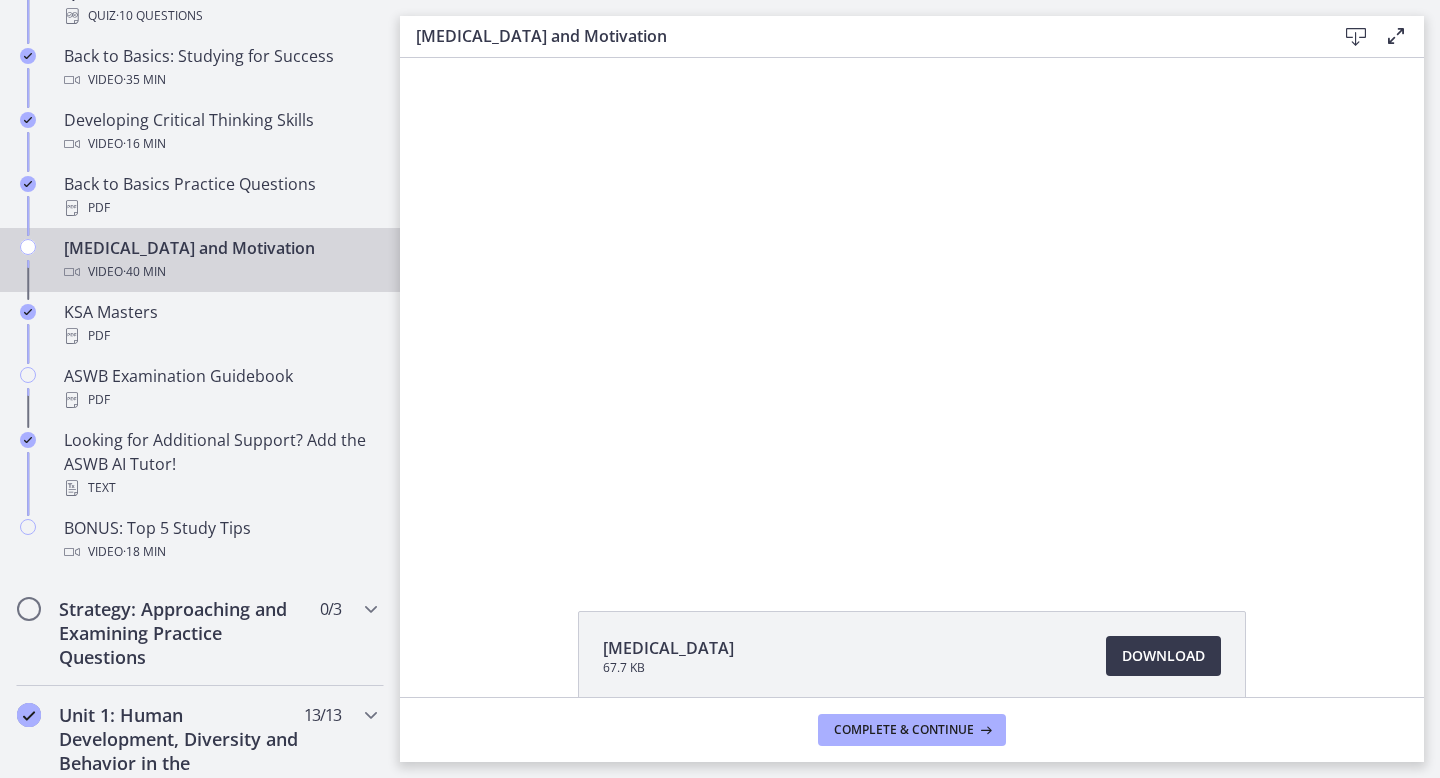 scroll, scrollTop: 0, scrollLeft: 0, axis: both 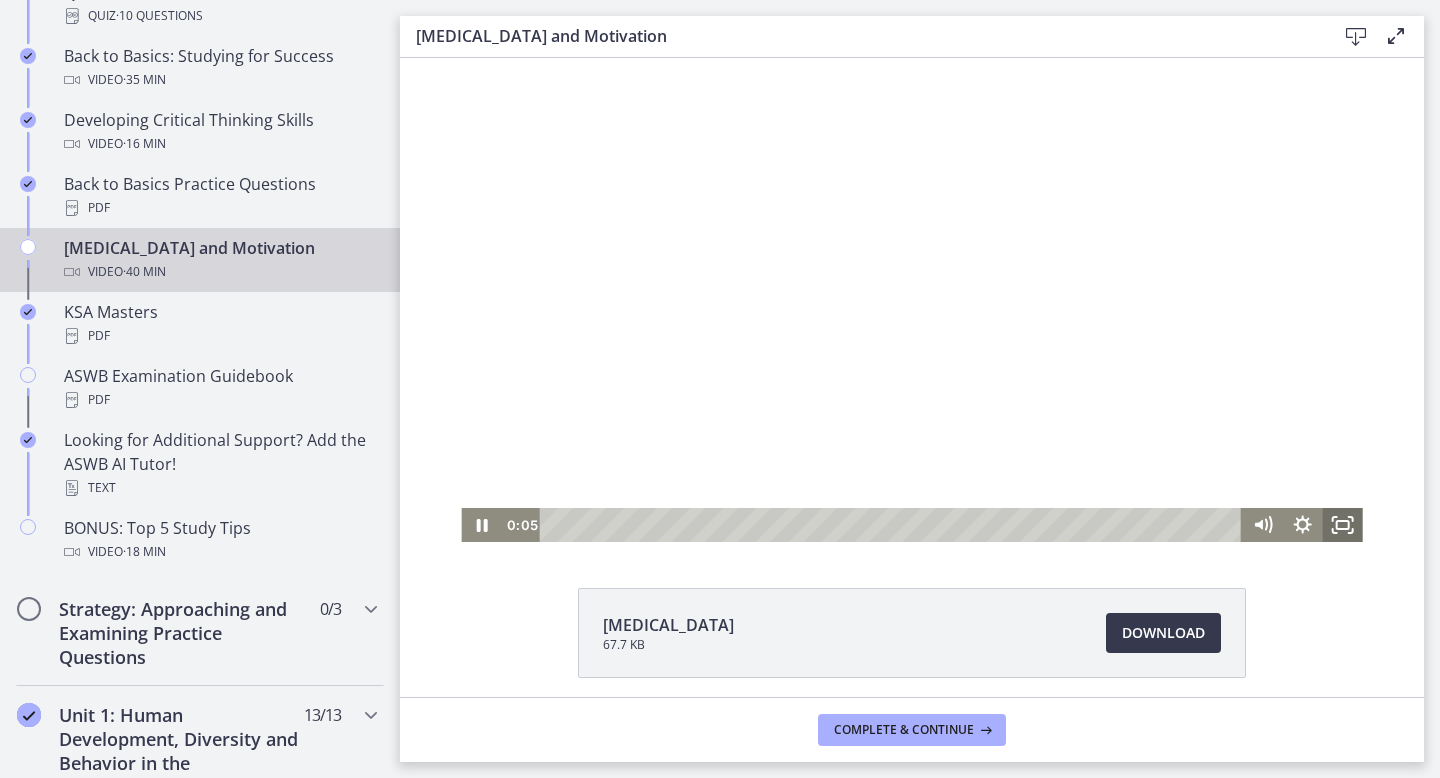 click 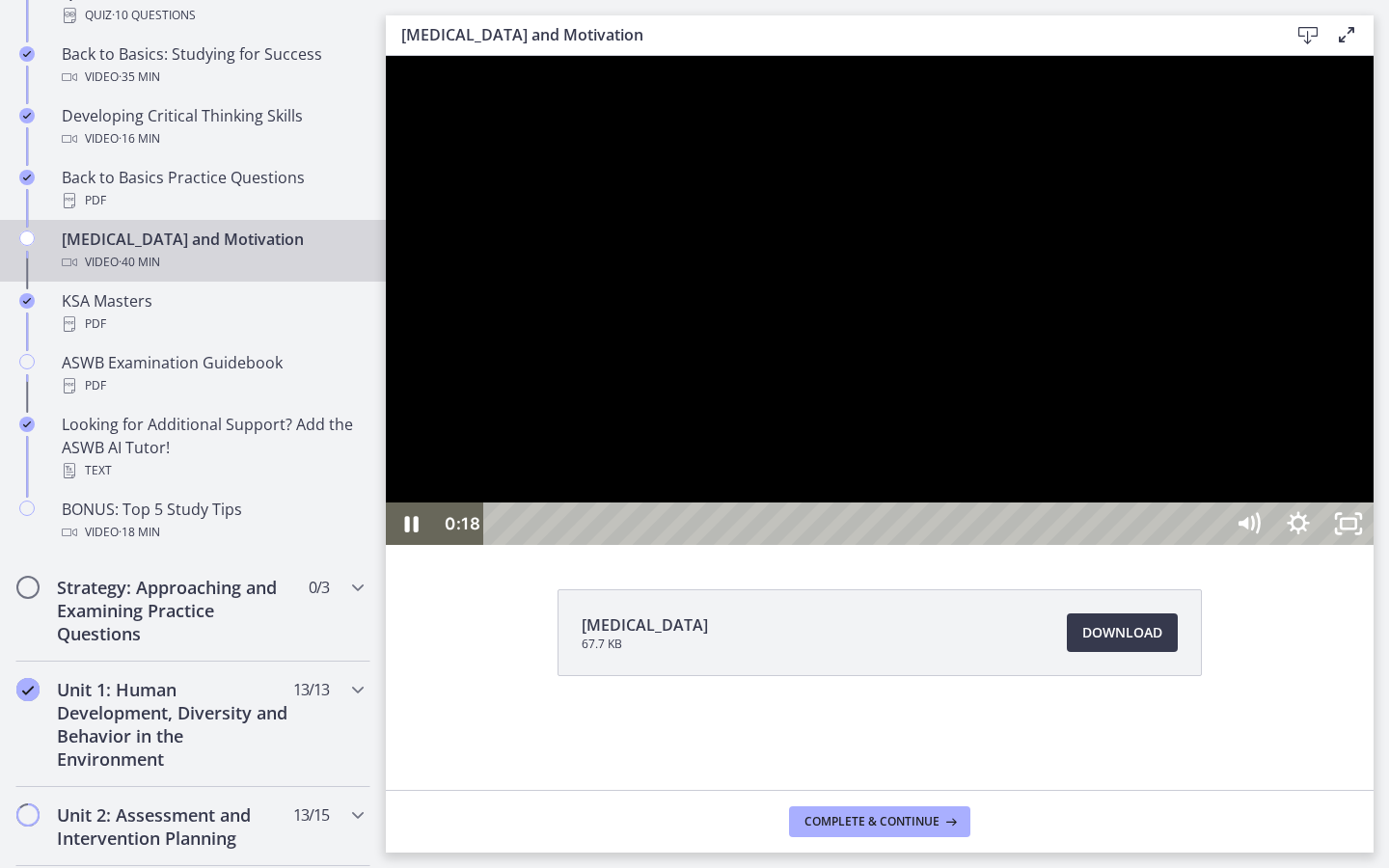 click at bounding box center [880, 300] 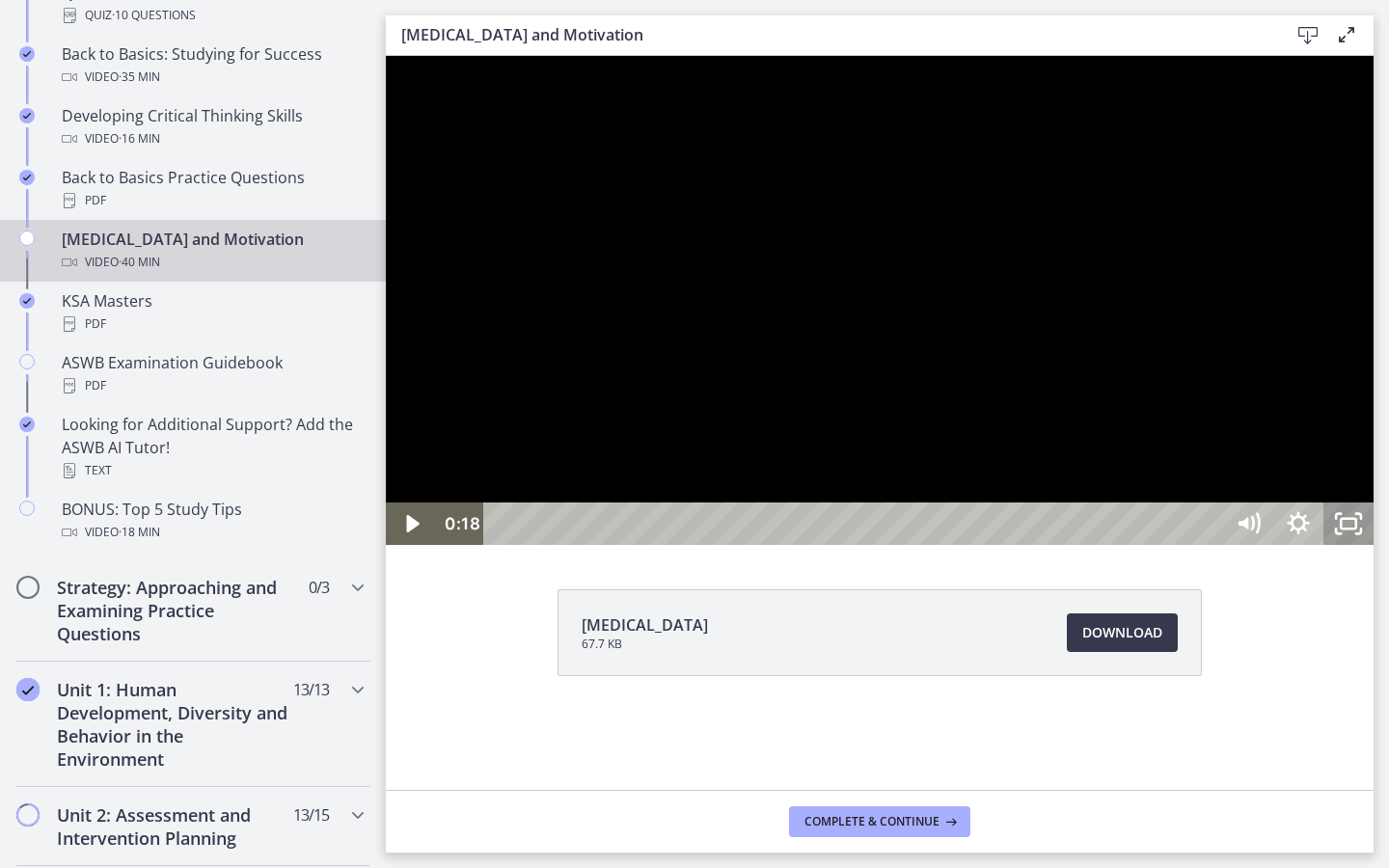 click 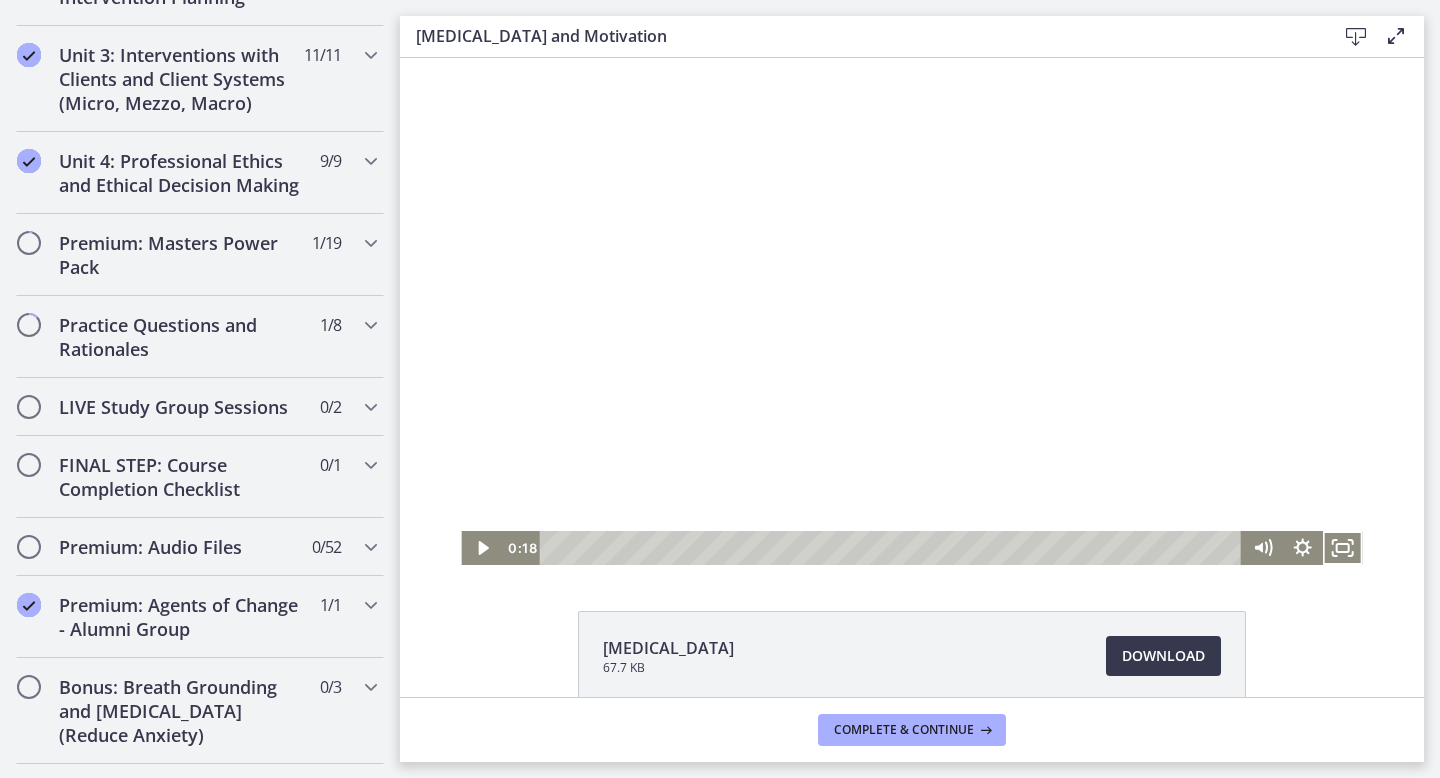 scroll, scrollTop: 1696, scrollLeft: 0, axis: vertical 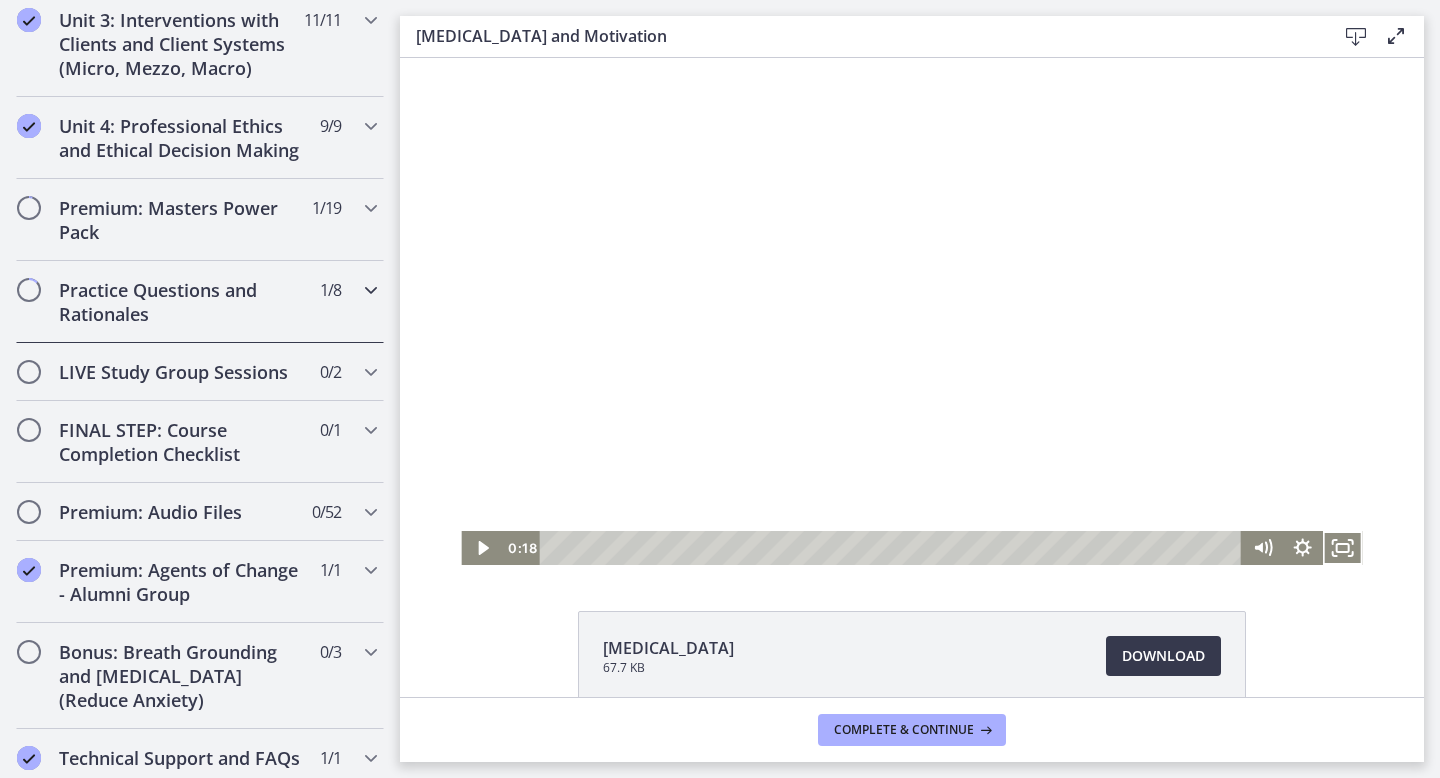 click on "Practice Questions and Rationales" at bounding box center (181, 302) 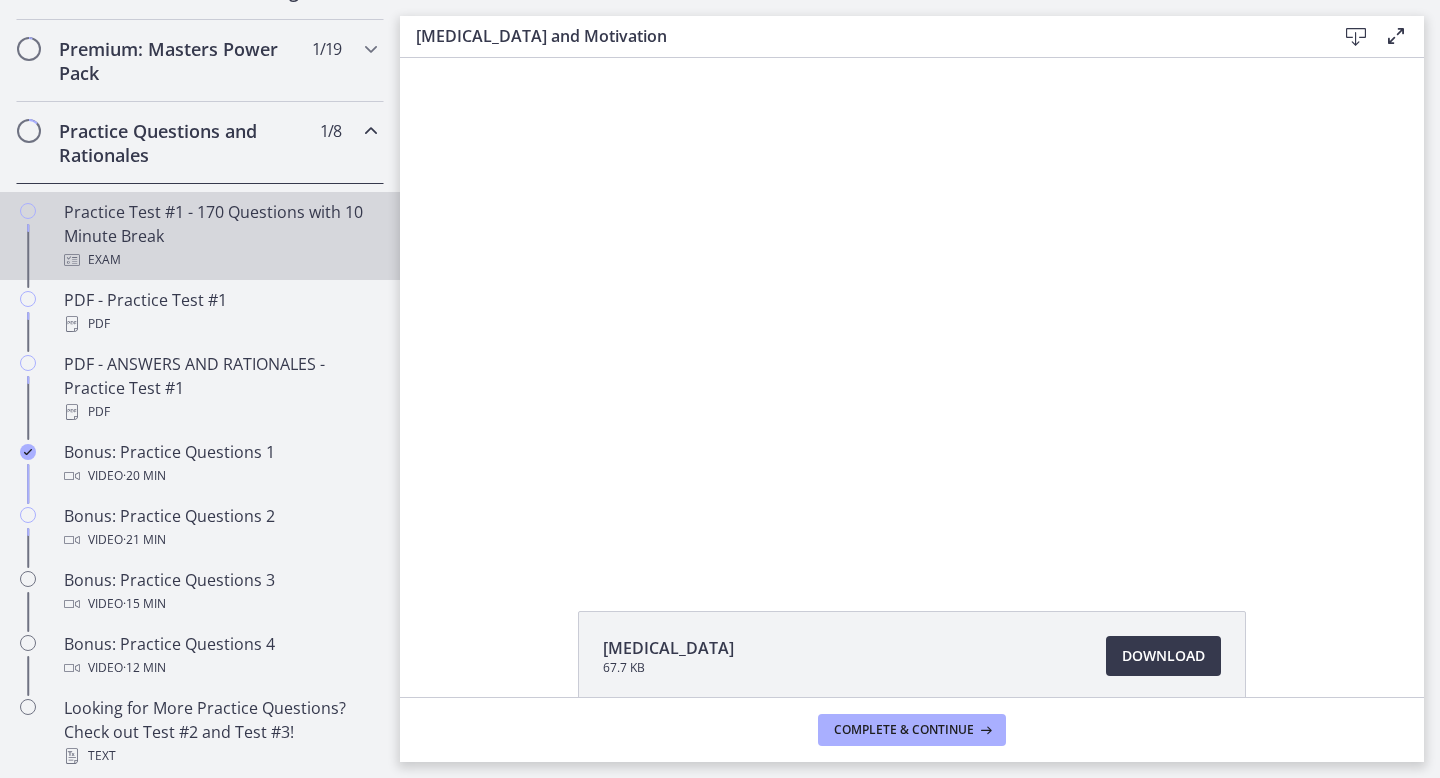 scroll, scrollTop: 966, scrollLeft: 0, axis: vertical 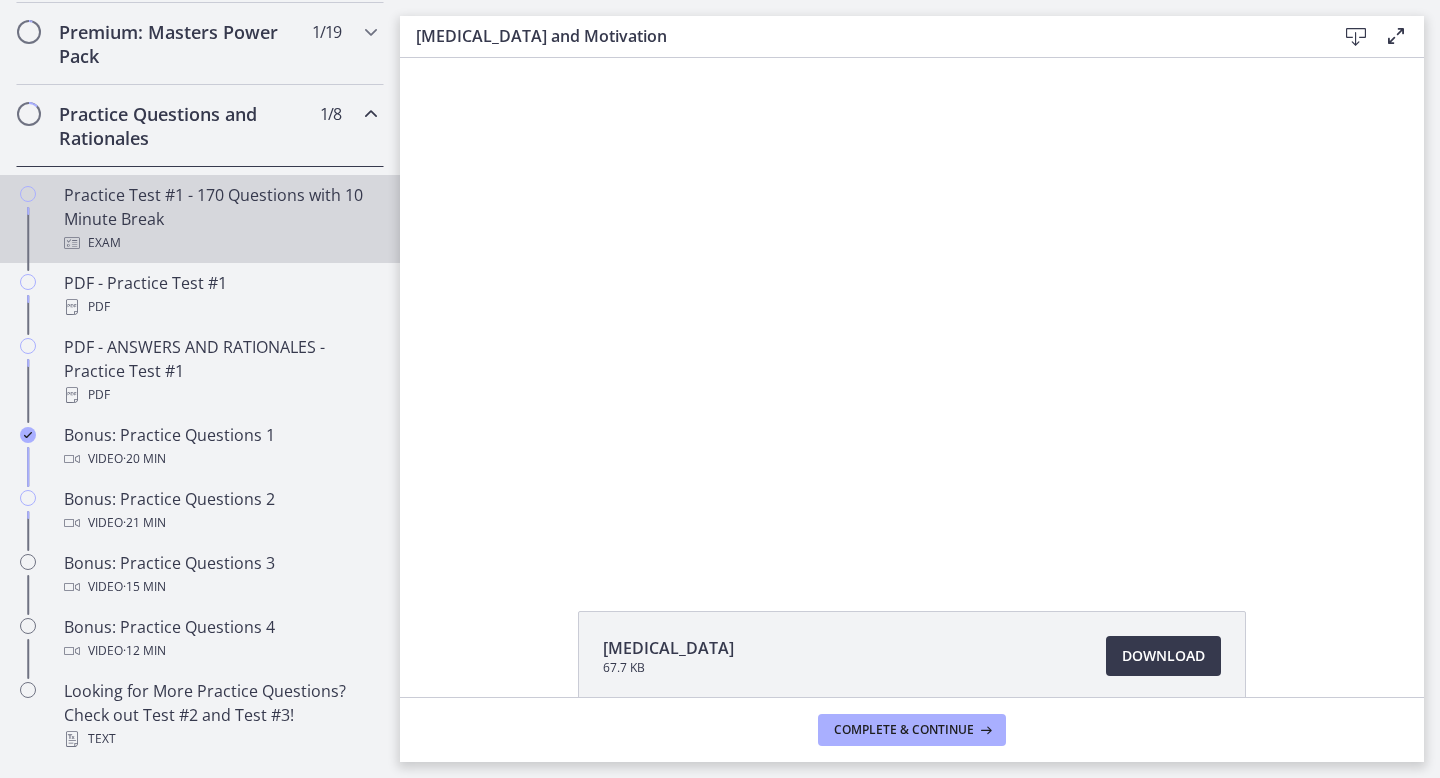 click on "Exam" at bounding box center [220, 243] 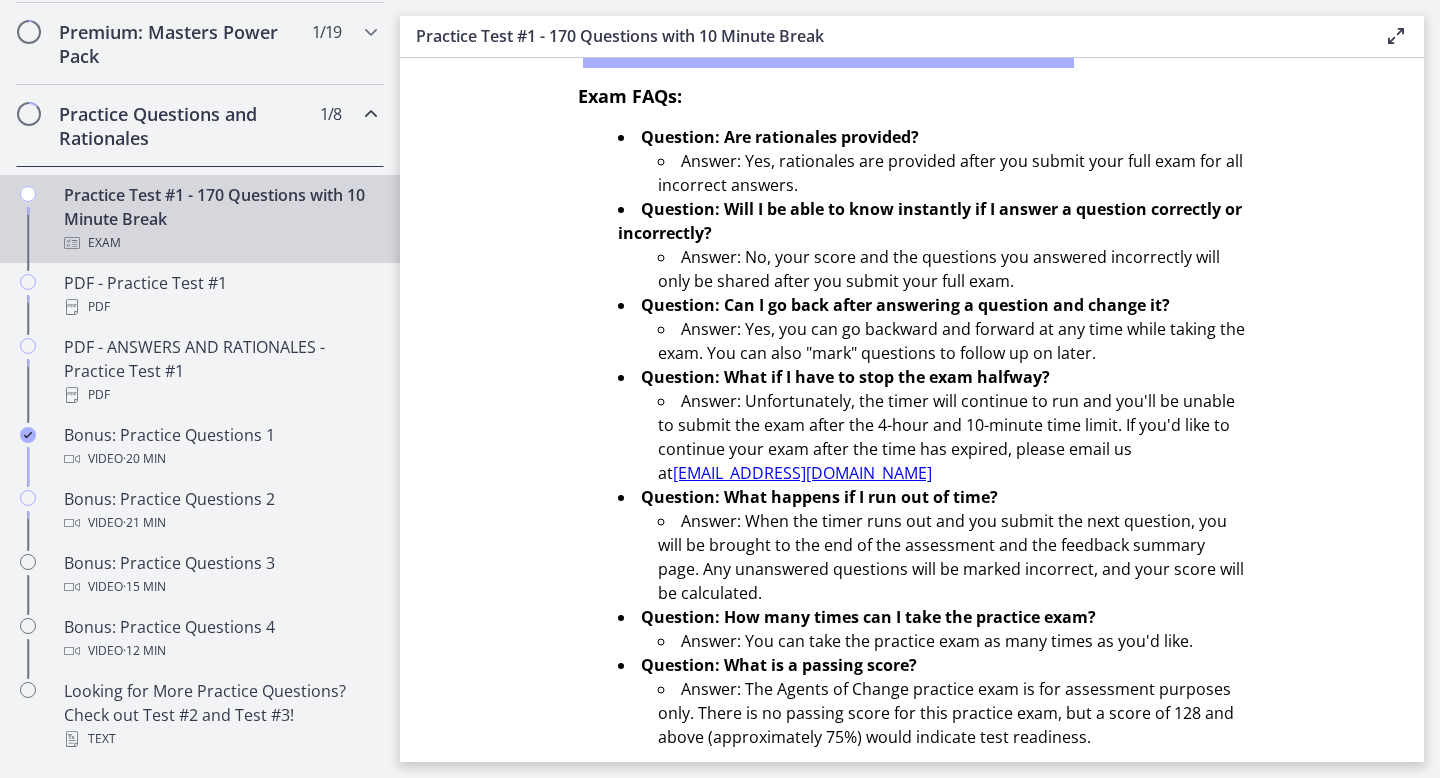 scroll, scrollTop: 639, scrollLeft: 0, axis: vertical 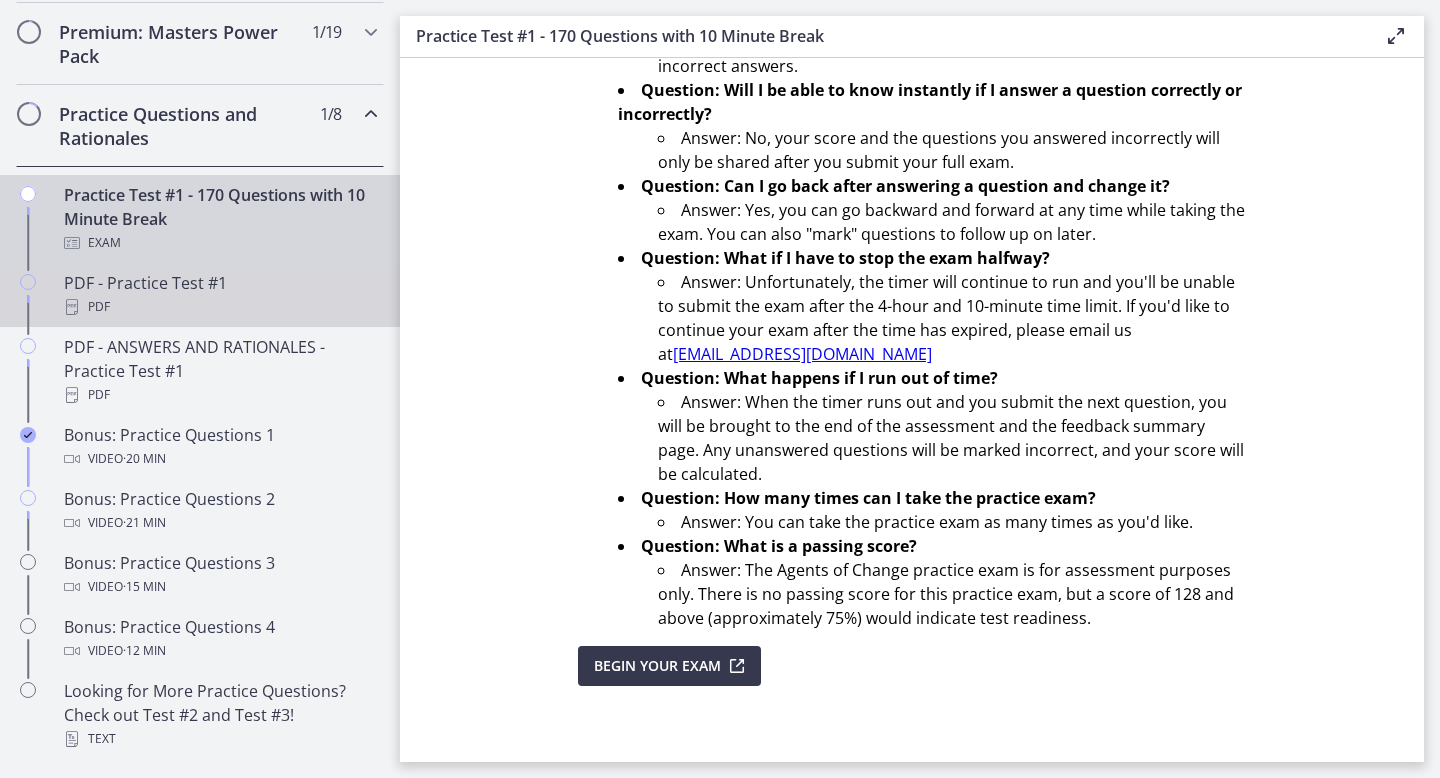 click on "PDF" at bounding box center (220, 307) 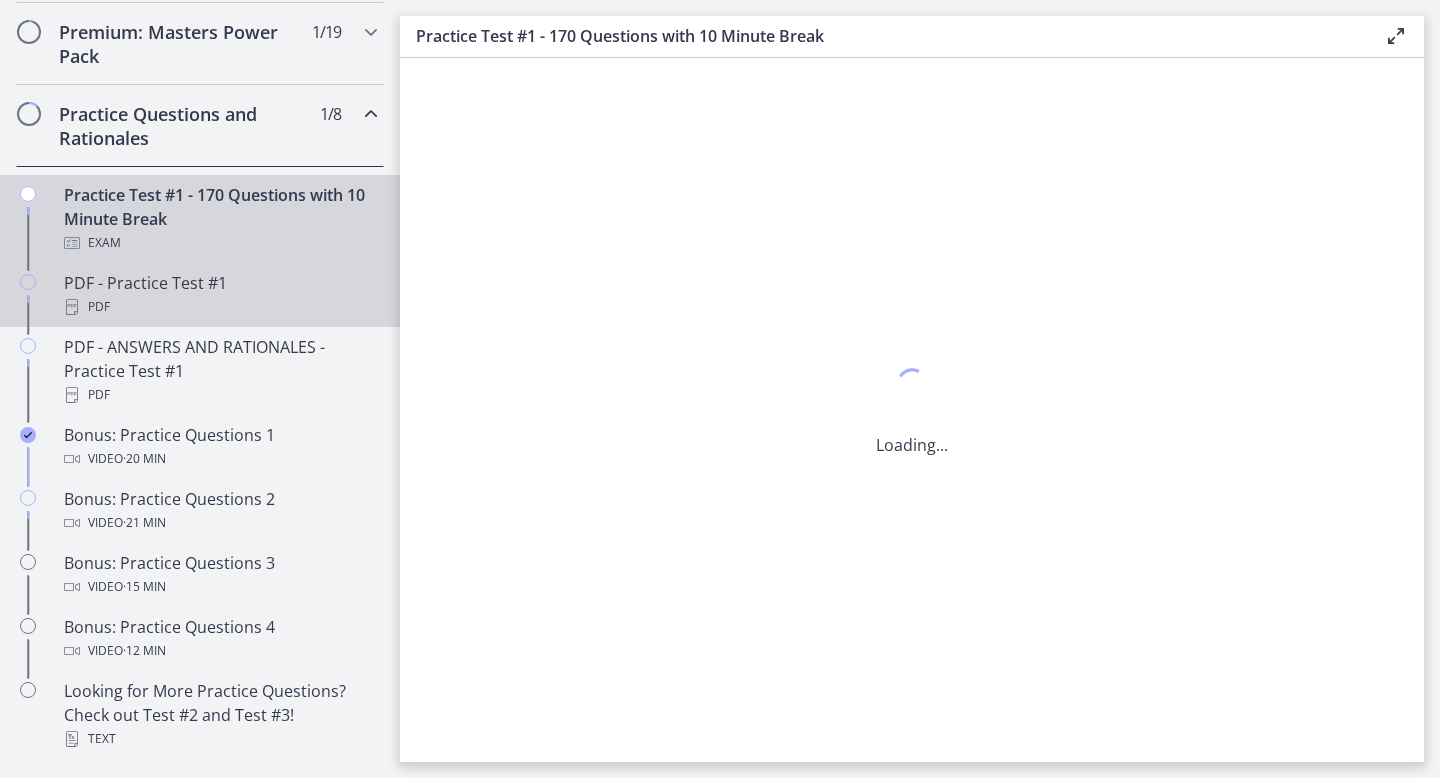 scroll, scrollTop: 0, scrollLeft: 0, axis: both 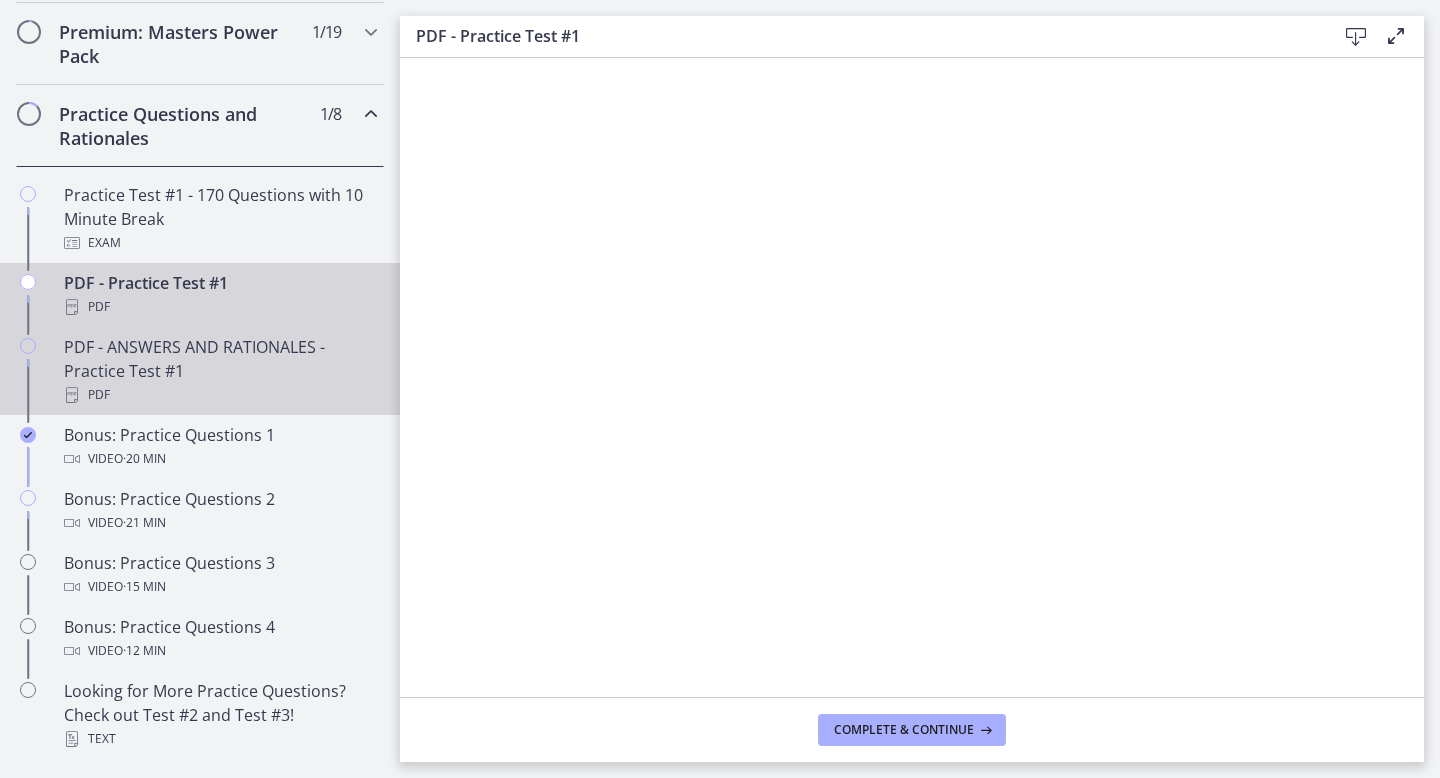 click on "PDF" at bounding box center [220, 395] 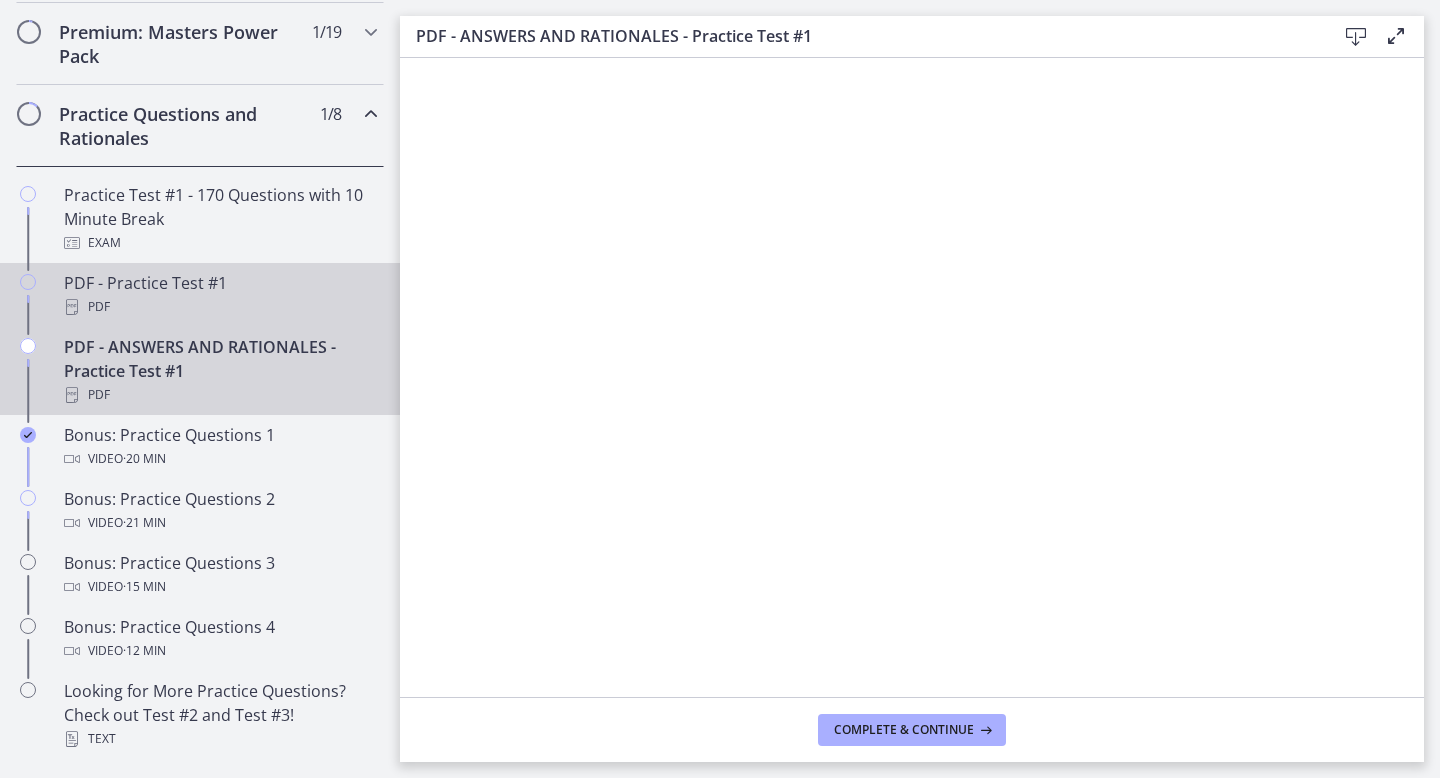 click on "PDF - Practice Test #1
PDF" at bounding box center (220, 295) 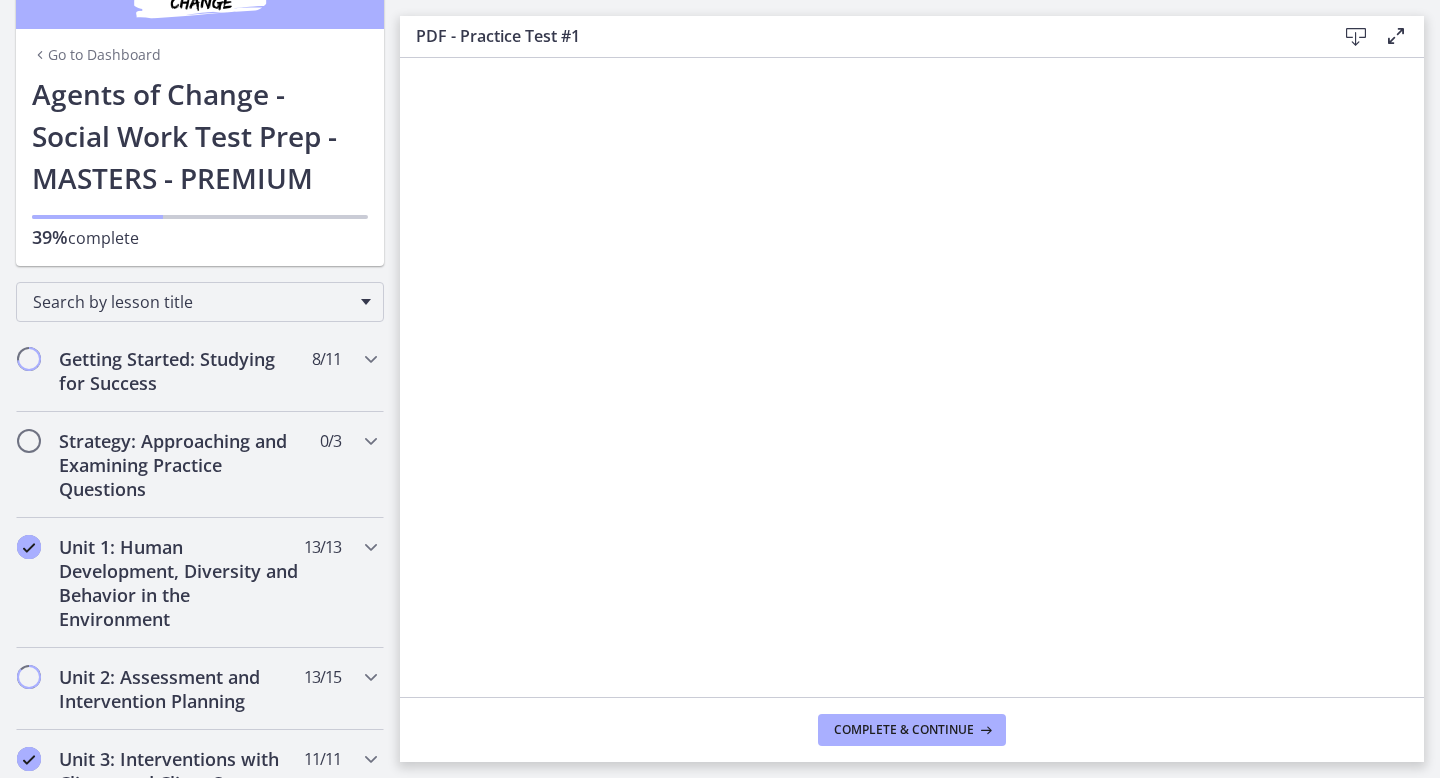 scroll, scrollTop: 115, scrollLeft: 0, axis: vertical 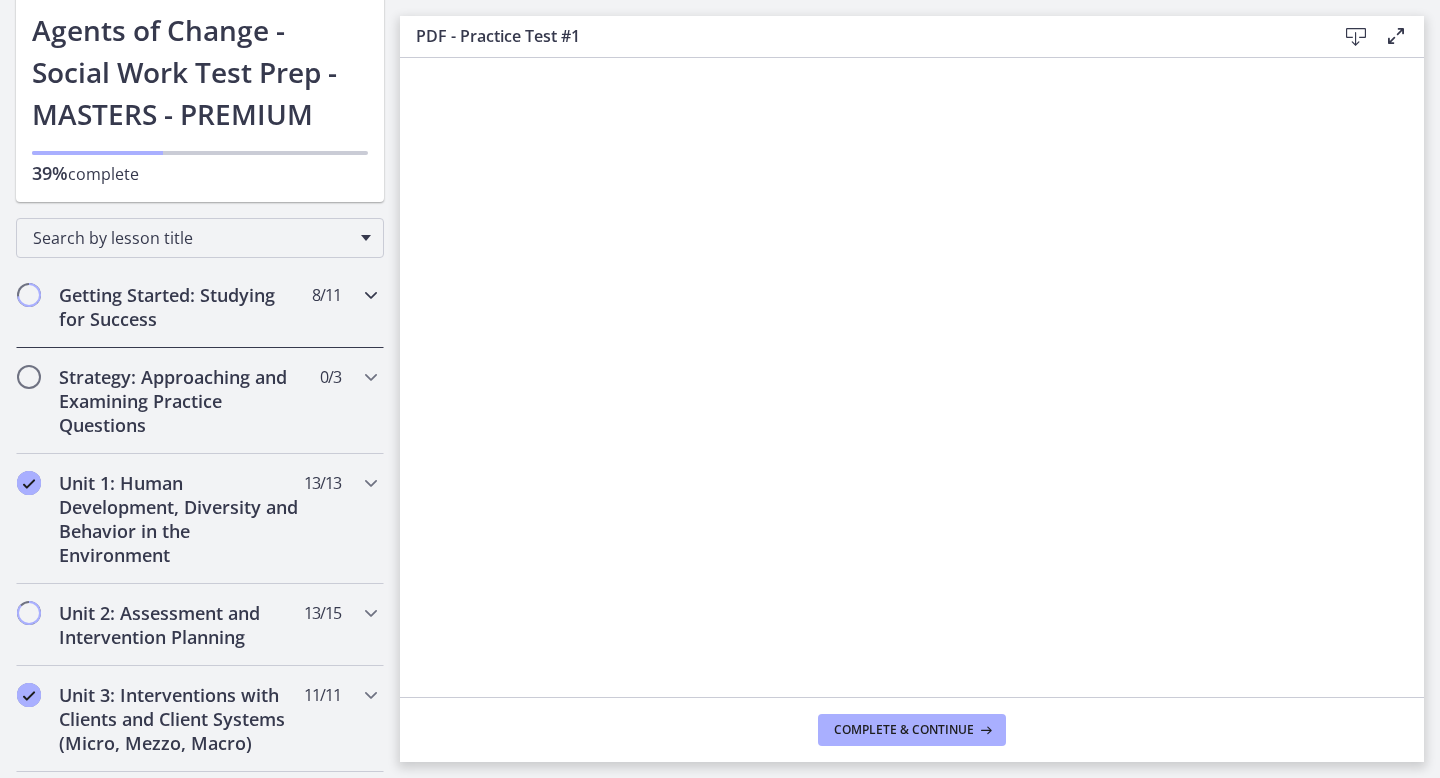 click on "Getting Started: Studying for Success" at bounding box center (181, 307) 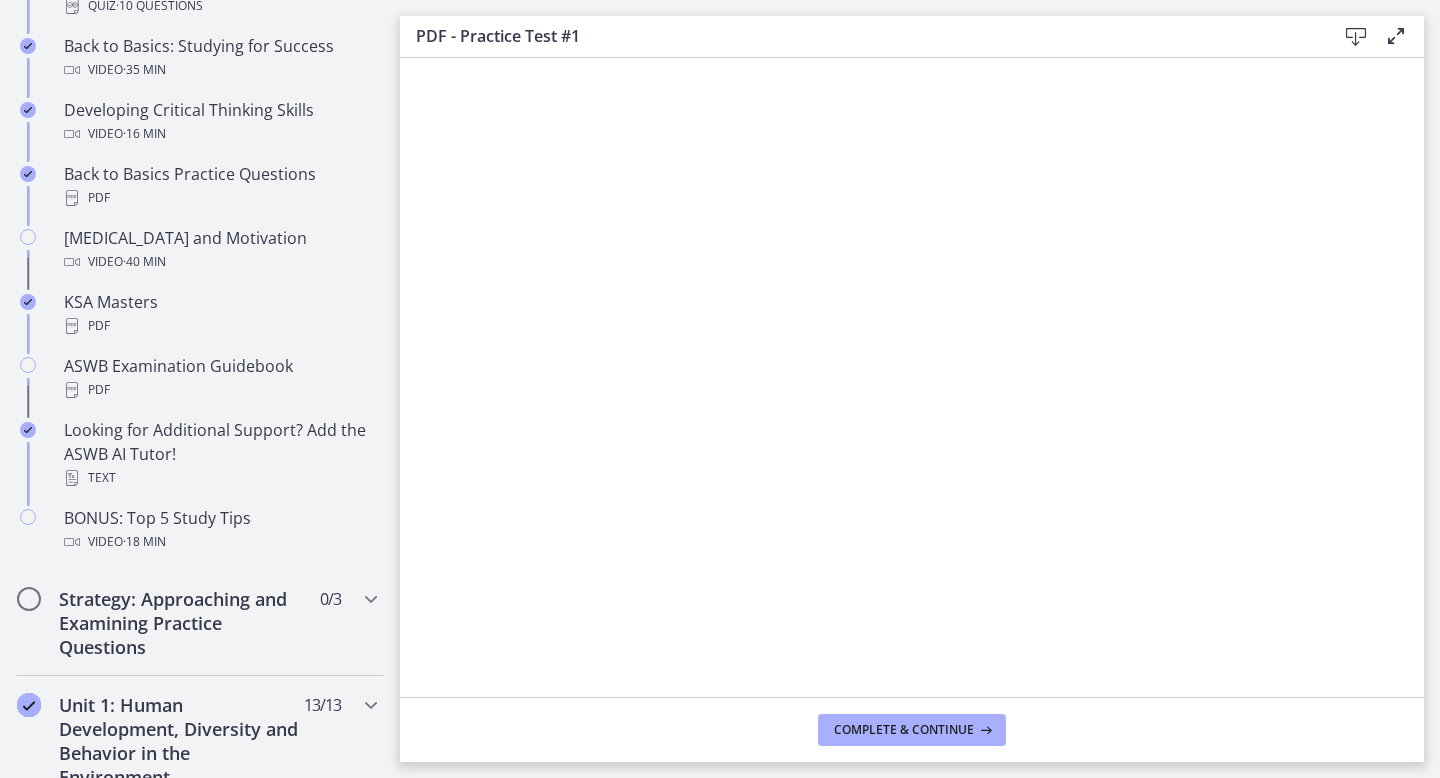 scroll, scrollTop: 776, scrollLeft: 0, axis: vertical 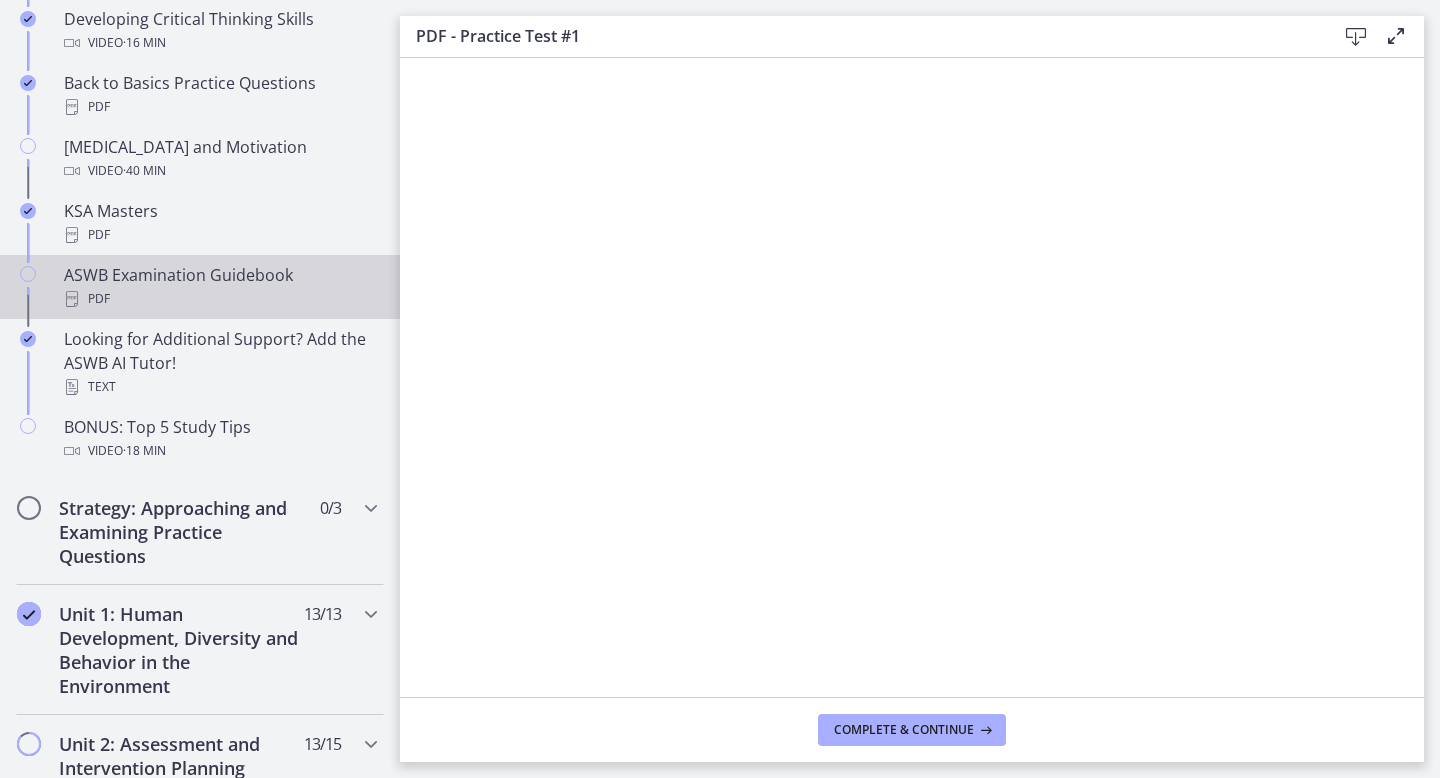 click on "ASWB Examination Guidebook
PDF" at bounding box center (220, 287) 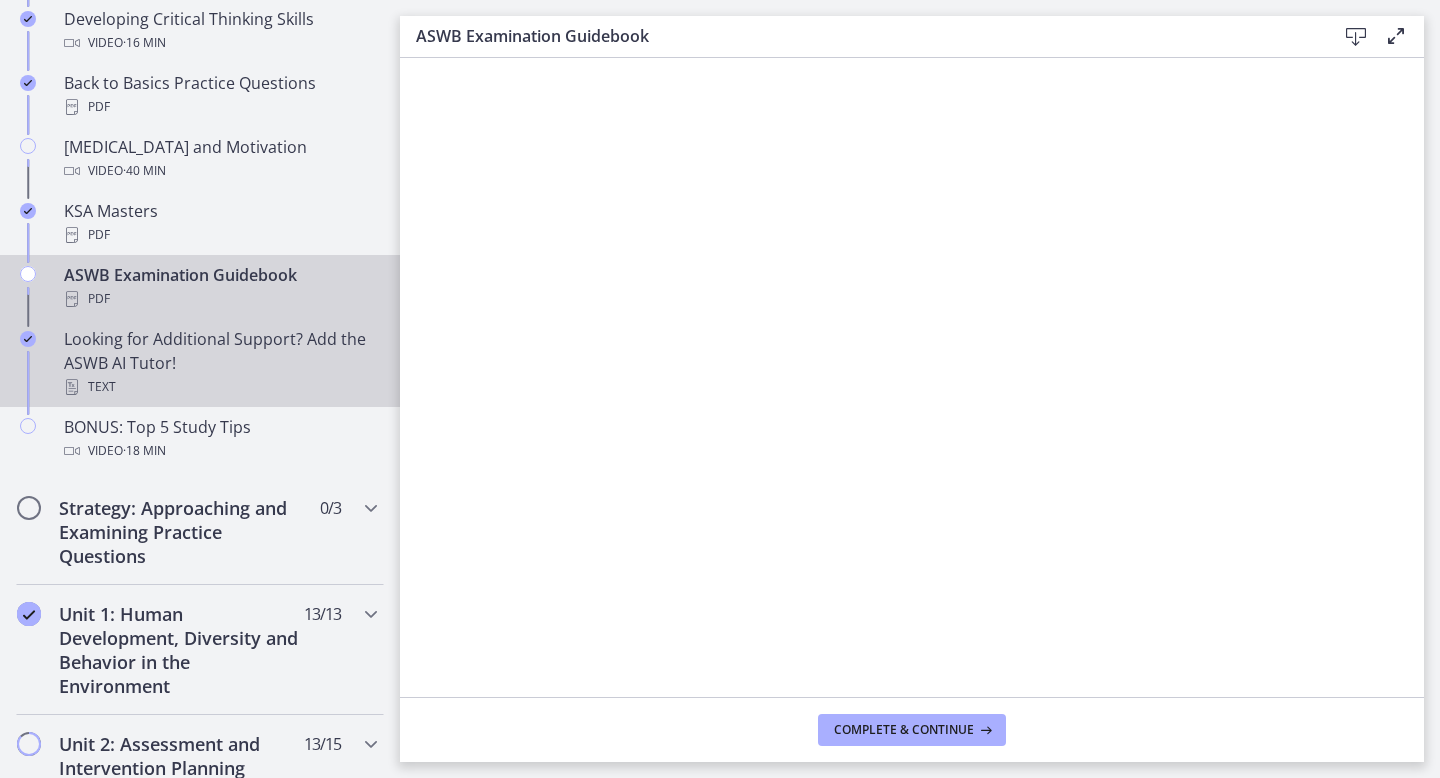 click on "Looking for Additional Support? Add the ASWB AI Tutor!
Text" at bounding box center [220, 363] 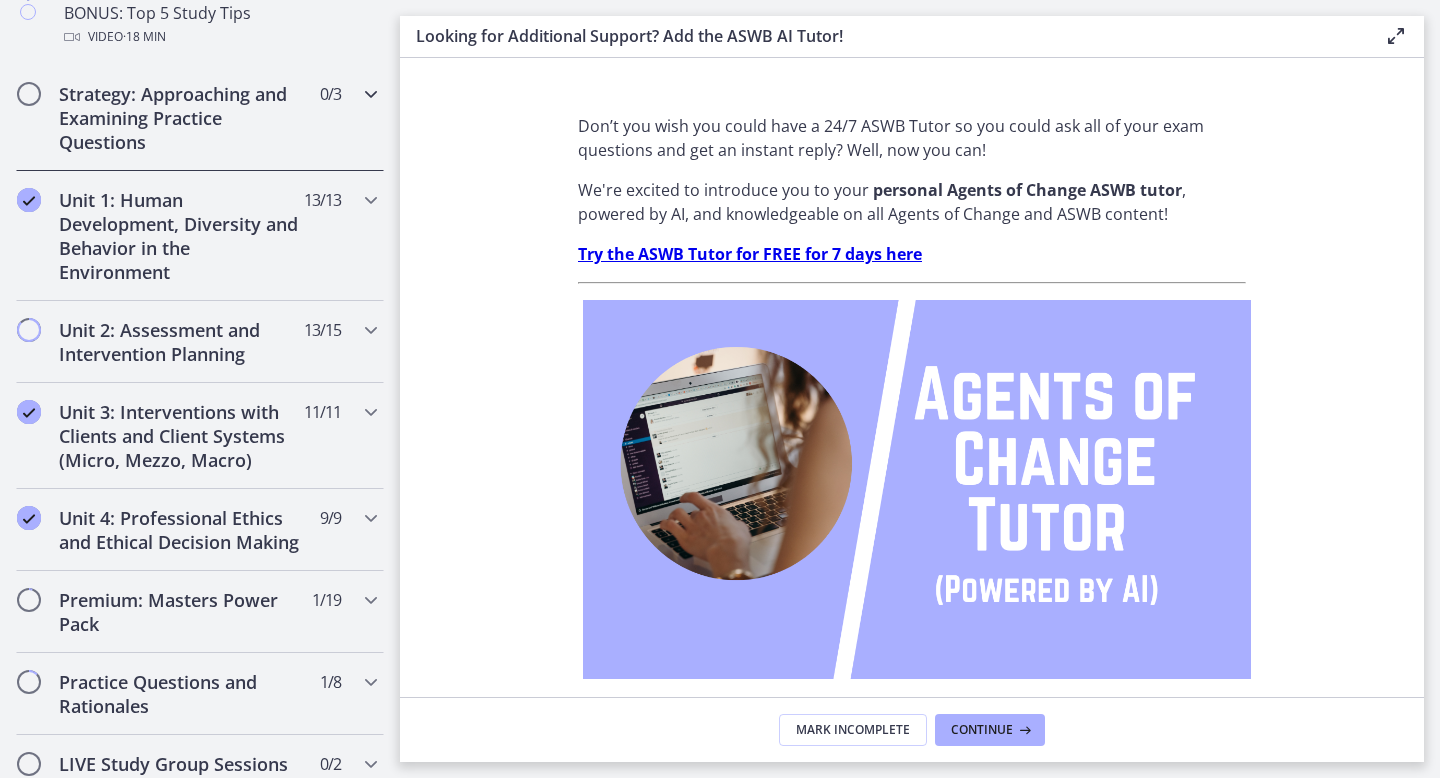 scroll, scrollTop: 1696, scrollLeft: 0, axis: vertical 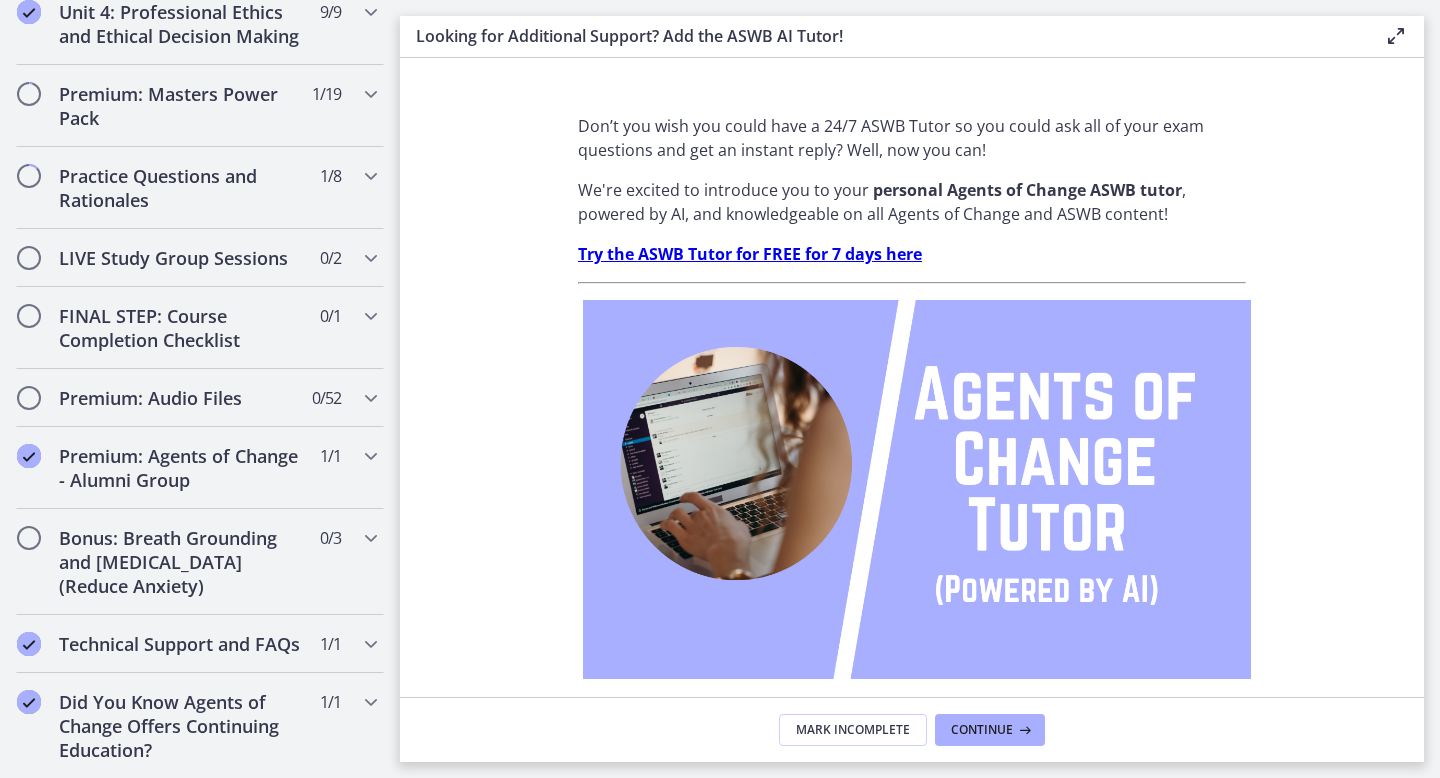 click on "Try the ASWB Tutor for FREE for 7 days here" at bounding box center (750, 254) 